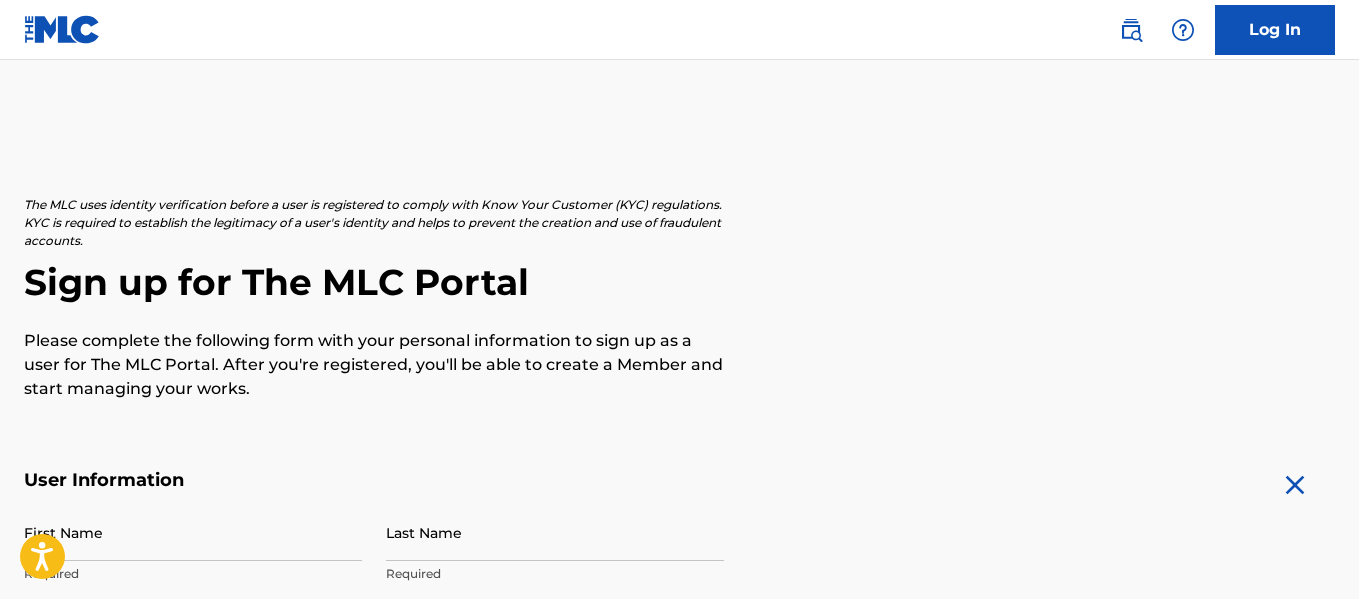 scroll, scrollTop: 0, scrollLeft: 0, axis: both 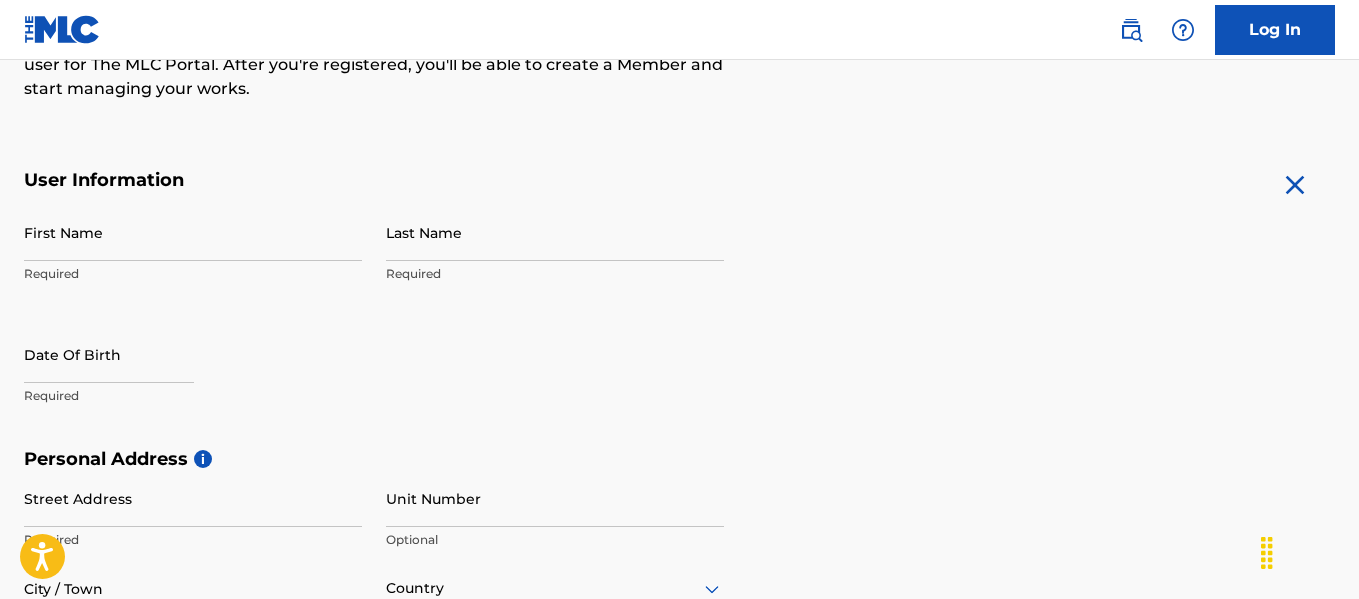 click on "First Name" at bounding box center (193, 232) 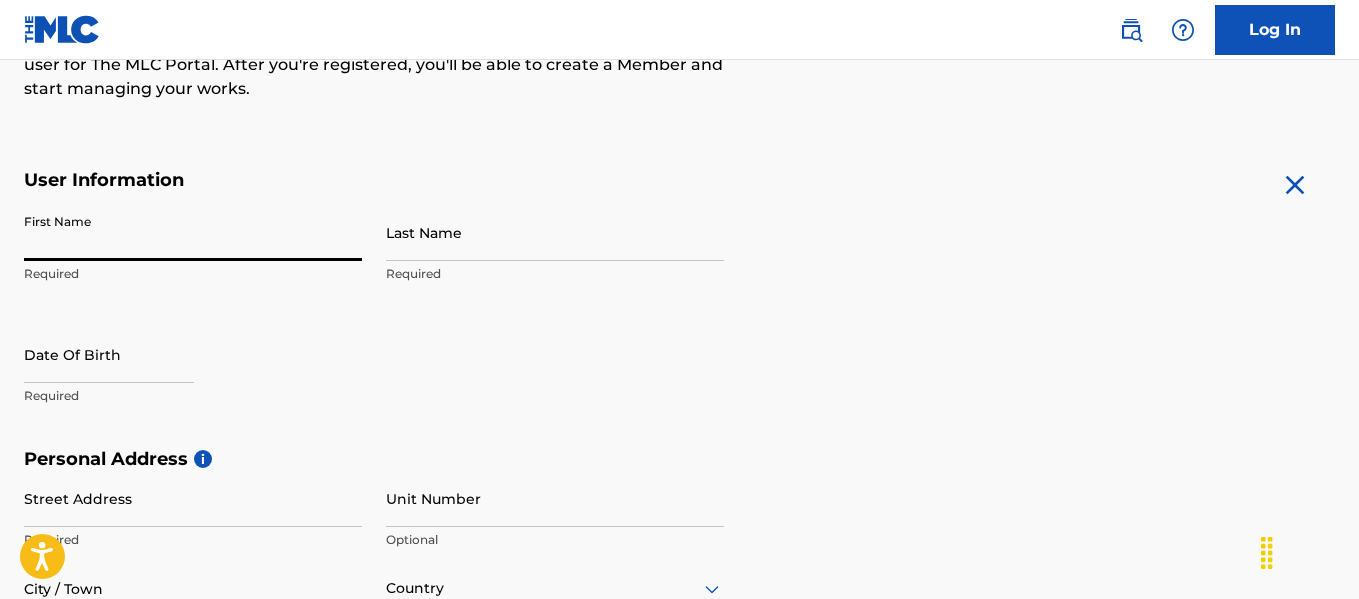 click on "The MLC uses identity verification before a user is registered to comply with Know Your Customer (KYC) regulations. KYC is required to establish the legitimacy of a user's identity and helps to prevent the creation and use of fraudulent accounts. Sign up for The MLC Portal Please complete the following form with your personal information to sign up as a user for The MLC Portal. After you're registered, you'll be able to create a Member and start managing your works. User Information First Name Required Last Name Required Date Of Birth Required Personal Address i Street Address Required Unit Number Optional City / Town Required Country Required State / Province Optional ZIP / Postal Code Optional Contact Information Phone Number Country Country Required Area Number Required Email Address Required Accept Terms of Use Accept Privacy Policy Enroll in marketing communications Sign up" at bounding box center [679, 476] 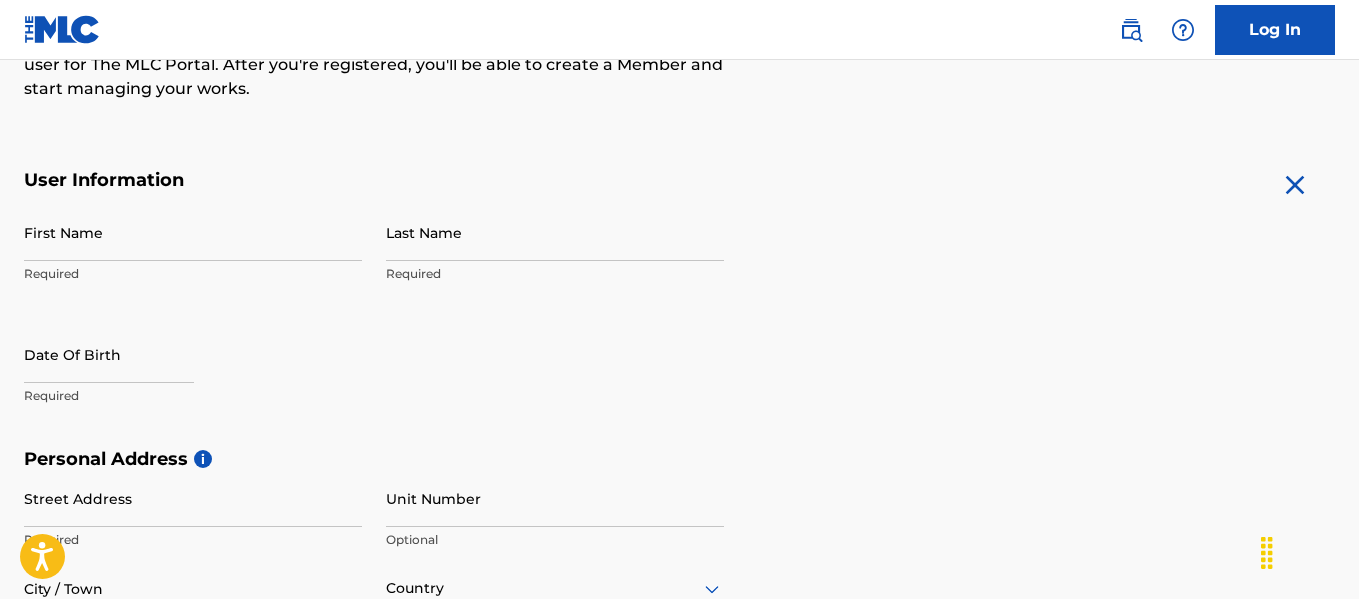 click on "First Name" at bounding box center [193, 232] 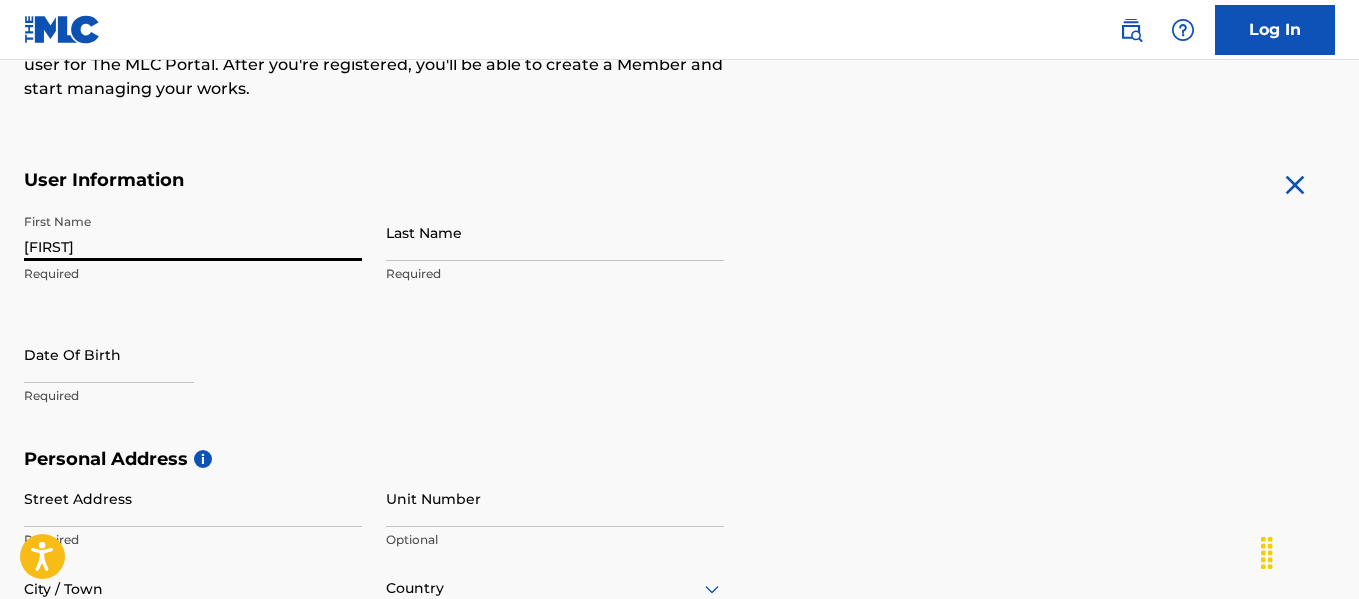 type on "[FIRST]" 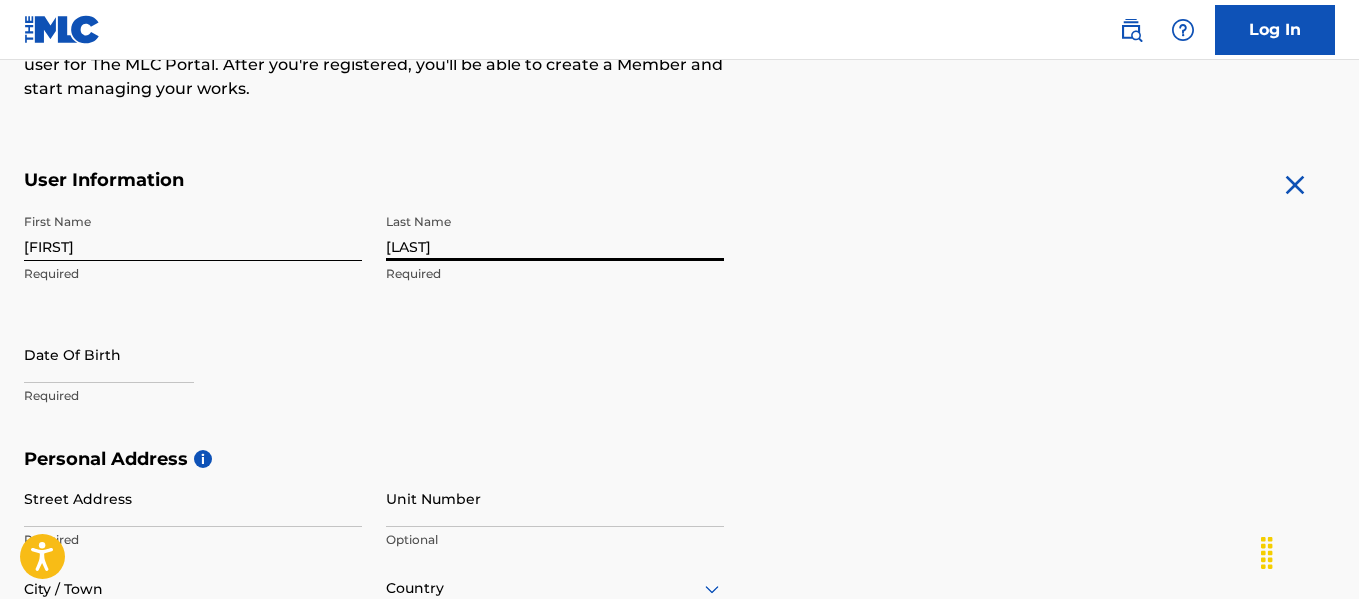 type on "[LAST]" 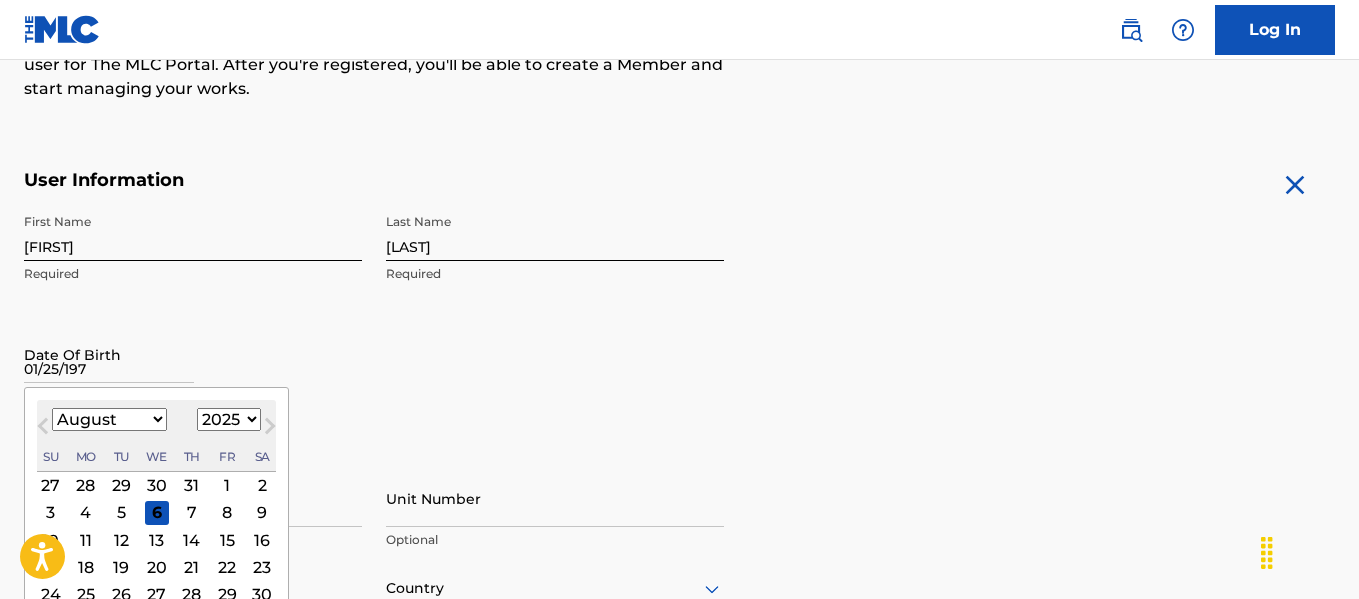 type on "01/25/1972" 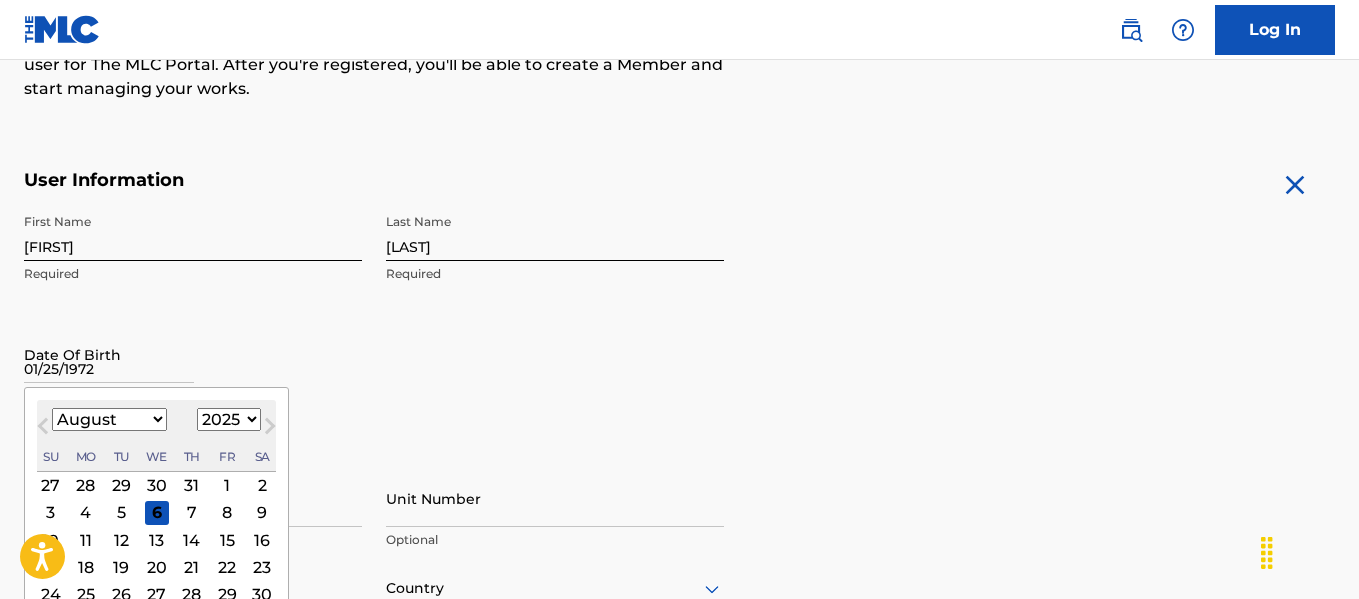 click on "Date Of Birth 01/25/1972 Previous Month Next Month August 2025 January February March April May June July August September October November December 1899 1900 1901 1902 1903 1904 1905 1906 1907 1908 1909 1910 1911 1912 1913 1914 1915 1916 1917 1918 1919 1920 1921 1922 1923 1924 1925 1926 1927 1928 1929 1930 1931 1932 1933 1934 1935 1936 1937 1938 1939 1940 1941 1942 1943 1944 1945 1946 1947 1948 1949 1950 1951 1952 1953 1954 1955 1956 1957 1958 1959 1960 1961 1962 1963 1964 1965 1966 1967 1968 1969 1970 1971 1972 1973 1974 1975 1976 1977 1978 1979 1980 1981 1982 1983 1984 1985 1986 1987 1988 1989 1990 1991 1992 1993 1994 1995 1996 1997 1998 1999 2000 2001 2002 2003 2004 2005 2006 2007 2008 2009 2010 2011 2012 2013 2014 2015 2016 2017 2018 2019 2020 2021 2022 2023 2024 2025 2026 2027 2028 2029 2030 2031 2032 2033 2034 2035 2036 2037 2038 2039 2040 2041 2042 2043 2044 2045 2046 2047 2048 2049 2050 2051 2052 2053 2054 2055 2056 2057 2058 2059 2060 2061 2062 2063 2064 2065 2066 2067 2068 2069 2070 2071 2072 2073" at bounding box center (193, 371) 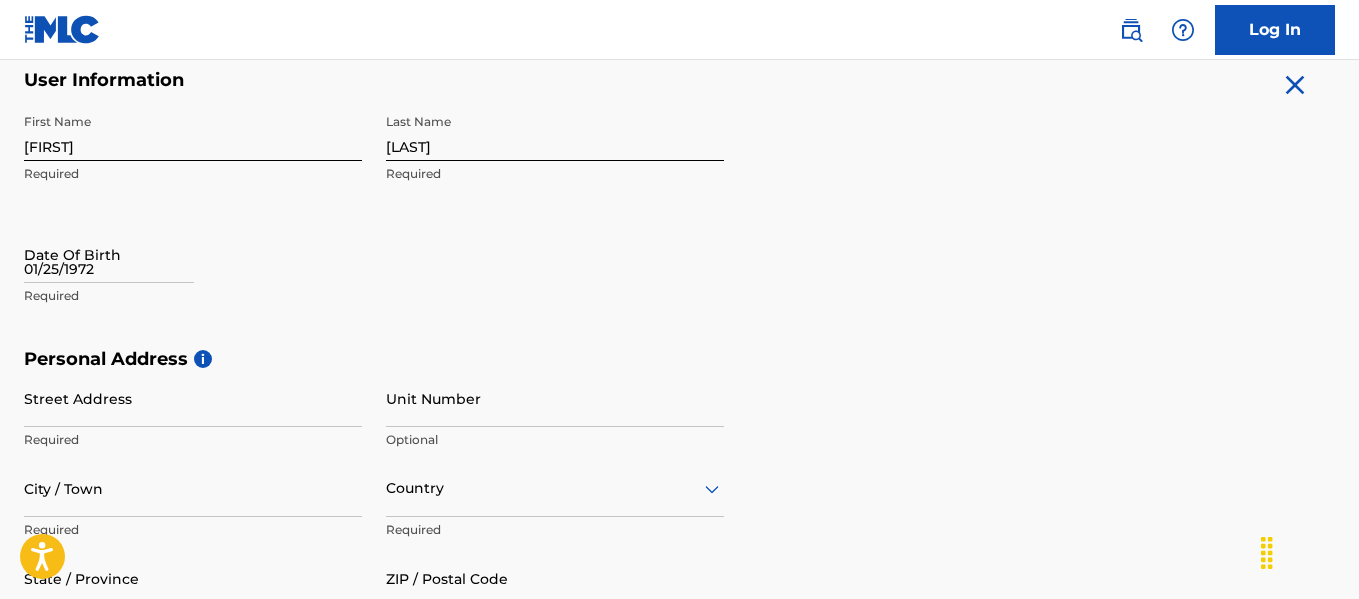 scroll, scrollTop: 500, scrollLeft: 0, axis: vertical 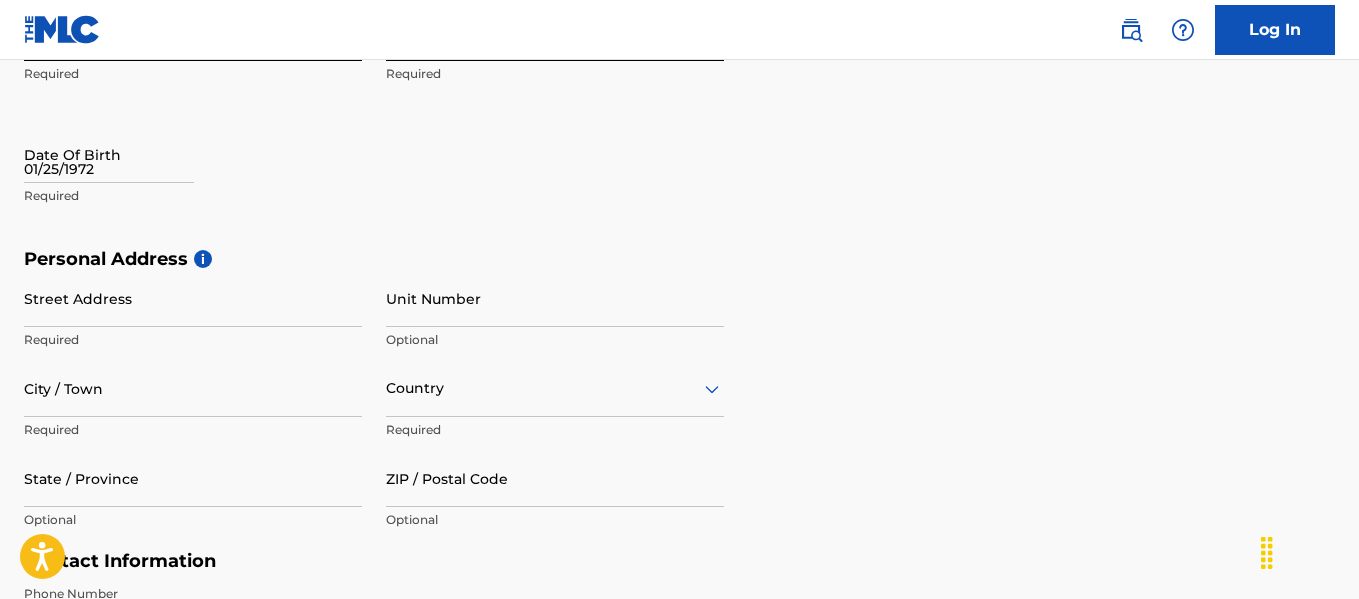 click on "01/25/1972" at bounding box center [109, 154] 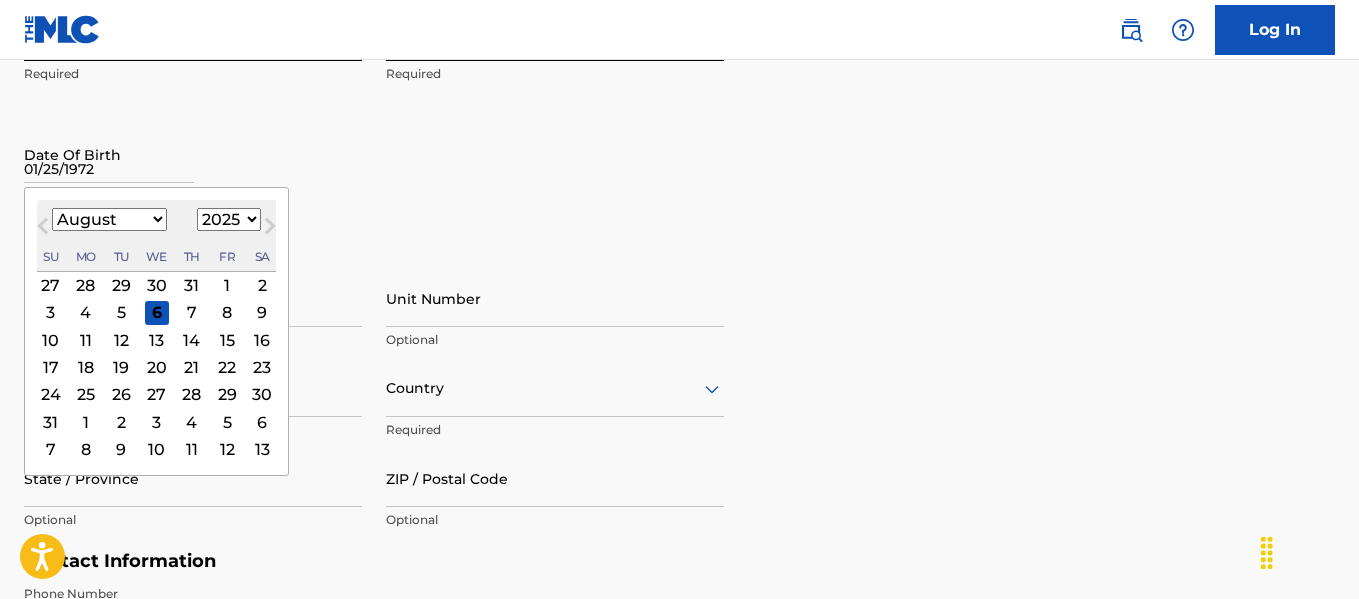 click on "1899 1900 1901 1902 1903 1904 1905 1906 1907 1908 1909 1910 1911 1912 1913 1914 1915 1916 1917 1918 1919 1920 1921 1922 1923 1924 1925 1926 1927 1928 1929 1930 1931 1932 1933 1934 1935 1936 1937 1938 1939 1940 1941 1942 1943 1944 1945 1946 1947 1948 1949 1950 1951 1952 1953 1954 1955 1956 1957 1958 1959 1960 1961 1962 1963 1964 1965 1966 1967 1968 1969 1970 1971 1972 1973 1974 1975 1976 1977 1978 1979 1980 1981 1982 1983 1984 1985 1986 1987 1988 1989 1990 1991 1992 1993 1994 1995 1996 1997 1998 1999 2000 2001 2002 2003 2004 2005 2006 2007 2008 2009 2010 2011 2012 2013 2014 2015 2016 2017 2018 2019 2020 2021 2022 2023 2024 2025 2026 2027 2028 2029 2030 2031 2032 2033 2034 2035 2036 2037 2038 2039 2040 2041 2042 2043 2044 2045 2046 2047 2048 2049 2050 2051 2052 2053 2054 2055 2056 2057 2058 2059 2060 2061 2062 2063 2064 2065 2066 2067 2068 2069 2070 2071 2072 2073 2074 2075 2076 2077 2078 2079 2080 2081 2082 2083 2084 2085 2086 2087 2088 2089 2090 2091 2092 2093 2094 2095 2096 2097 2098 2099 2100" at bounding box center (229, 219) 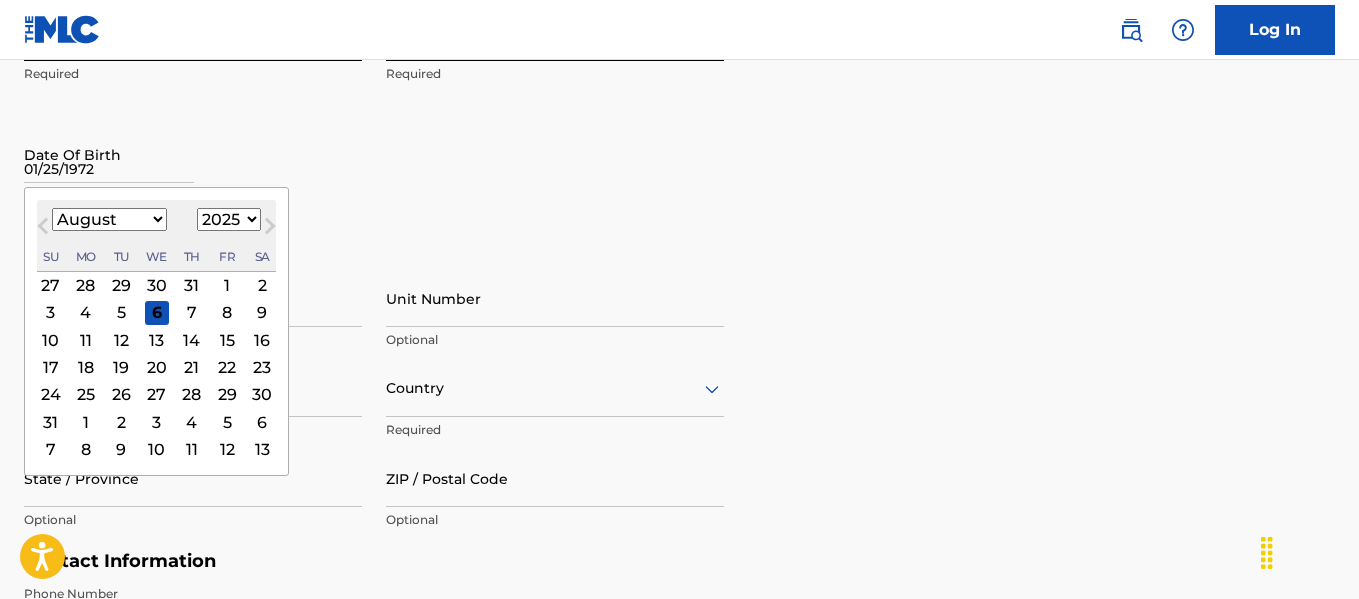 select on "1972" 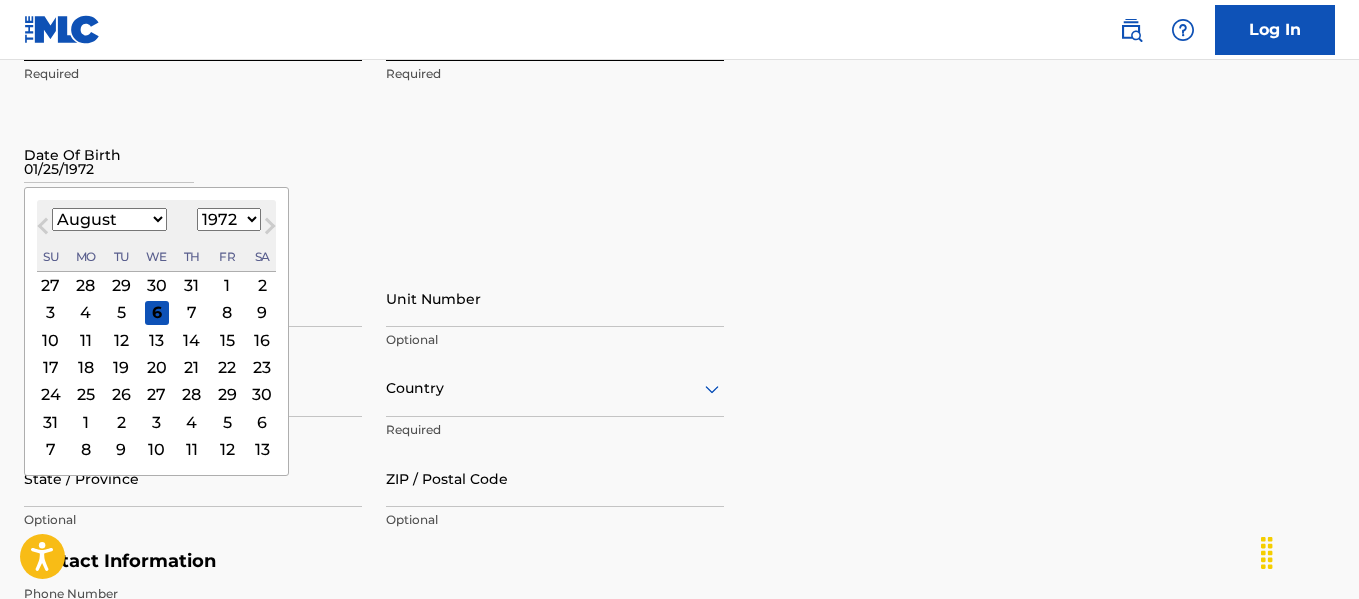click on "1899 1900 1901 1902 1903 1904 1905 1906 1907 1908 1909 1910 1911 1912 1913 1914 1915 1916 1917 1918 1919 1920 1921 1922 1923 1924 1925 1926 1927 1928 1929 1930 1931 1932 1933 1934 1935 1936 1937 1938 1939 1940 1941 1942 1943 1944 1945 1946 1947 1948 1949 1950 1951 1952 1953 1954 1955 1956 1957 1958 1959 1960 1961 1962 1963 1964 1965 1966 1967 1968 1969 1970 1971 1972 1973 1974 1975 1976 1977 1978 1979 1980 1981 1982 1983 1984 1985 1986 1987 1988 1989 1990 1991 1992 1993 1994 1995 1996 1997 1998 1999 2000 2001 2002 2003 2004 2005 2006 2007 2008 2009 2010 2011 2012 2013 2014 2015 2016 2017 2018 2019 2020 2021 2022 2023 2024 2025 2026 2027 2028 2029 2030 2031 2032 2033 2034 2035 2036 2037 2038 2039 2040 2041 2042 2043 2044 2045 2046 2047 2048 2049 2050 2051 2052 2053 2054 2055 2056 2057 2058 2059 2060 2061 2062 2063 2064 2065 2066 2067 2068 2069 2070 2071 2072 2073 2074 2075 2076 2077 2078 2079 2080 2081 2082 2083 2084 2085 2086 2087 2088 2089 2090 2091 2092 2093 2094 2095 2096 2097 2098 2099 2100" at bounding box center [229, 219] 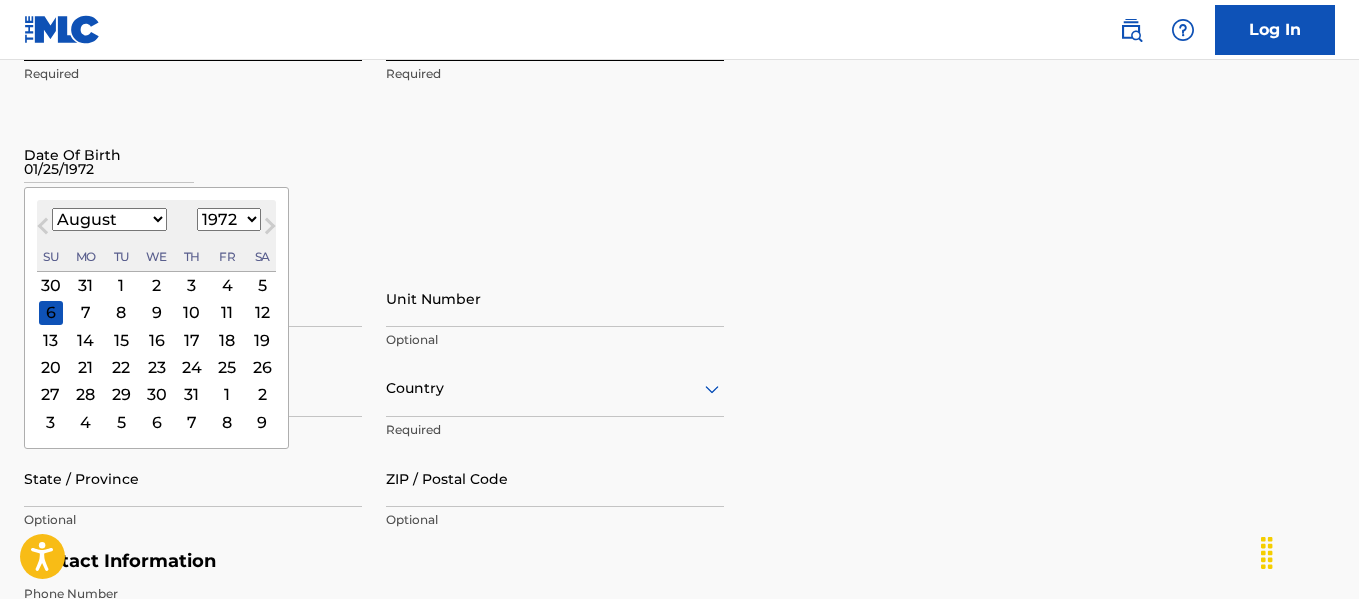 click on "January February March April May June July August September October November December" at bounding box center (109, 219) 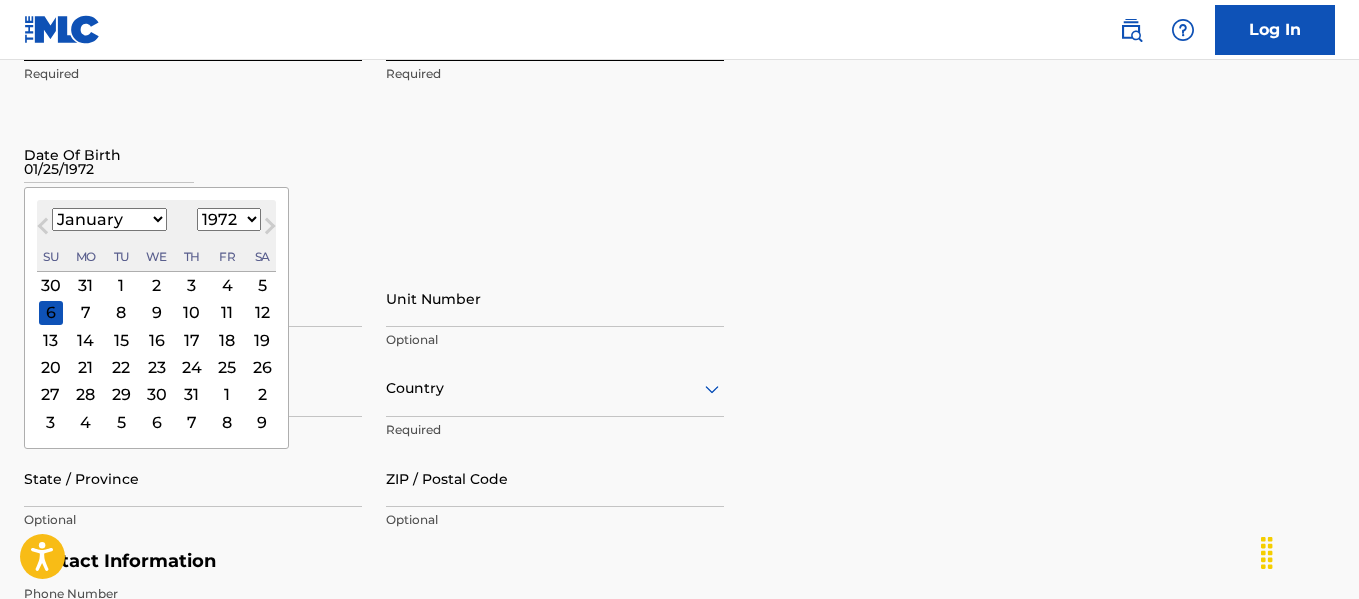 click on "January February March April May June July August September October November December" at bounding box center (109, 219) 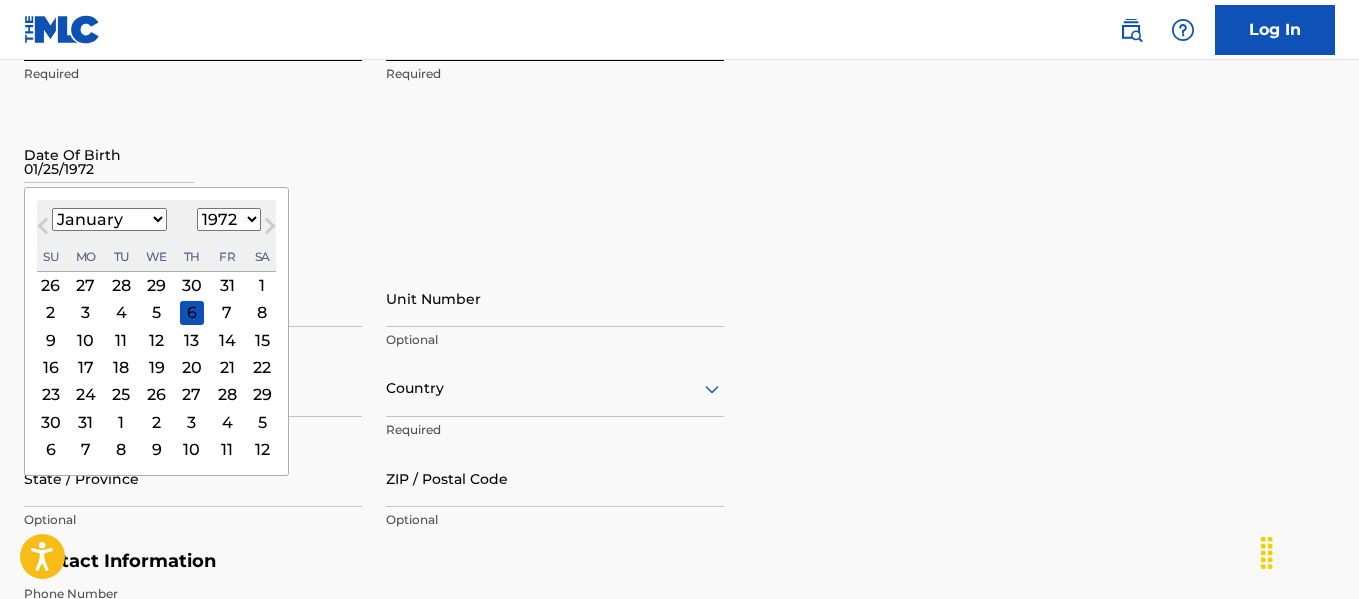 click on "25" at bounding box center [121, 395] 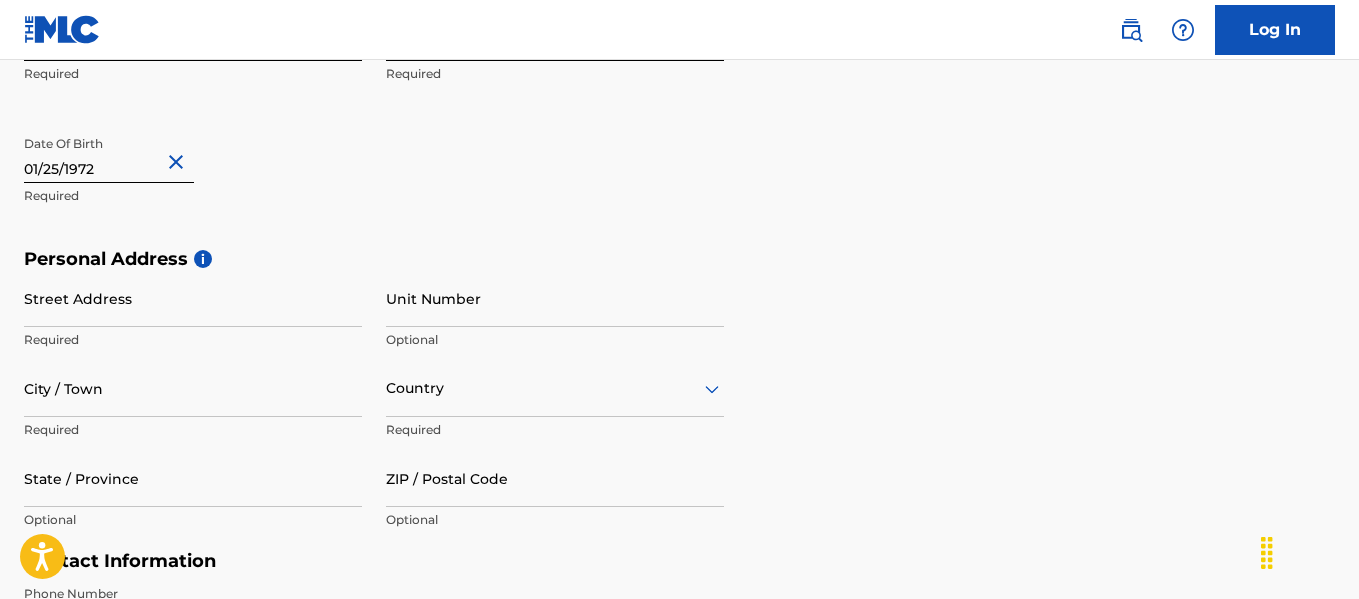 click on "Personal Address i" at bounding box center [679, 259] 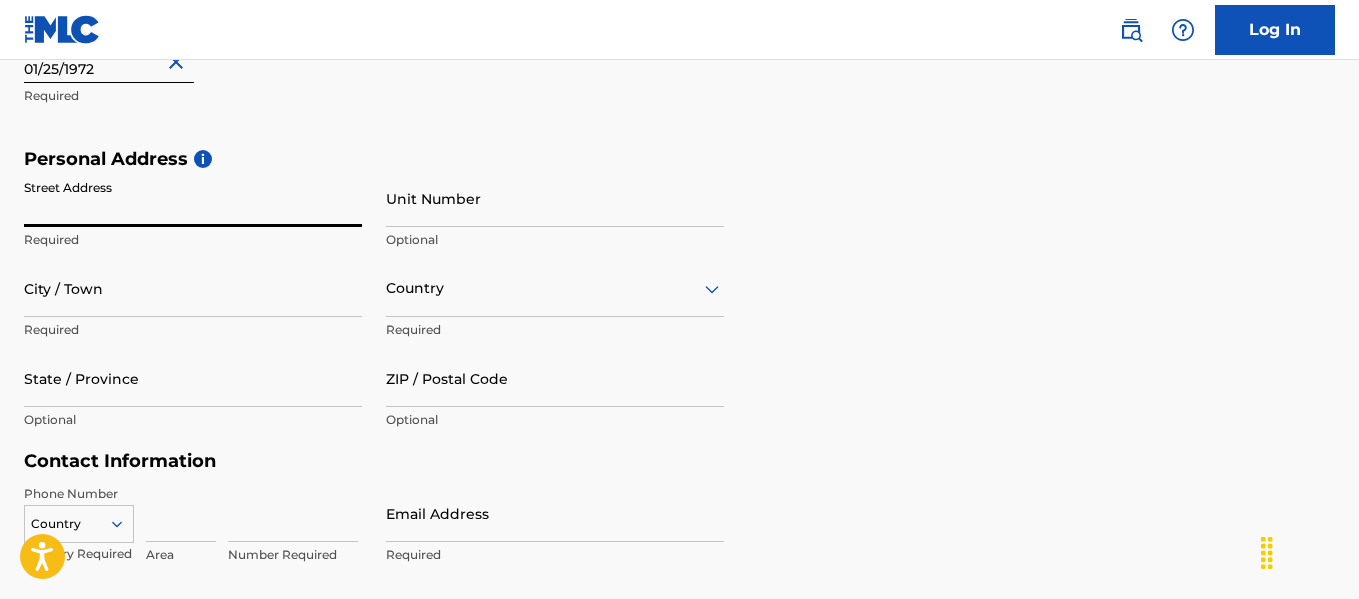 click on "Street Address" at bounding box center (193, 198) 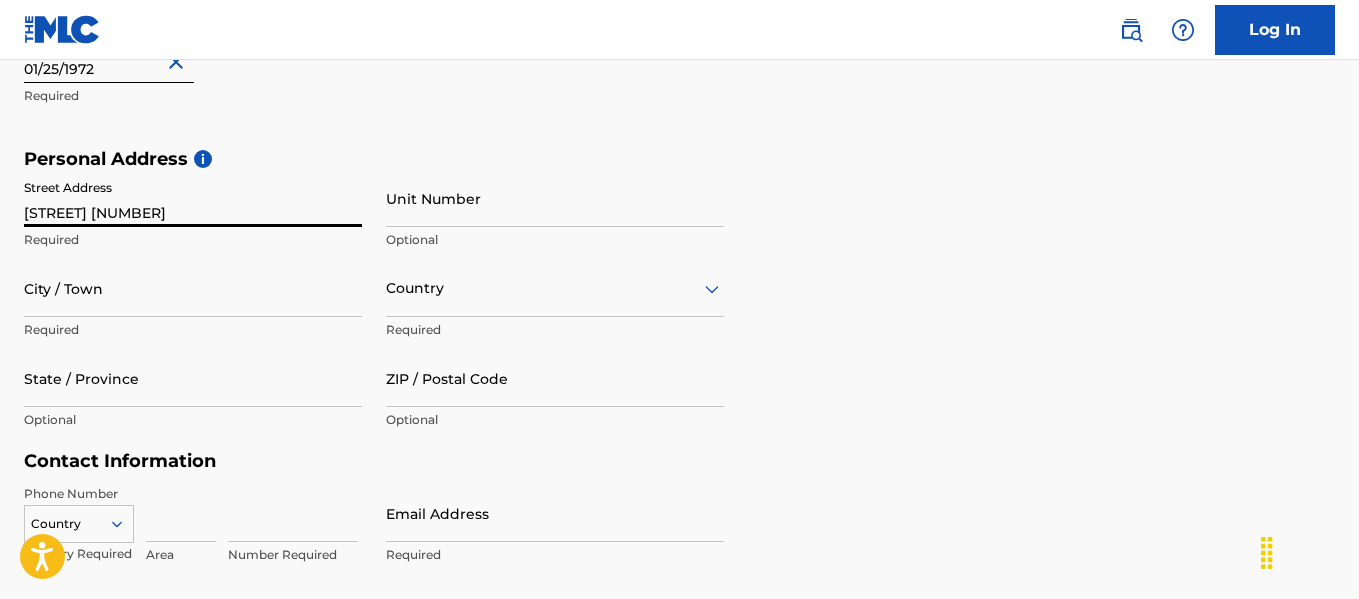 type on "[CITY]" 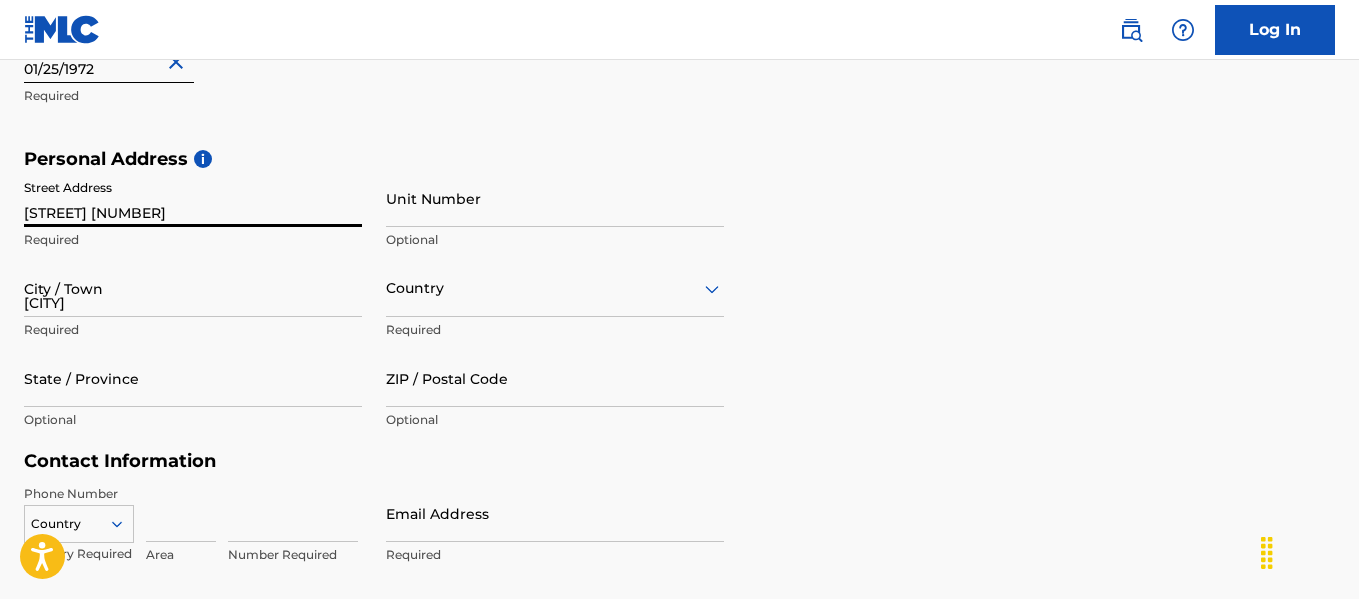 type on "United States" 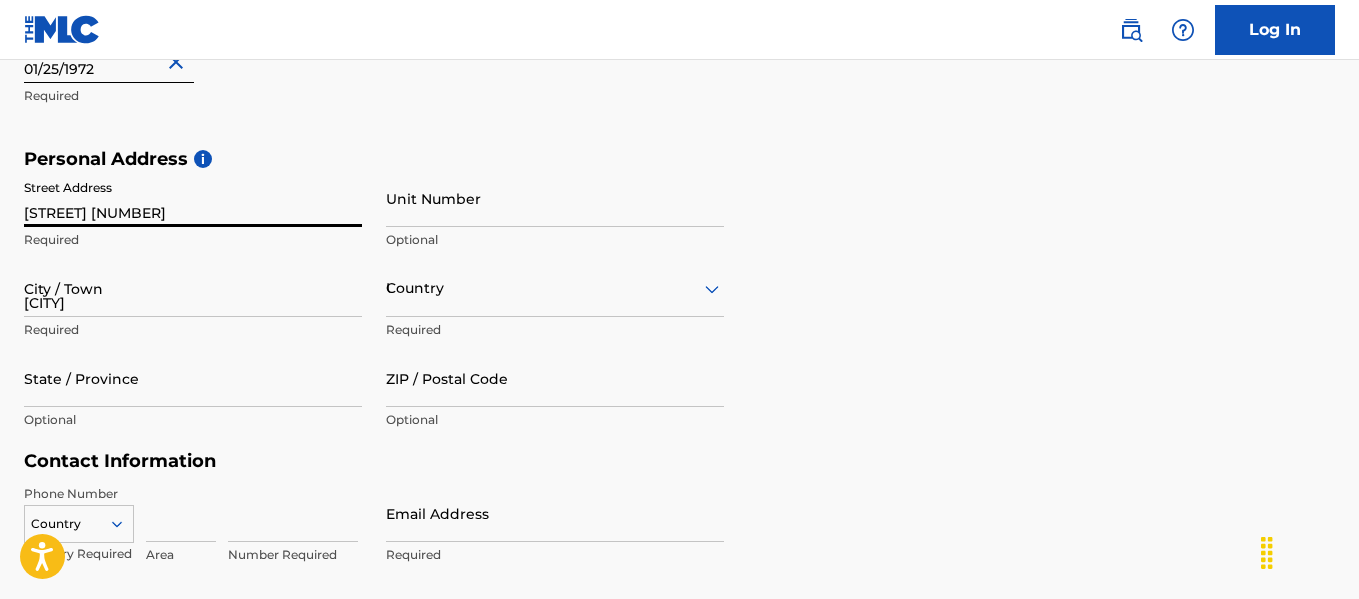 type on "CA" 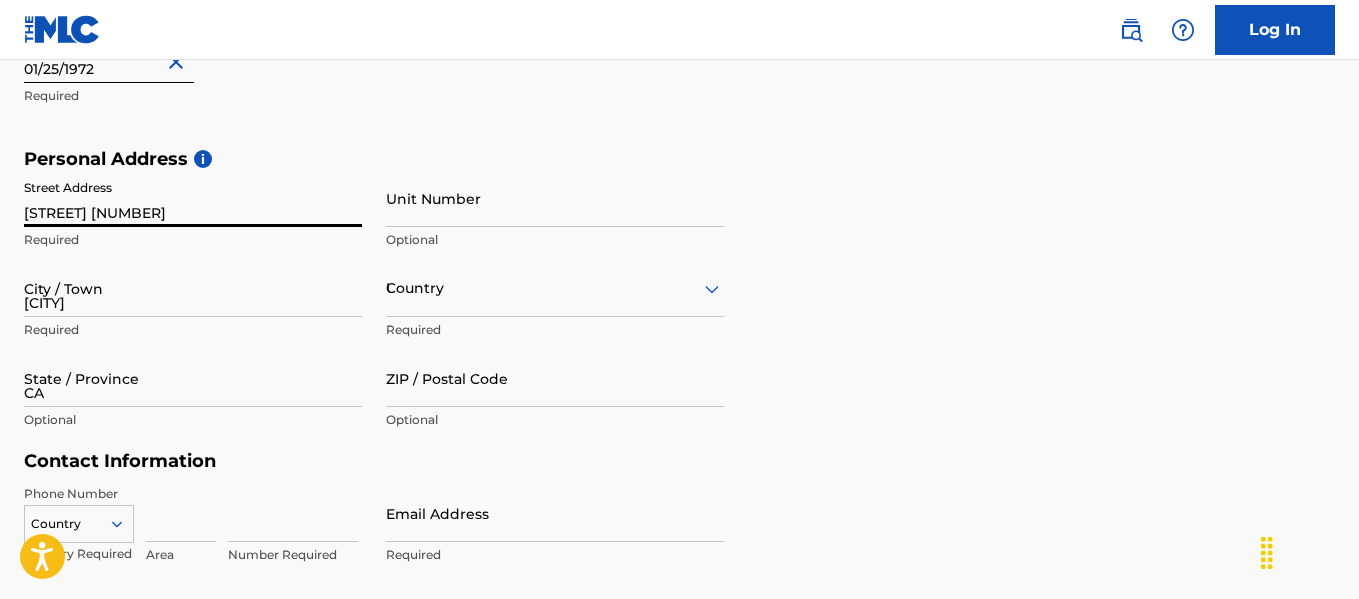 type on "92867" 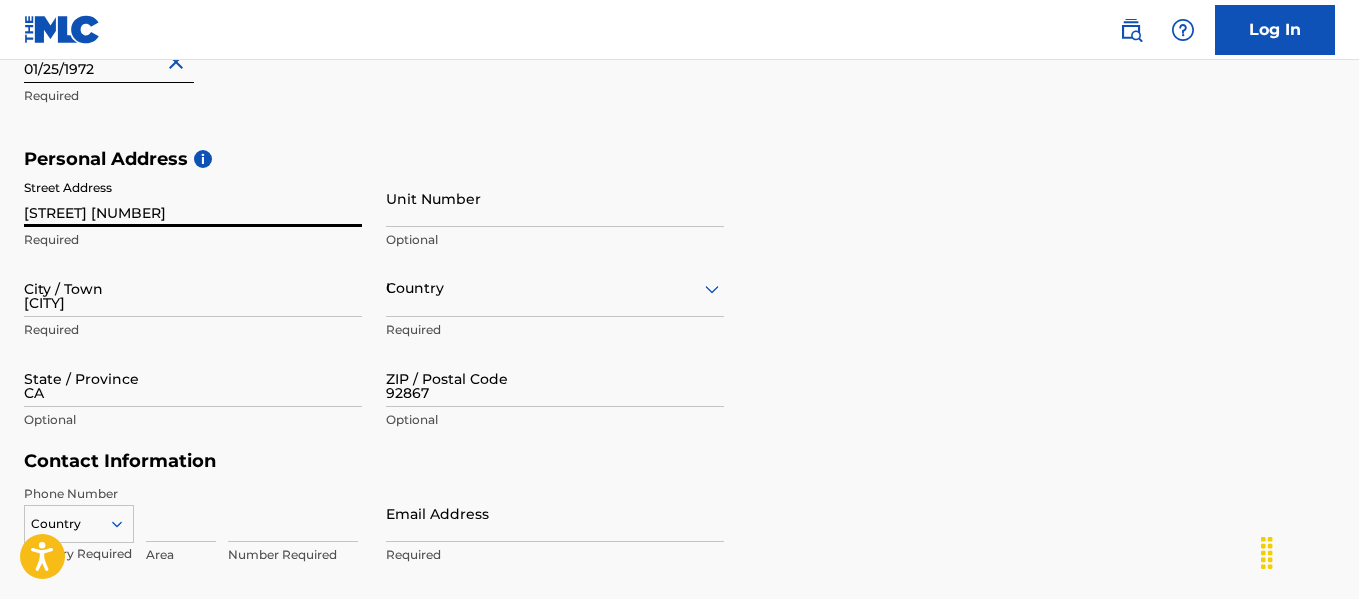 type on "1" 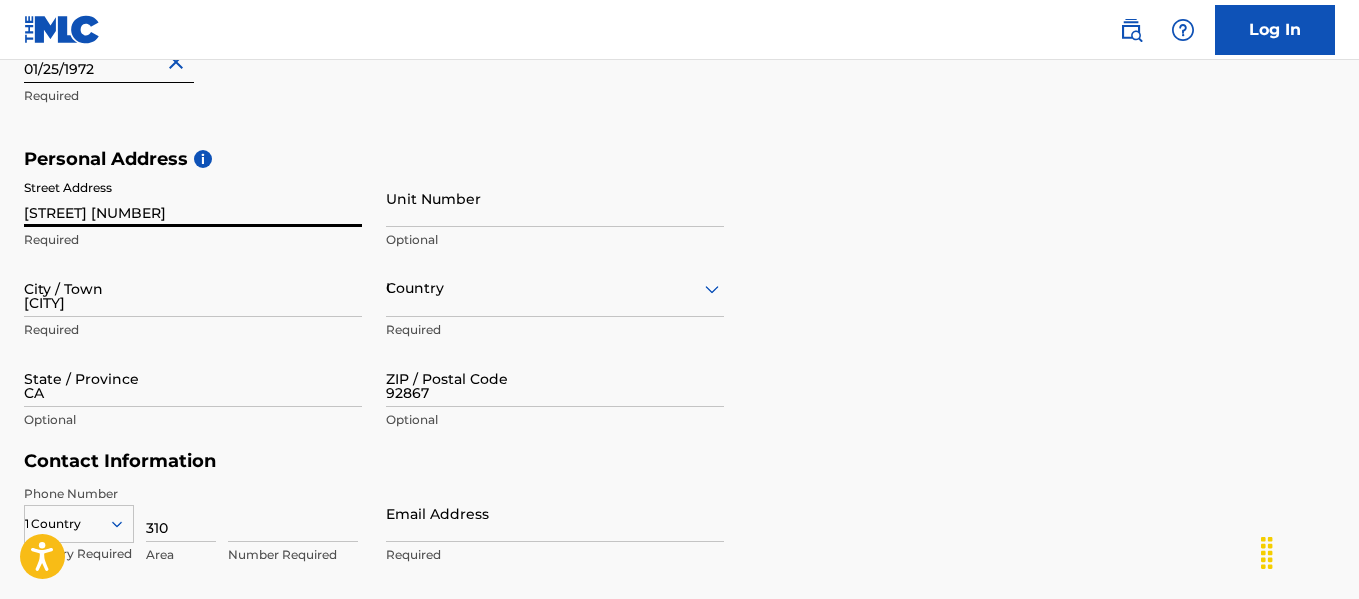 type on "8014246" 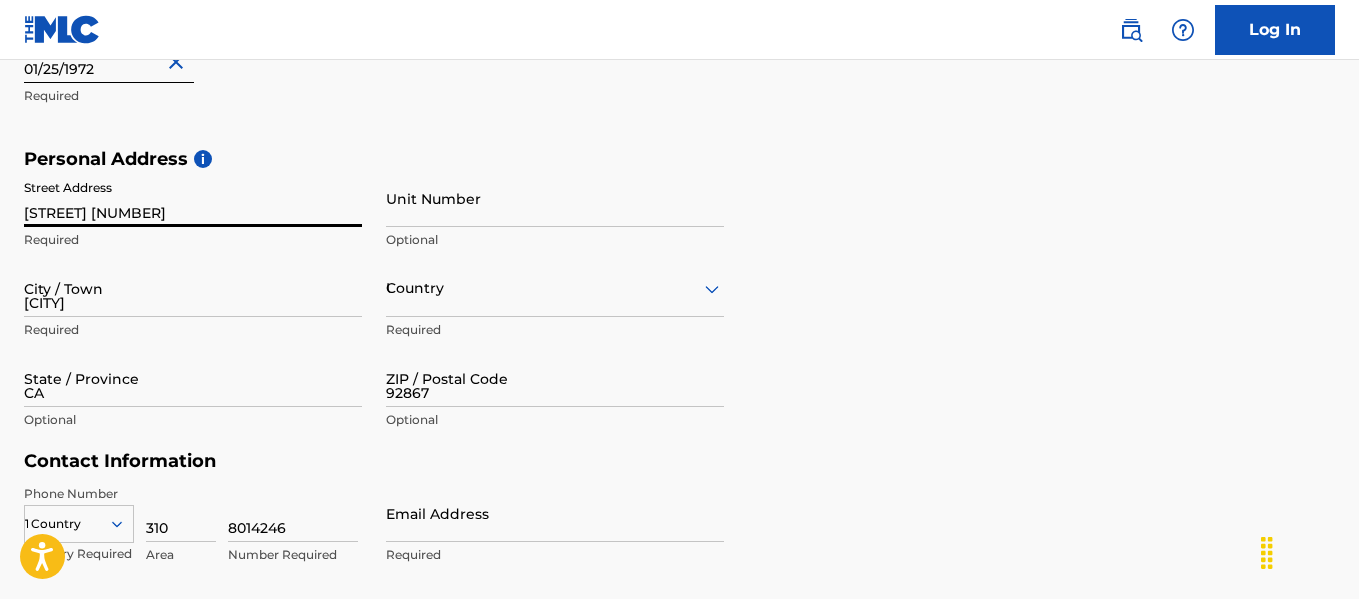 type on "[EMAIL]" 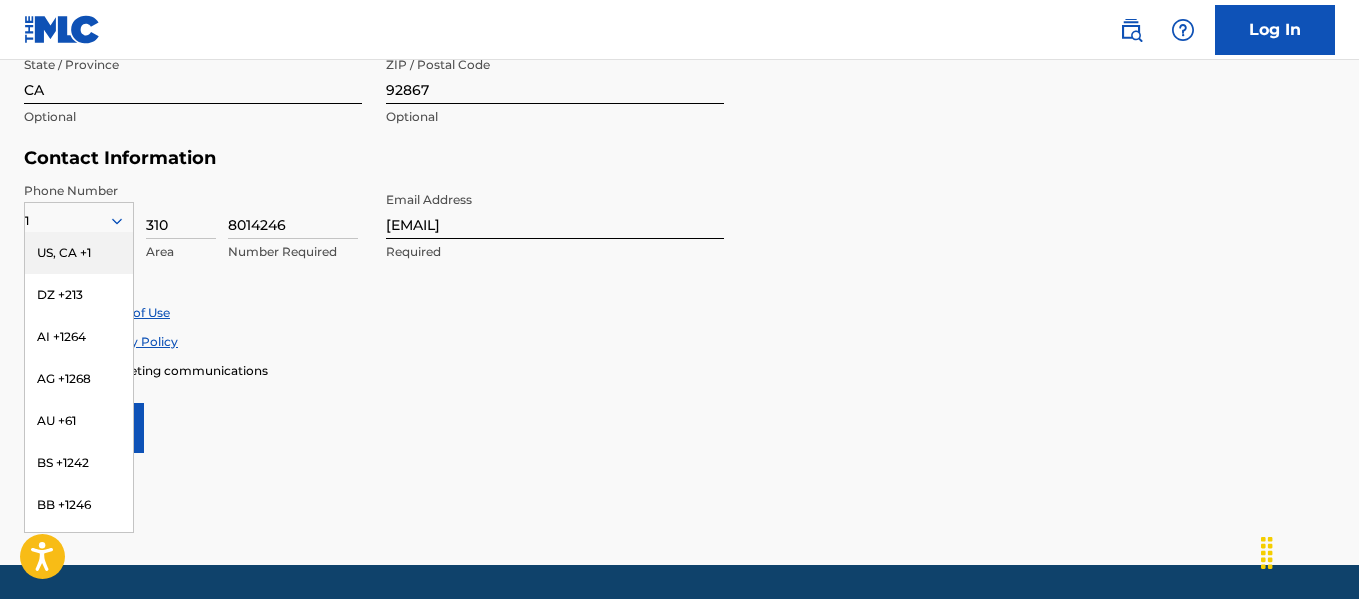 scroll, scrollTop: 937, scrollLeft: 0, axis: vertical 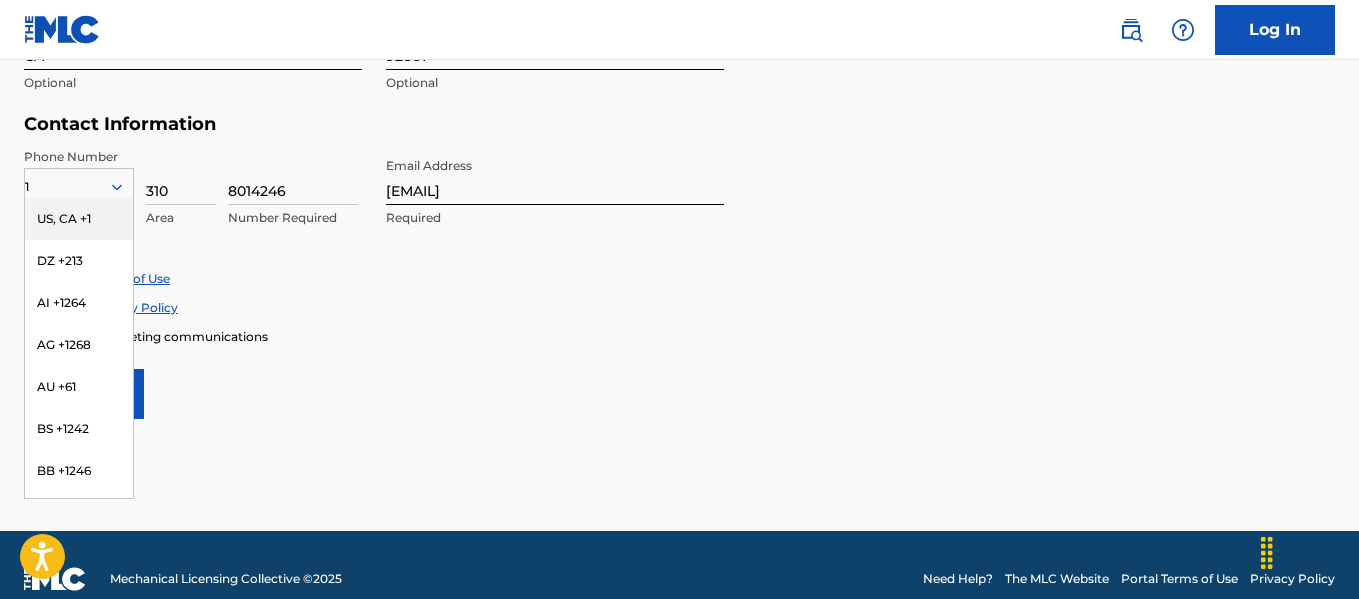 click on "Enroll in marketing communications" at bounding box center (679, 336) 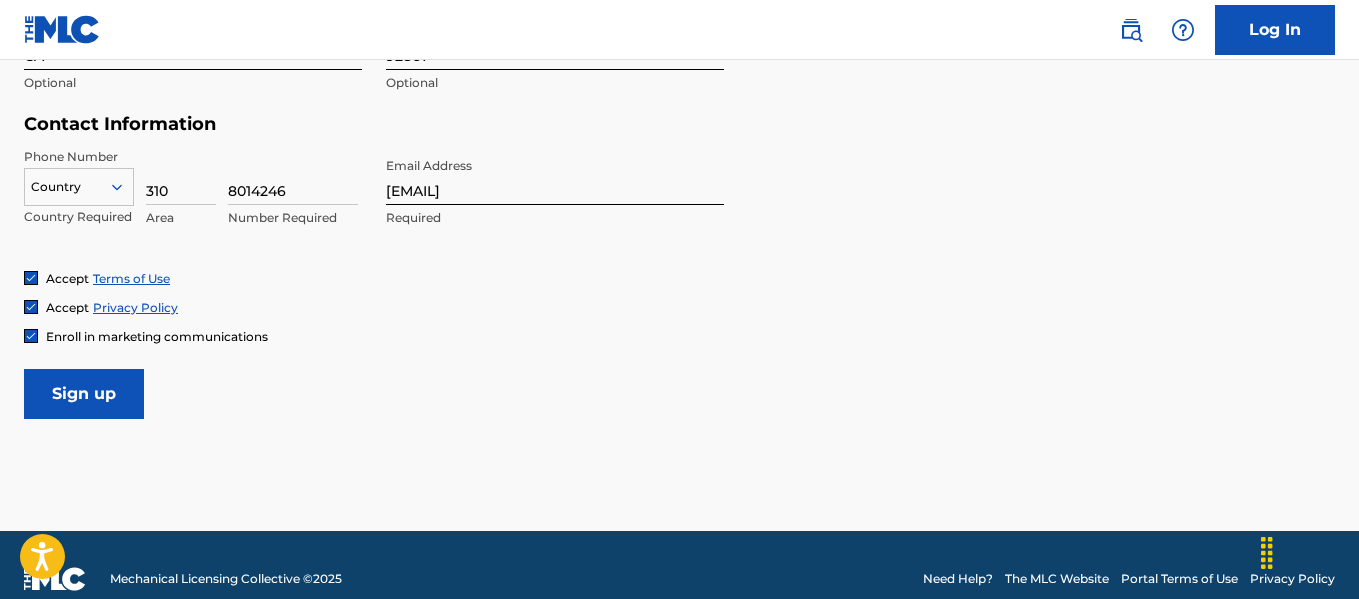click on "Phone Number option , selected. Select is focused ,type to refine list, press Down to open the menu,  Country United States Required 310 Area [PHONE] Number Required Email Address [EMAIL] Required" at bounding box center (374, 209) 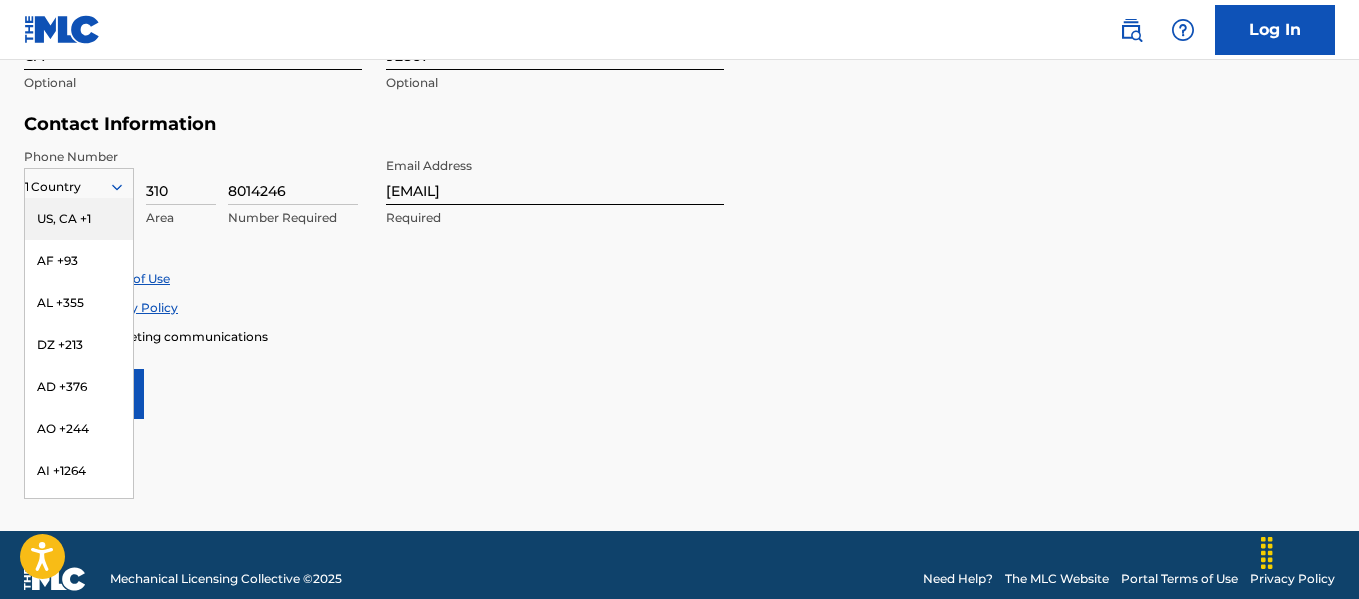 click on "US, CA +1" at bounding box center [79, 219] 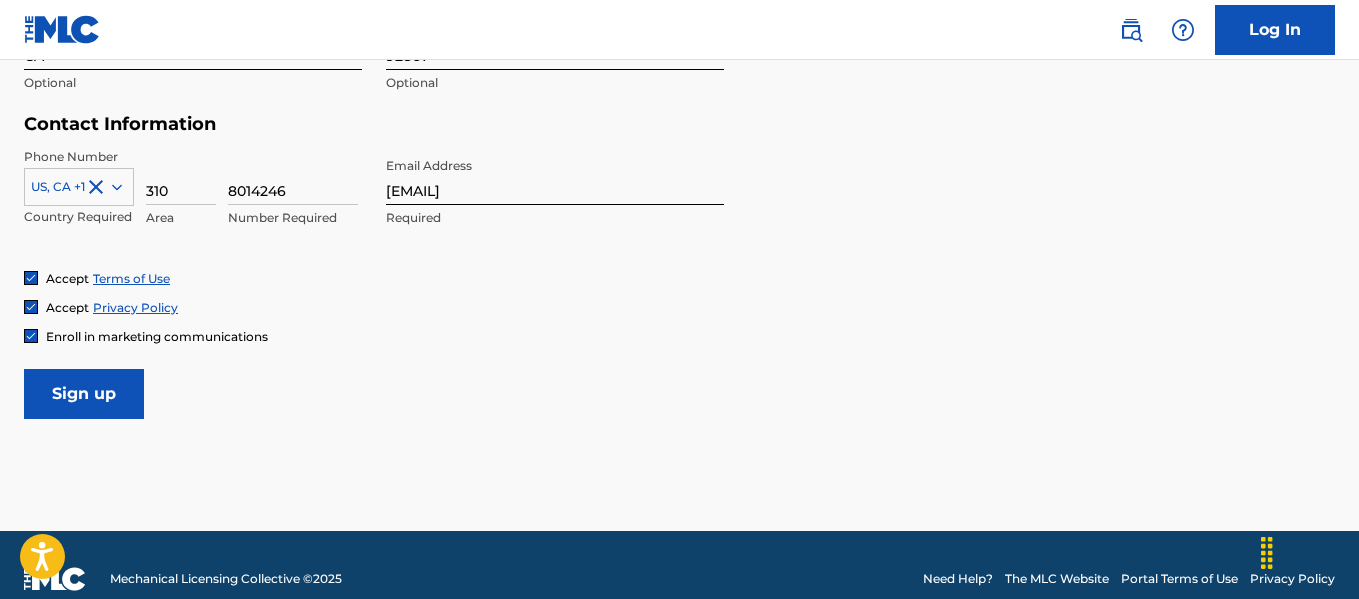 click on "Accept Terms of Use" at bounding box center (679, 278) 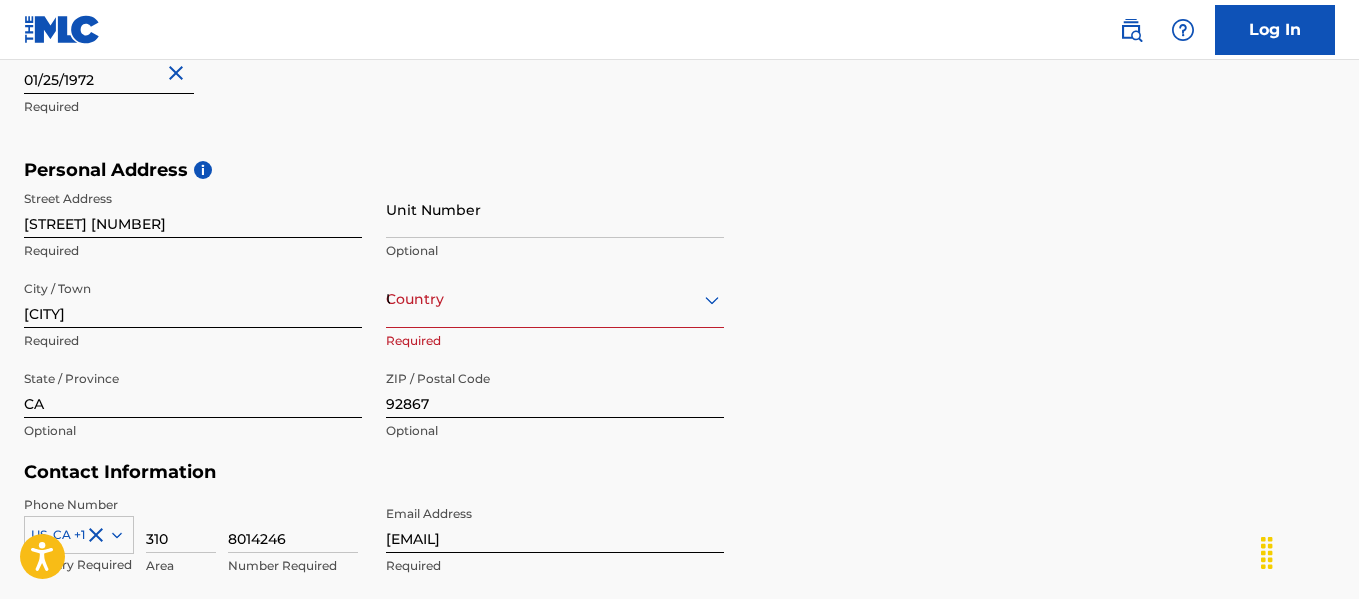 click on "option , selected. Select is focused ,type to refine list, press Down to open the menu,  Country United States" at bounding box center [555, 299] 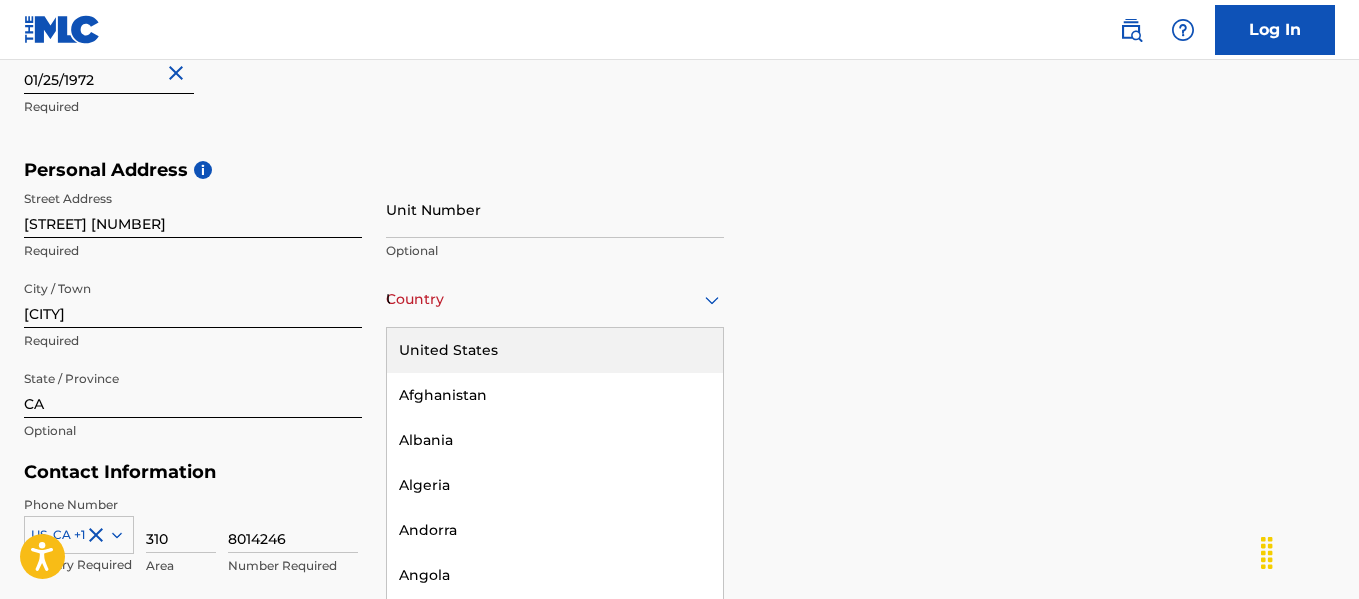 scroll, scrollTop: 619, scrollLeft: 0, axis: vertical 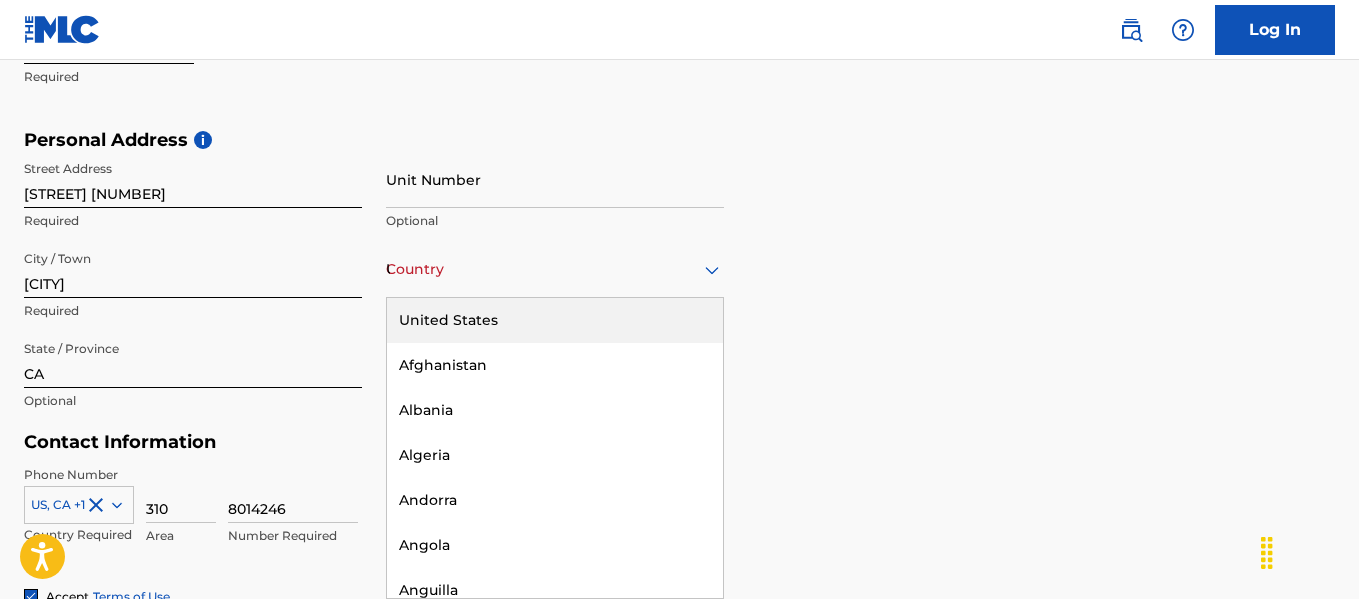 click on "United States" at bounding box center (555, 320) 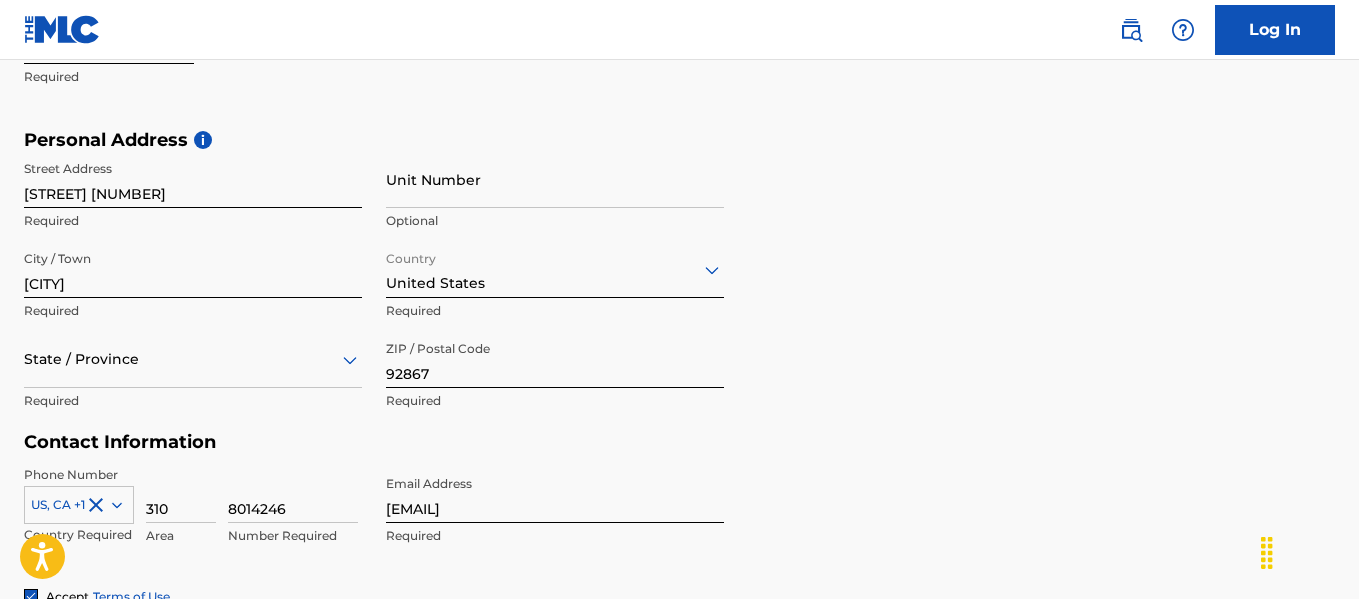 click on "Personal Address i Street Address [NUMBER] [STREET] Required Unit Number Optional City / Town [CITY] Required Country United States Required State / Province Required ZIP / Postal Code [ZIP] Required" at bounding box center (679, 280) 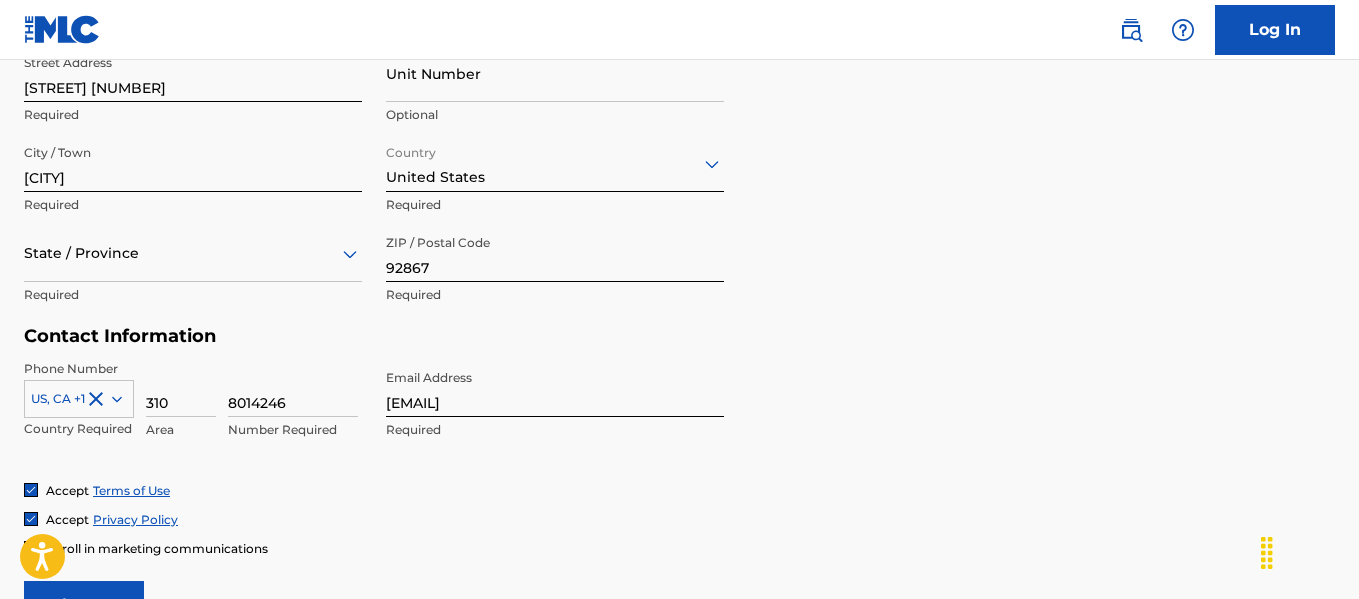 scroll, scrollTop: 819, scrollLeft: 0, axis: vertical 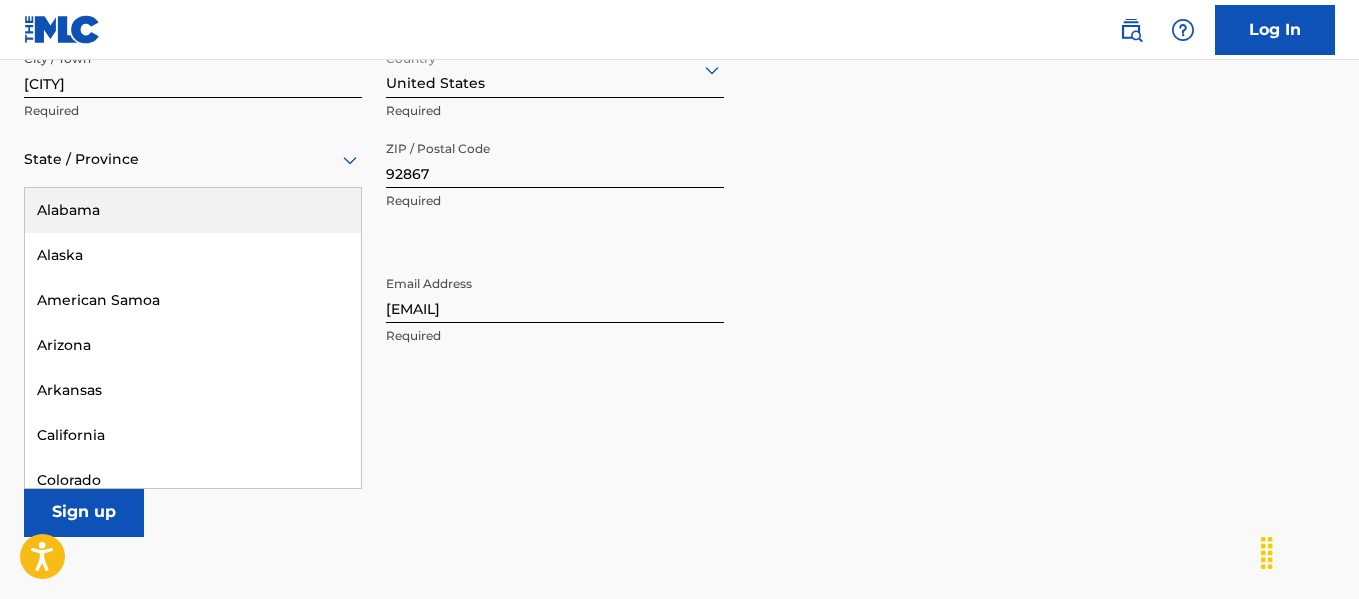 click 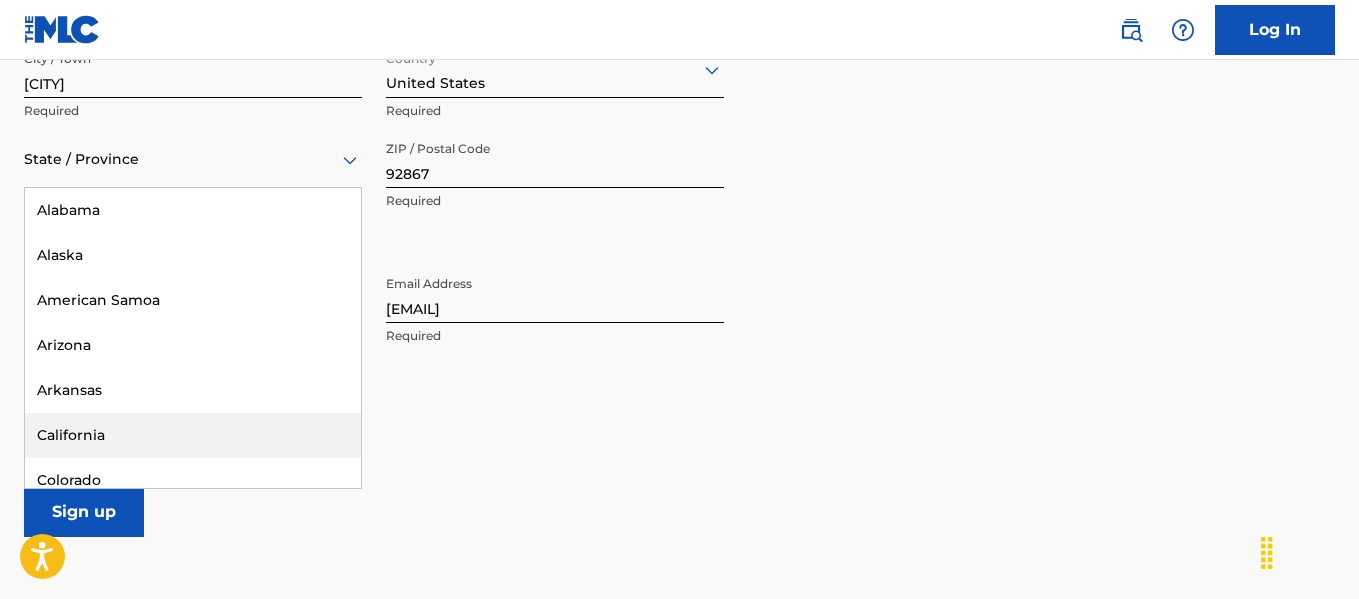 click on "California" at bounding box center [193, 435] 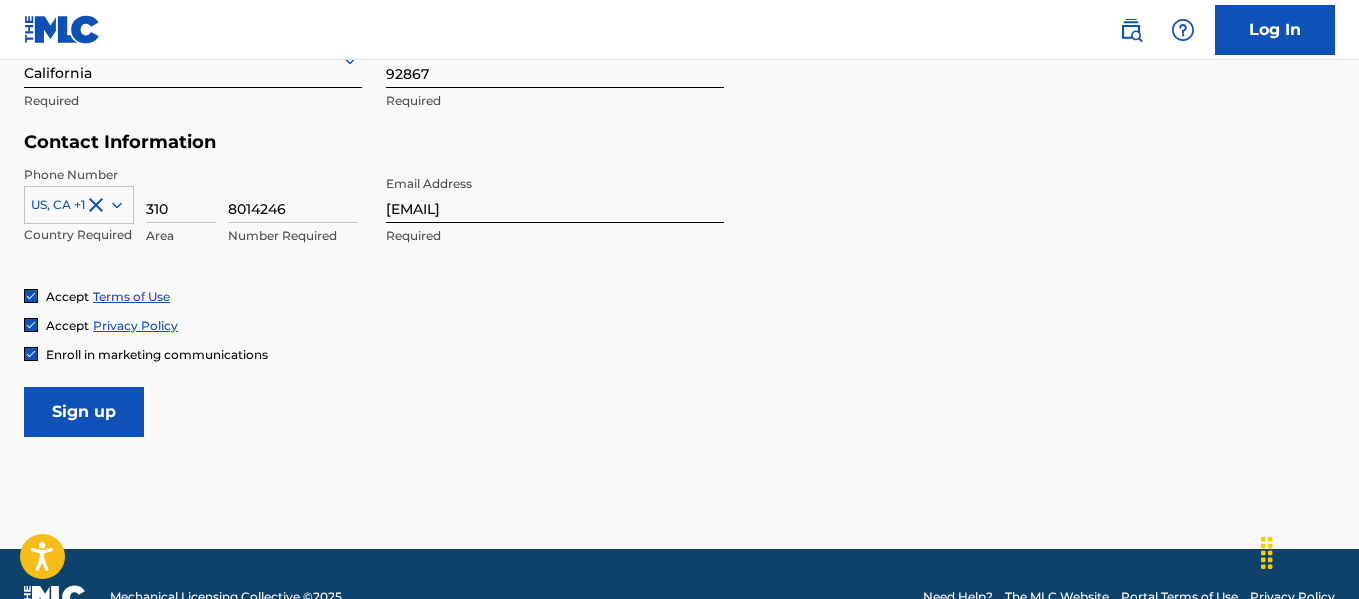 scroll, scrollTop: 965, scrollLeft: 0, axis: vertical 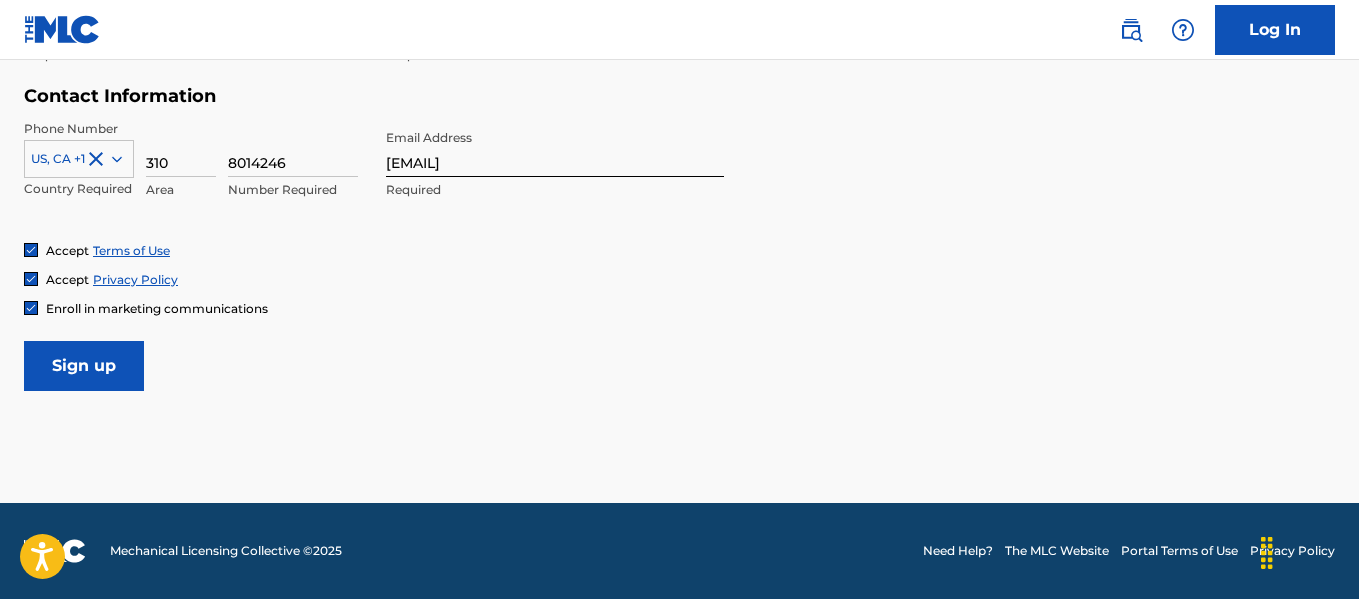 click on "Sign up" at bounding box center (84, 366) 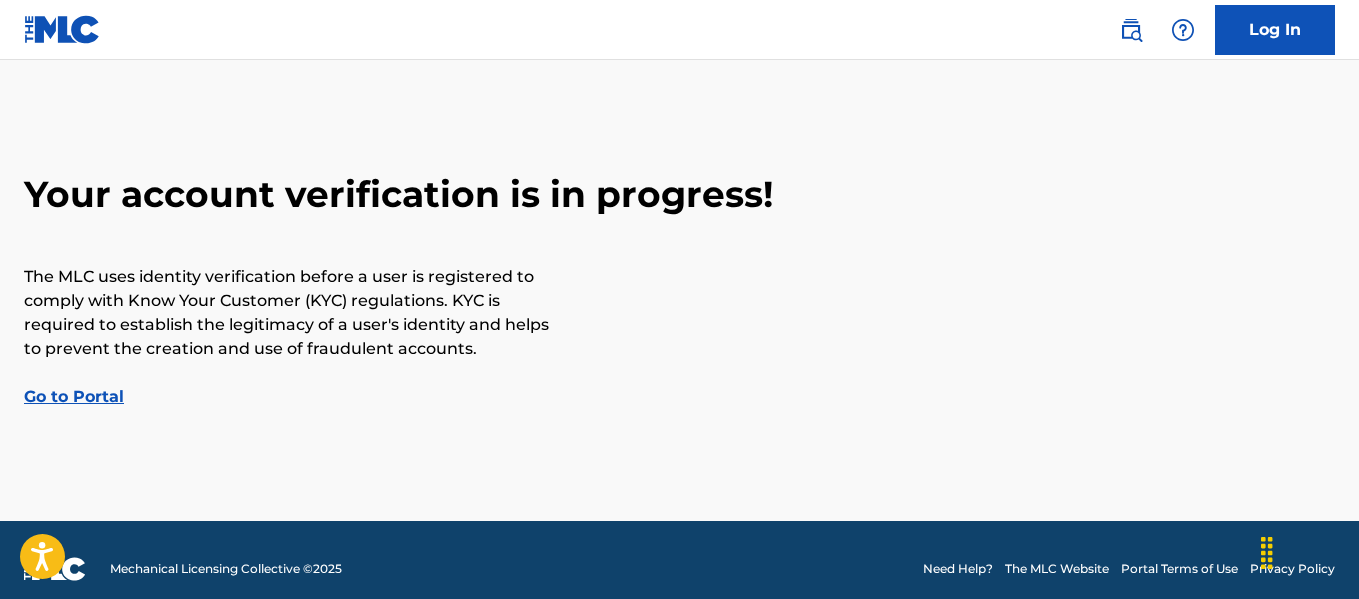 scroll, scrollTop: 52, scrollLeft: 0, axis: vertical 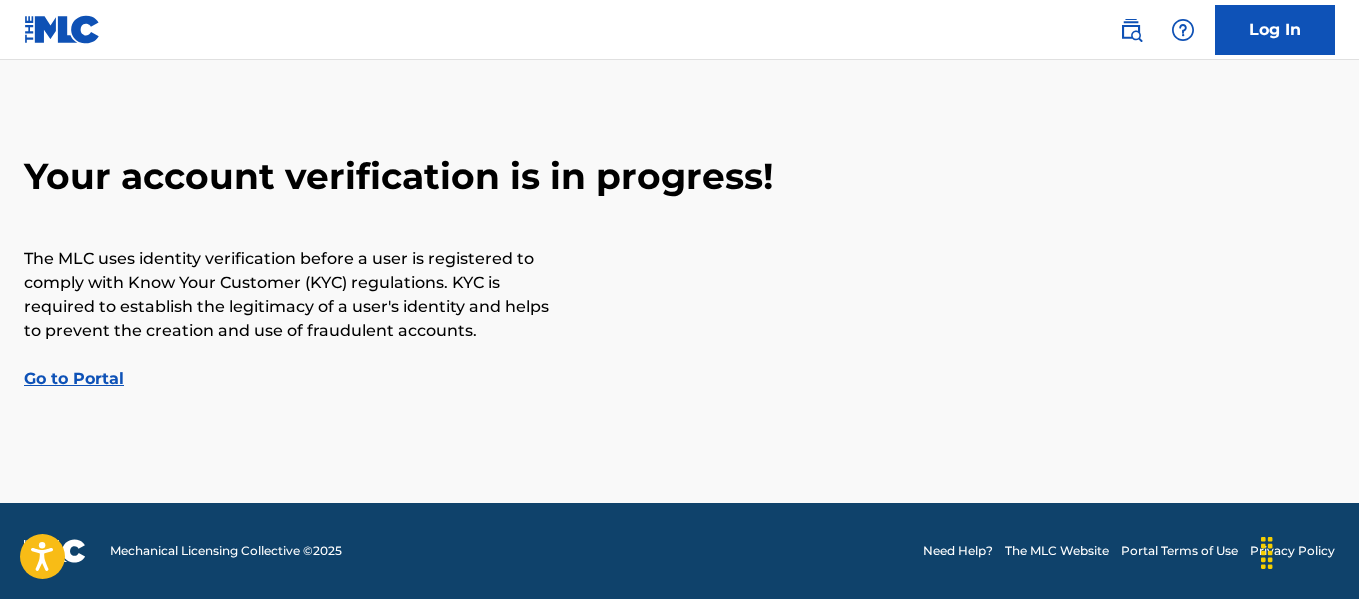 click on "Go to Portal" at bounding box center (74, 378) 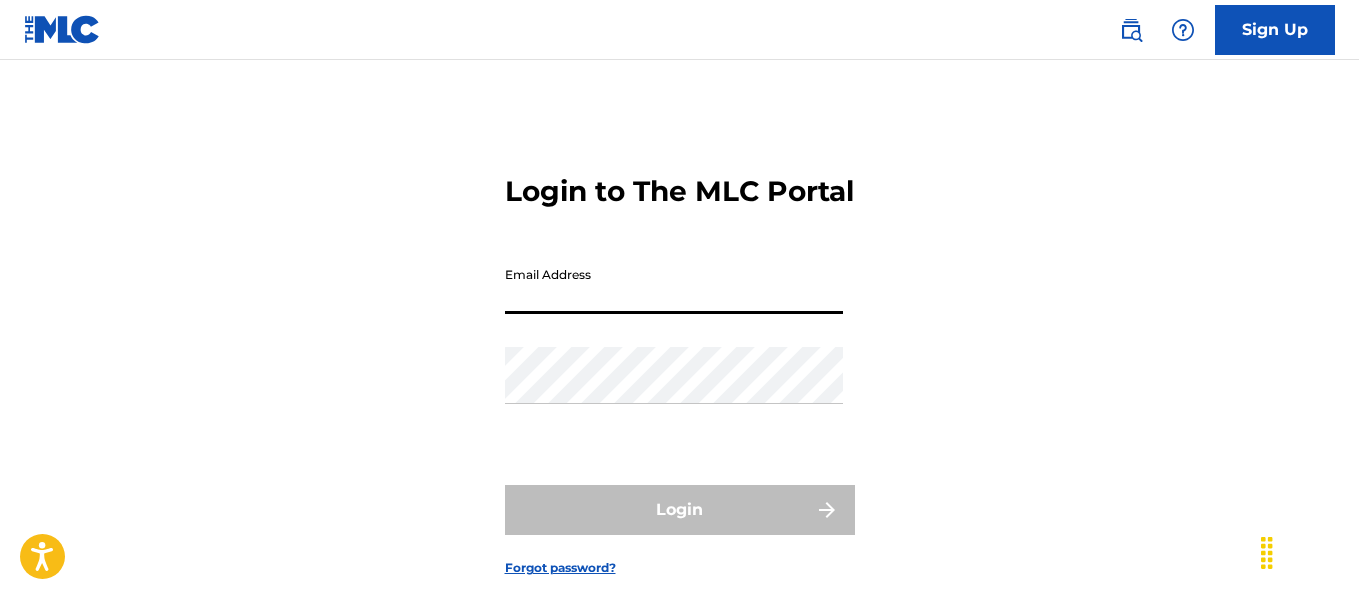 click on "Email Address" at bounding box center [674, 285] 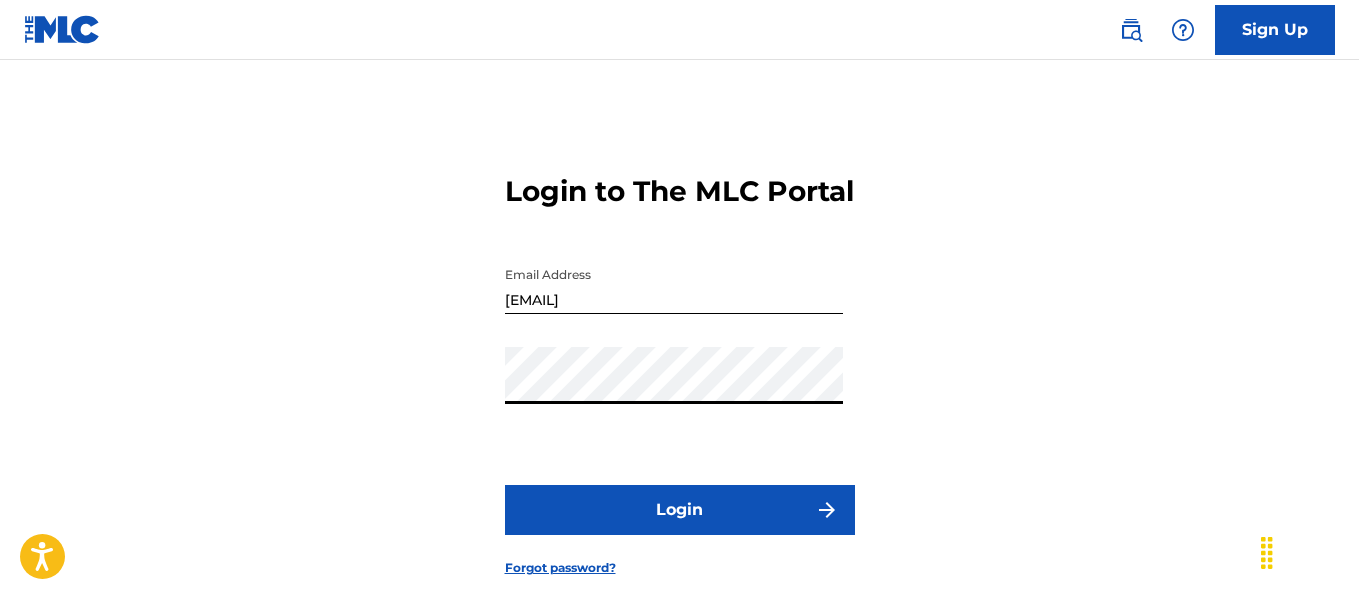 click on "Login to The MLC Portal Email Address [EMAIL] Password Login Forgot password?" at bounding box center (679, 359) 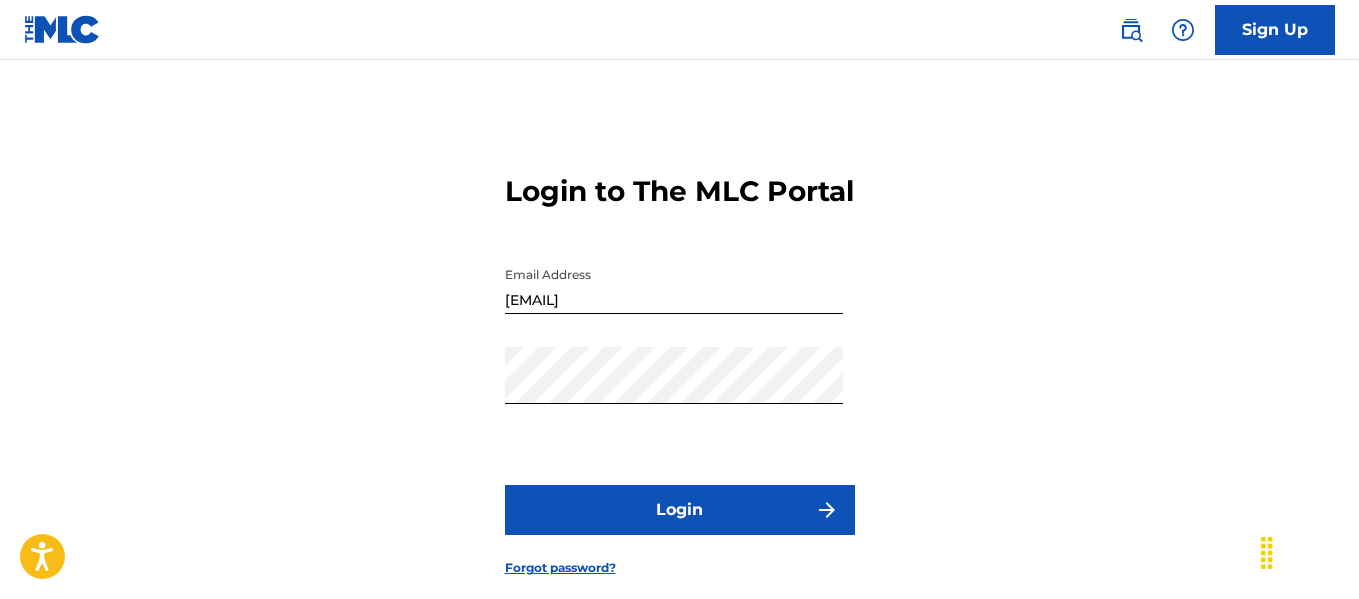 click on "Login" at bounding box center [680, 510] 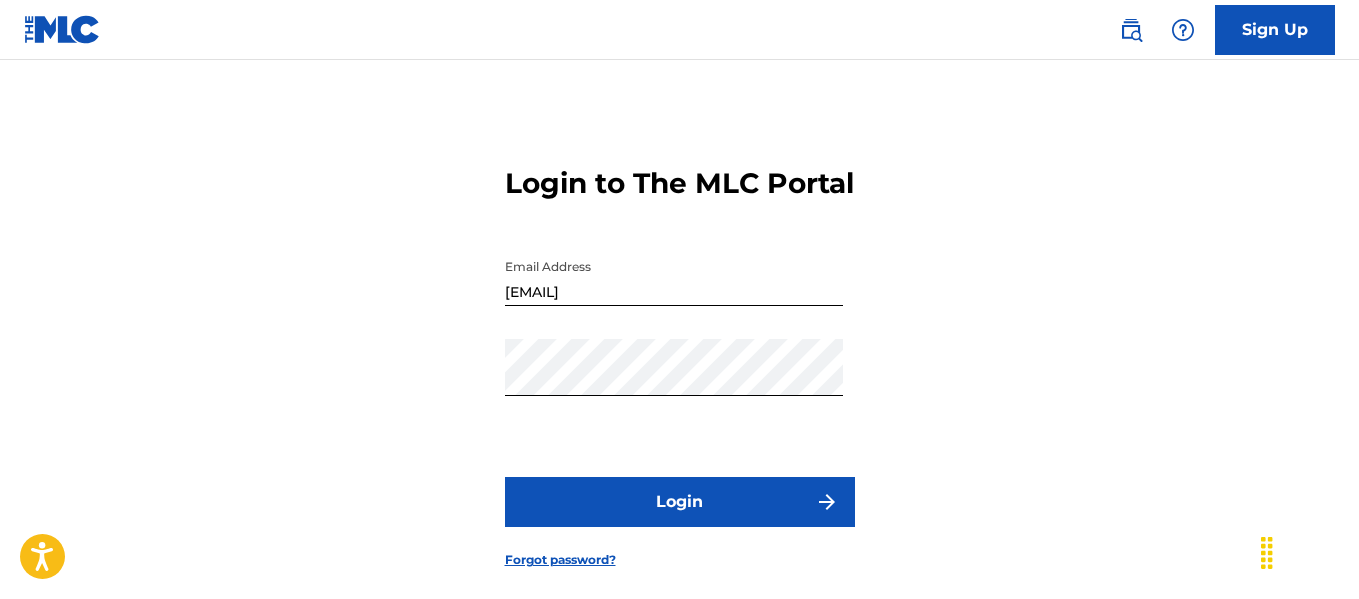 scroll, scrollTop: 0, scrollLeft: 0, axis: both 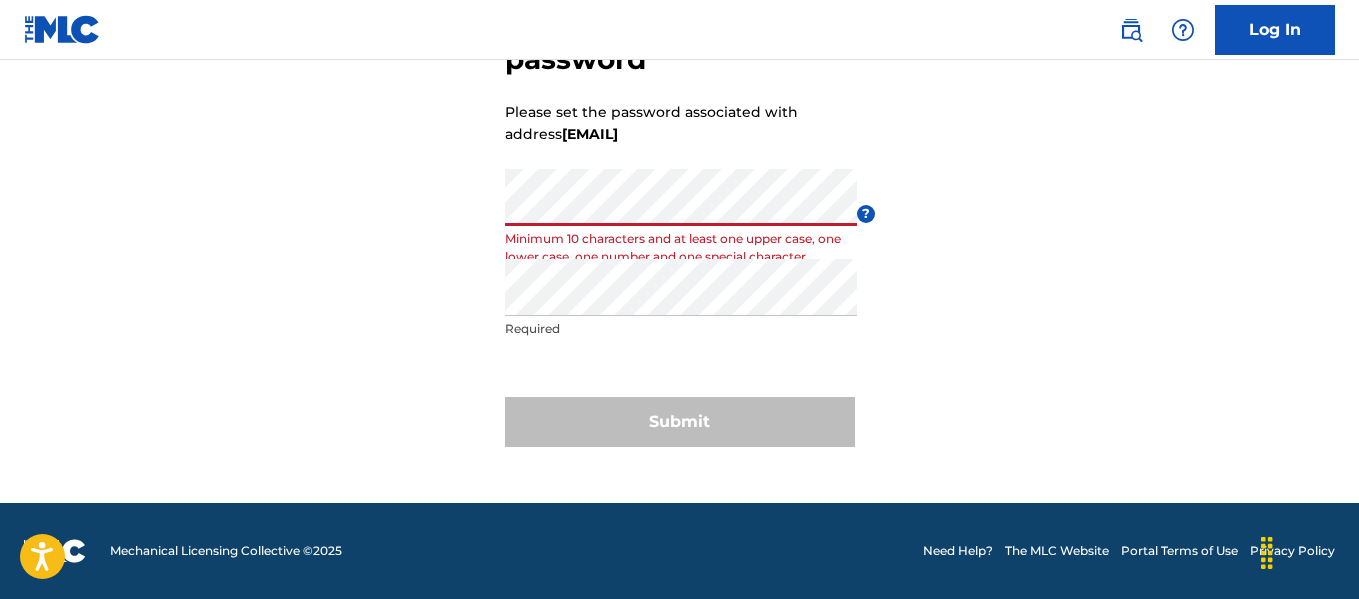 click on "Set your account password Please set the password associated with   address  tytheinsuranceguy@switchinsurancenow.com Password   Minimum 10 characters and at least one upper case, one lower case, one number and one special character ? Re enter password   Required Submit" at bounding box center (679, 223) 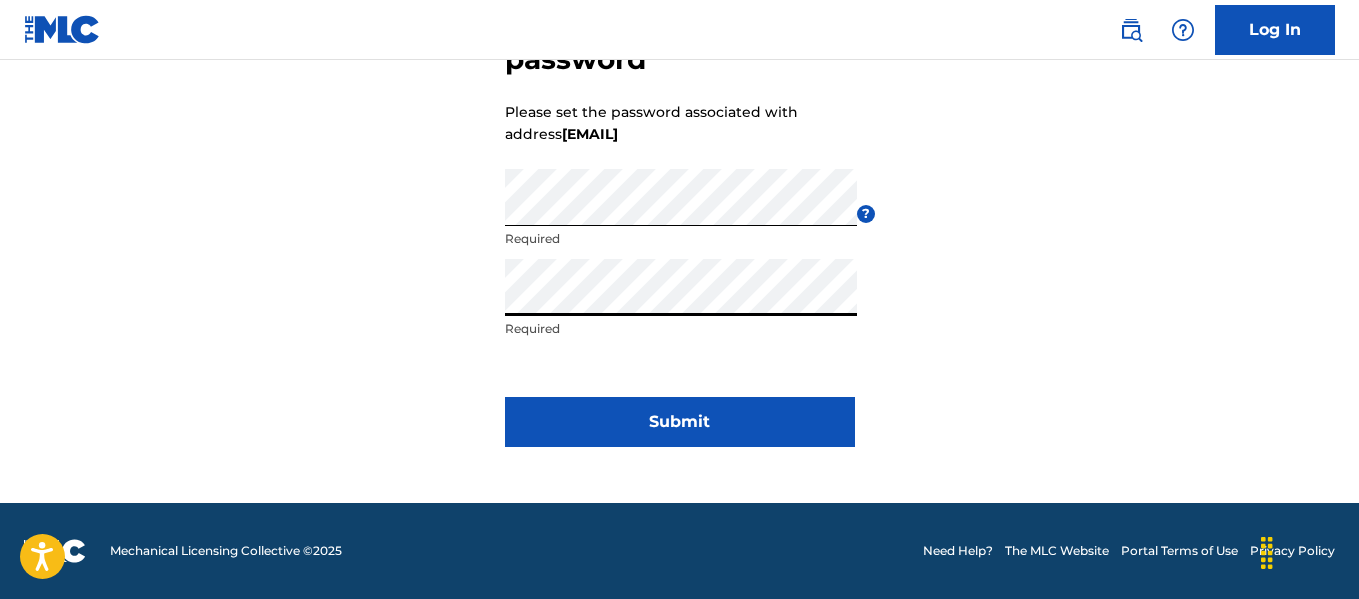 click on "Submit" at bounding box center (680, 422) 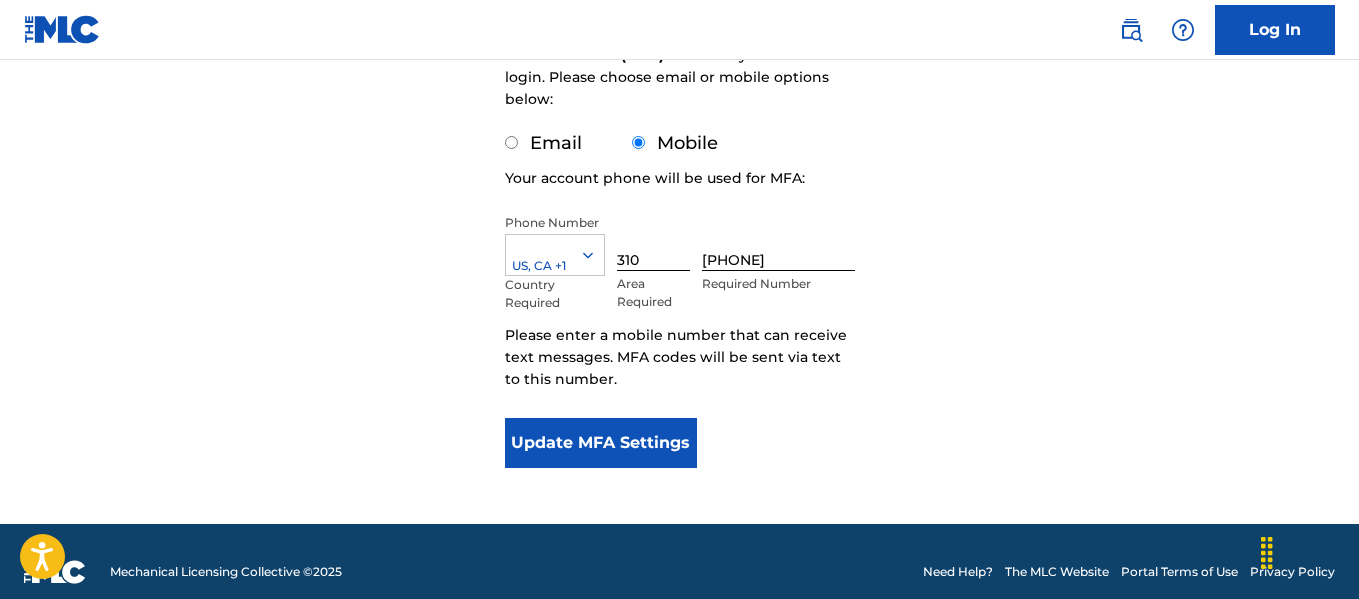 scroll, scrollTop: 363, scrollLeft: 0, axis: vertical 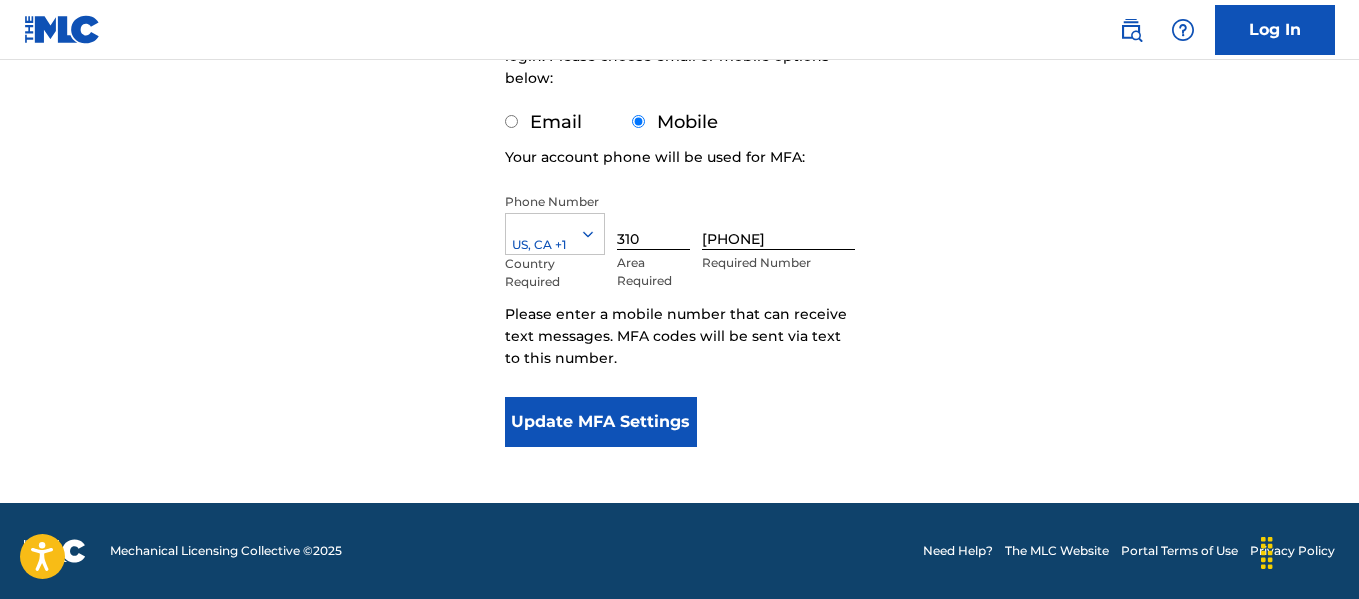 click on "Update MFA Settings" at bounding box center [601, 422] 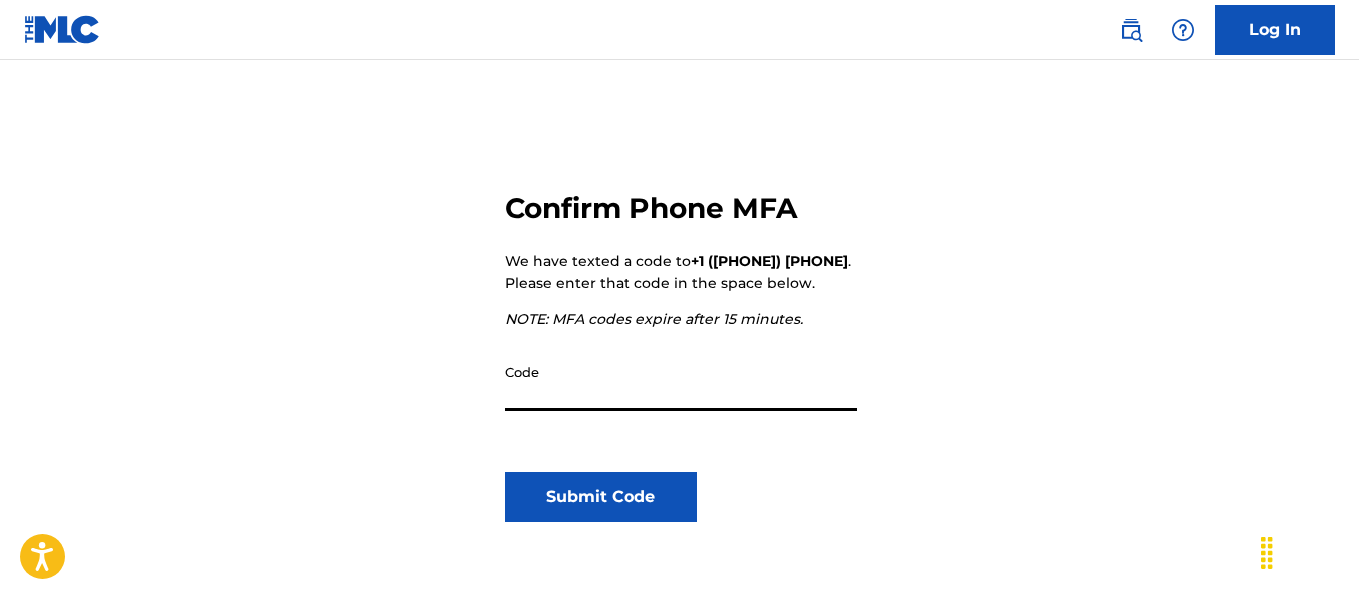 scroll, scrollTop: 200, scrollLeft: 0, axis: vertical 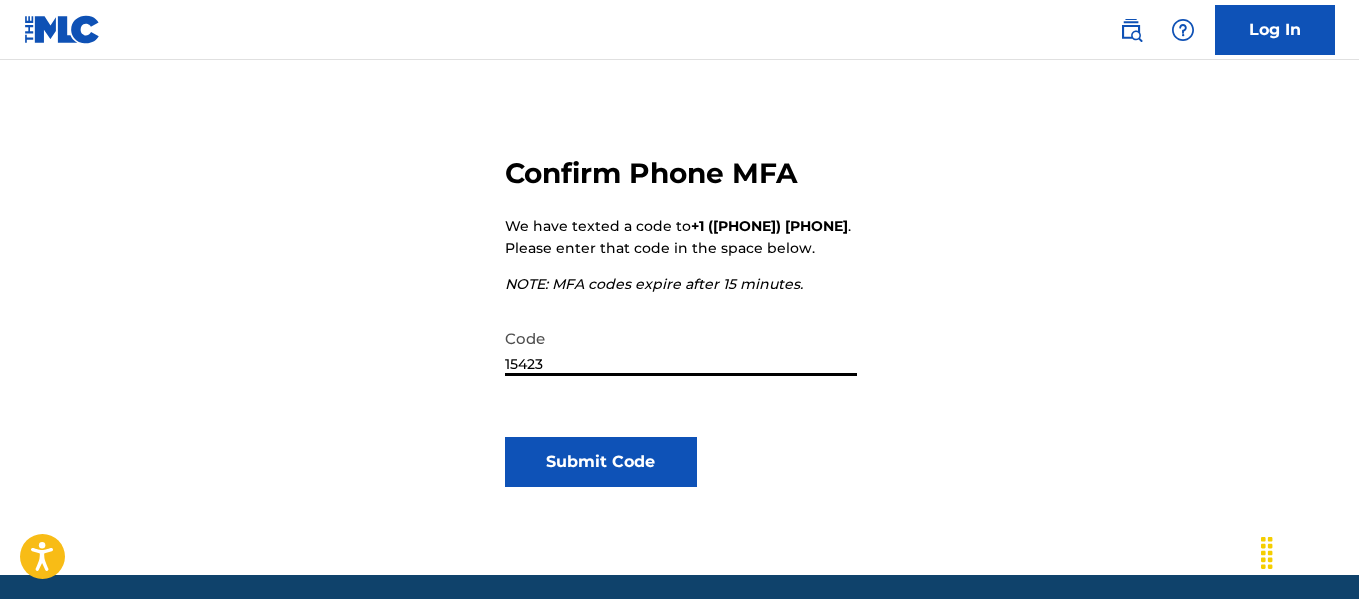 type on "154238" 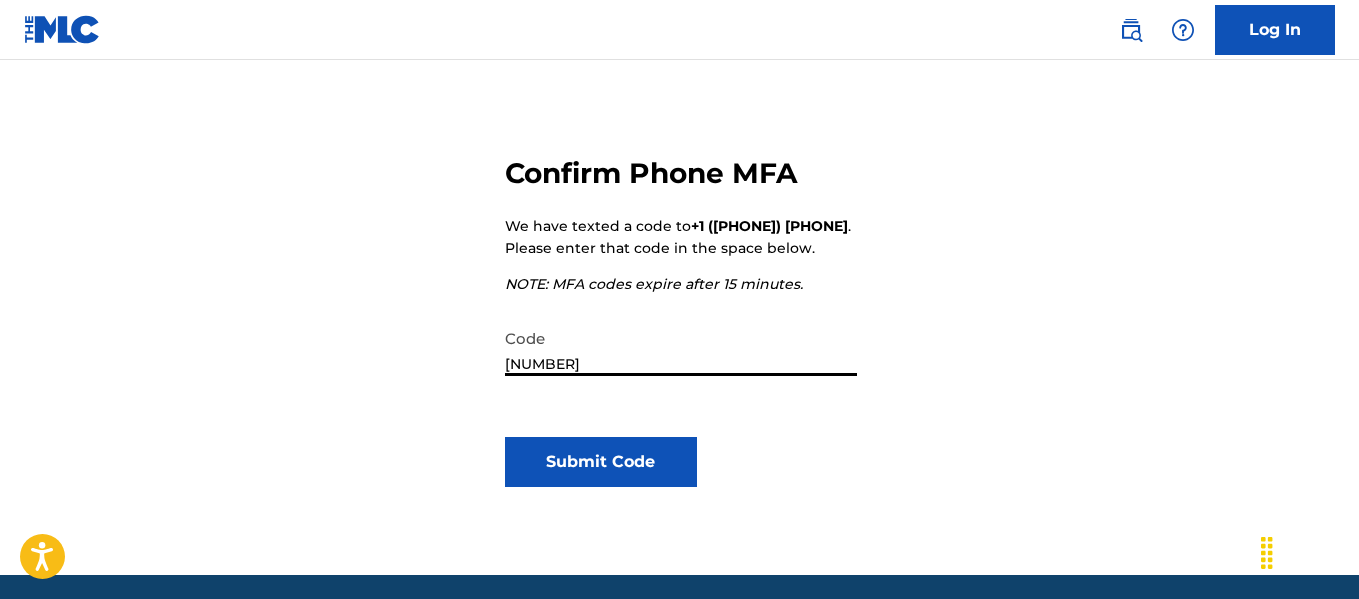 click on "Submit Code" at bounding box center (601, 462) 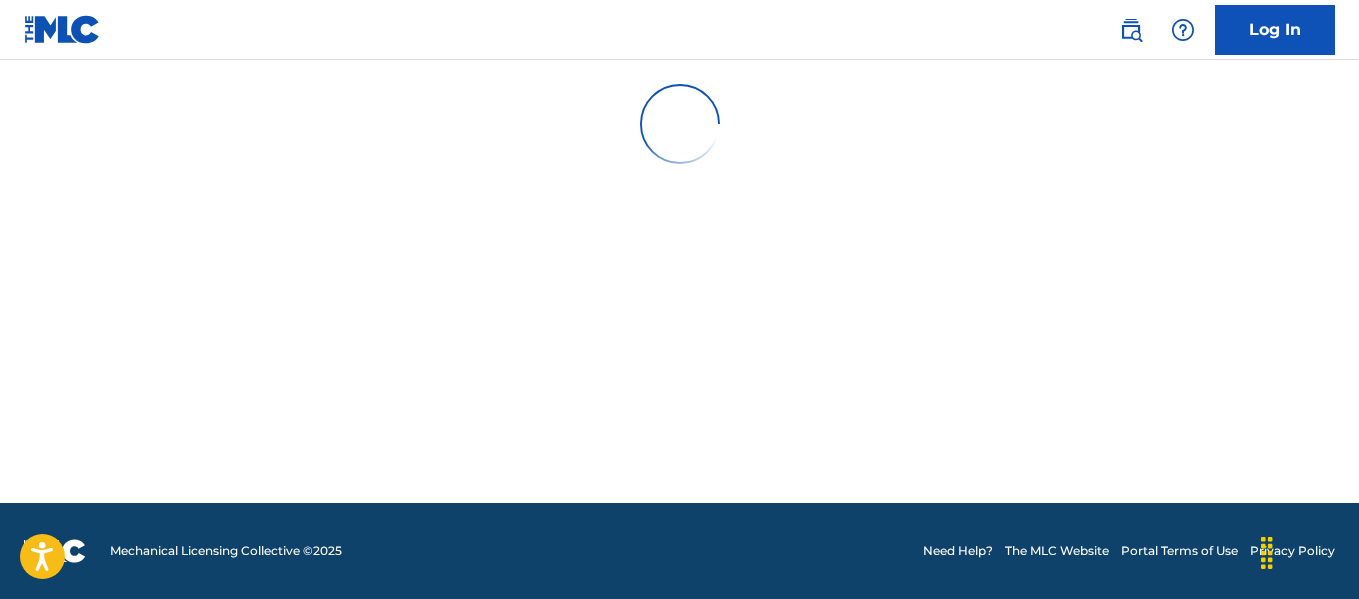 scroll, scrollTop: 0, scrollLeft: 0, axis: both 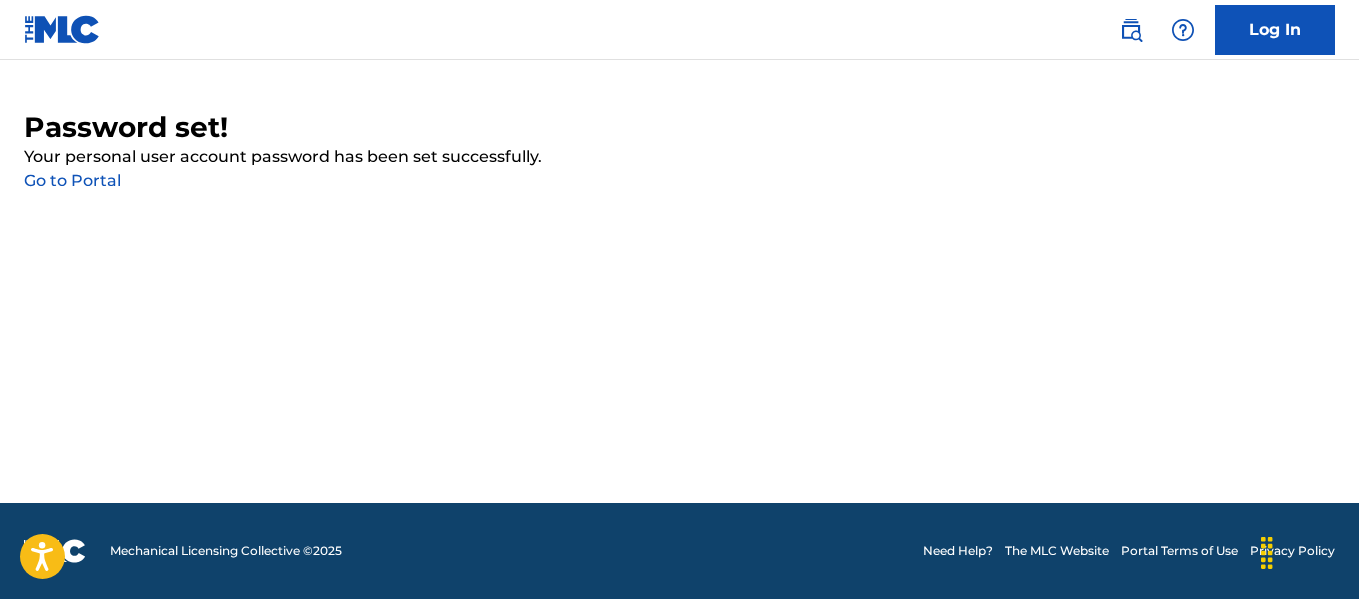 click on "Go to Portal" at bounding box center [72, 180] 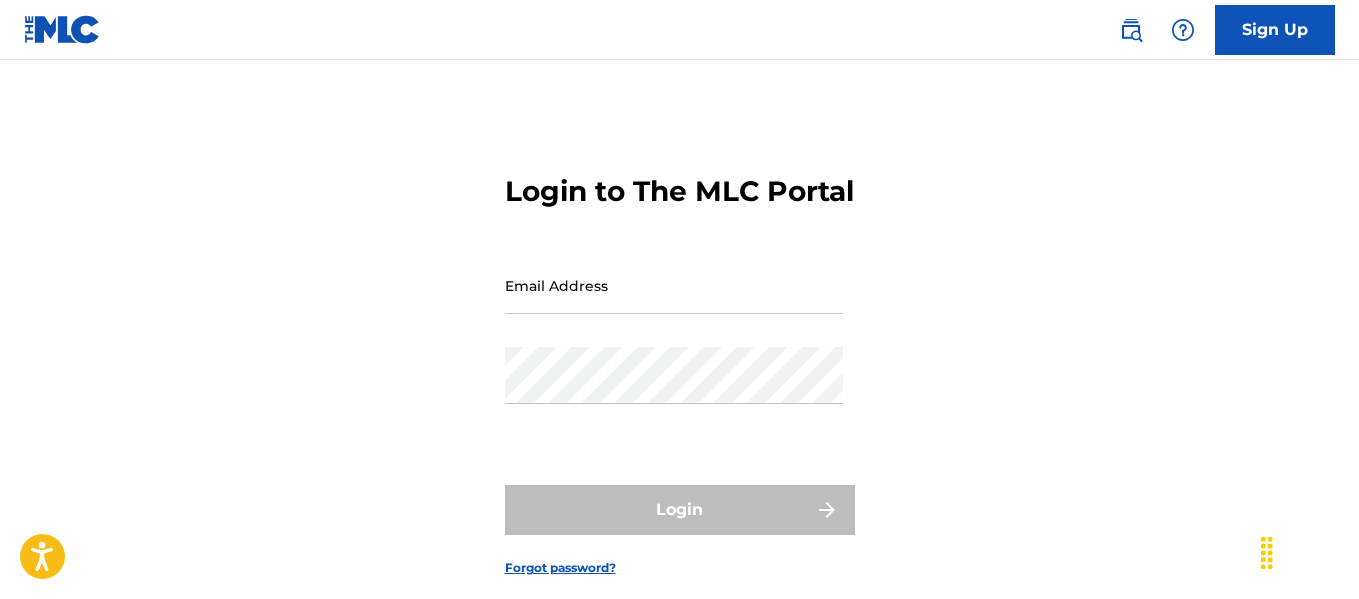 click on "Email Address" at bounding box center (674, 285) 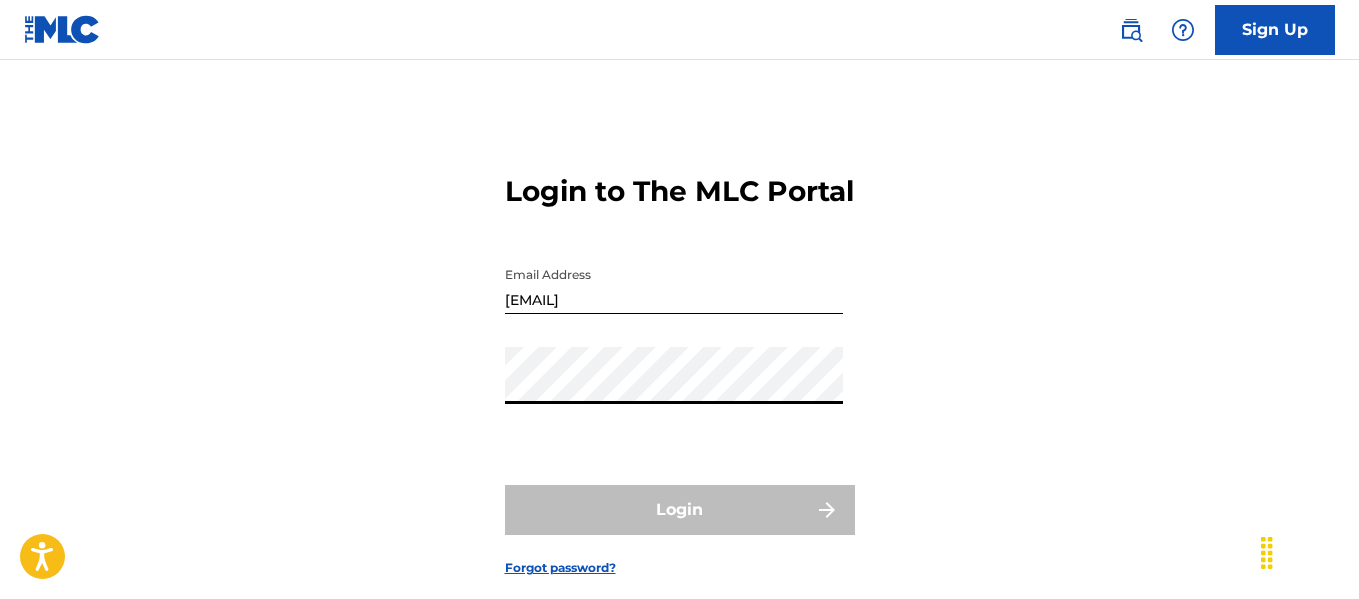type on "tytheinsuranceguy@switchinsurancenow.com" 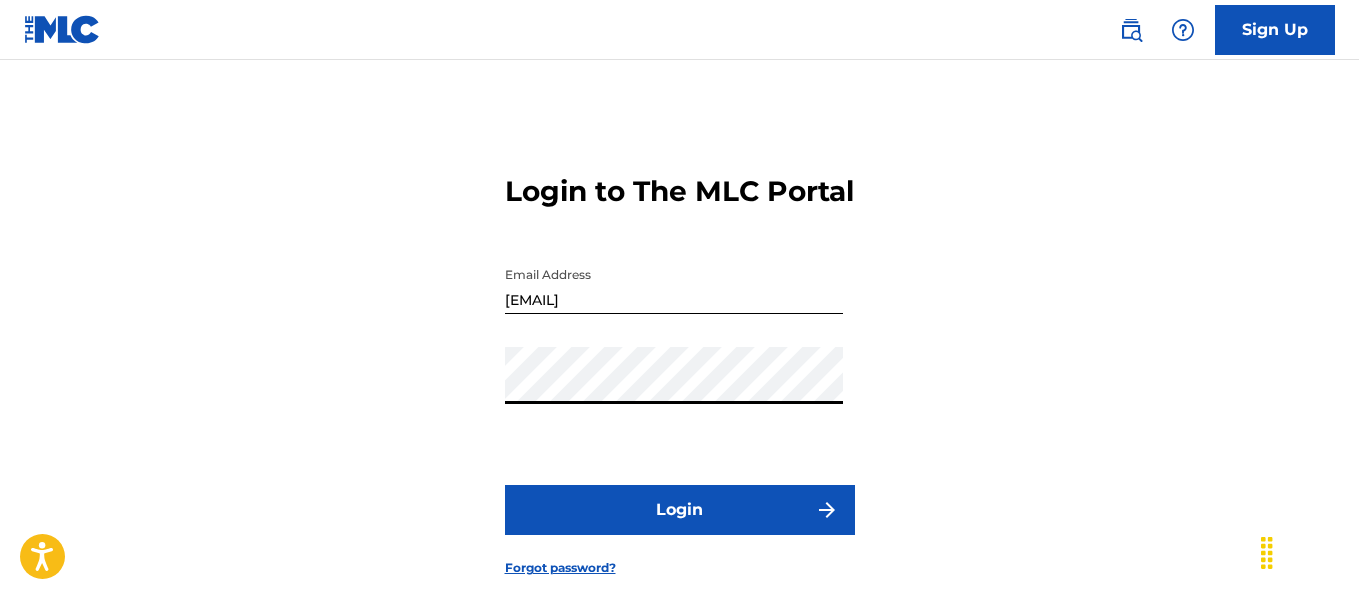 click on "Login to The MLC Portal Email Address tytheinsuranceguy@switchinsurancenow.com Password Login Forgot password?" at bounding box center [679, 359] 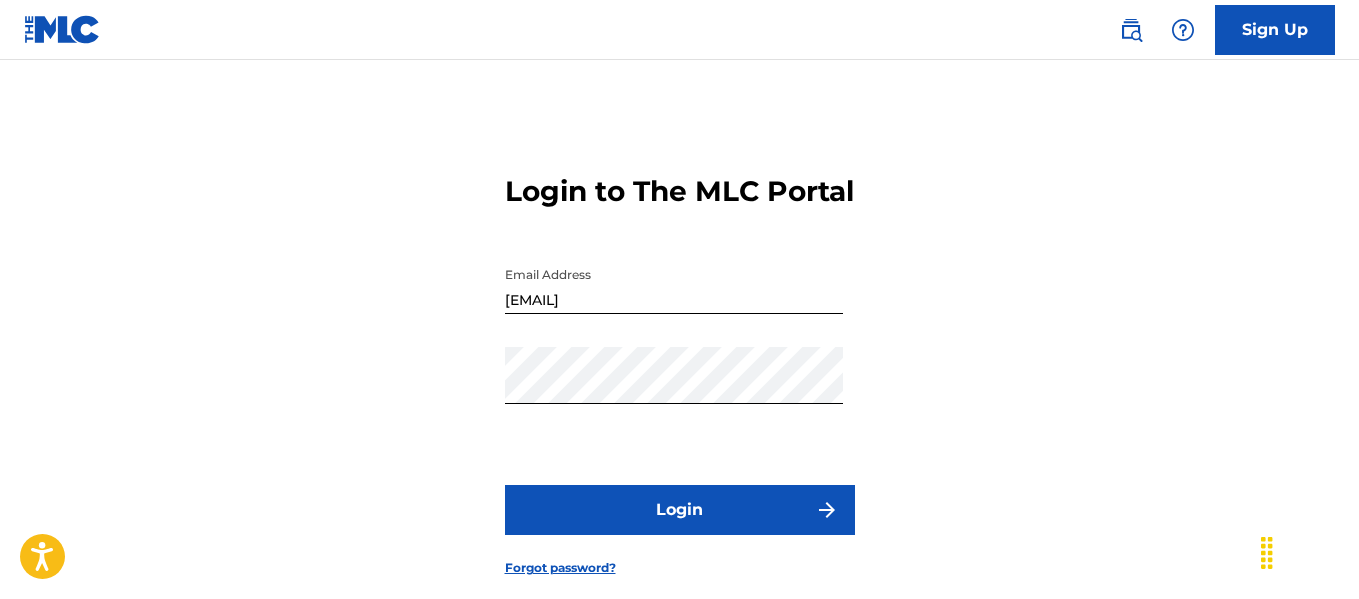 click on "Login" at bounding box center (680, 510) 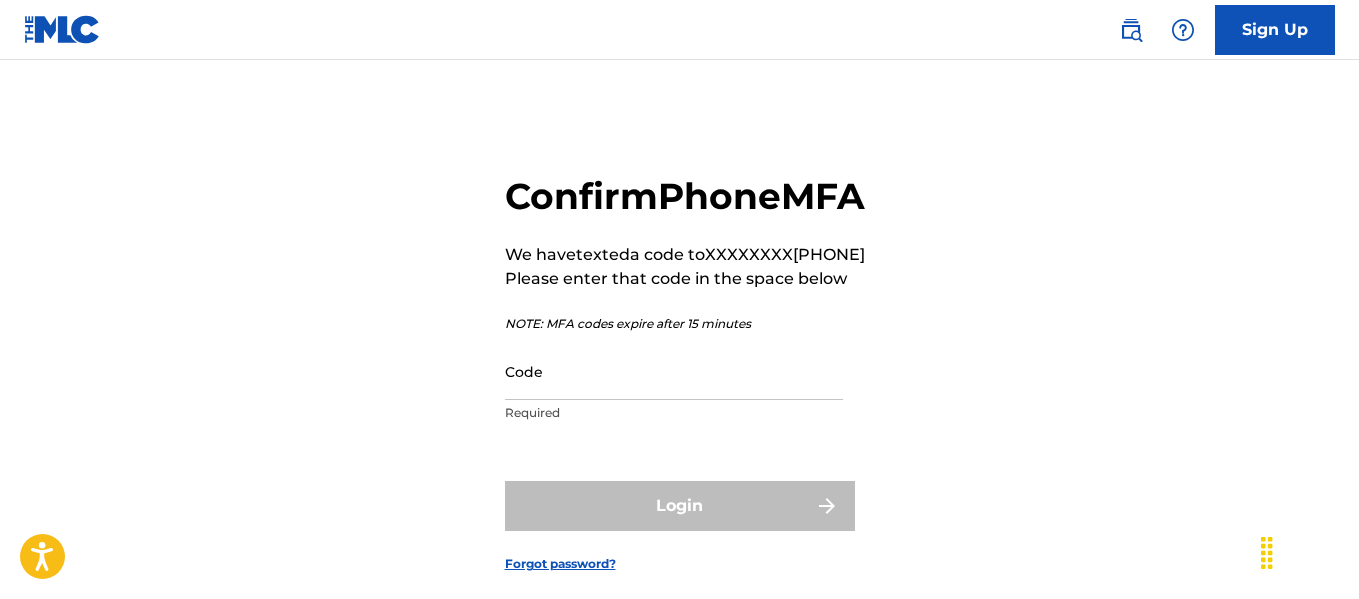 click on "Code" at bounding box center (674, 371) 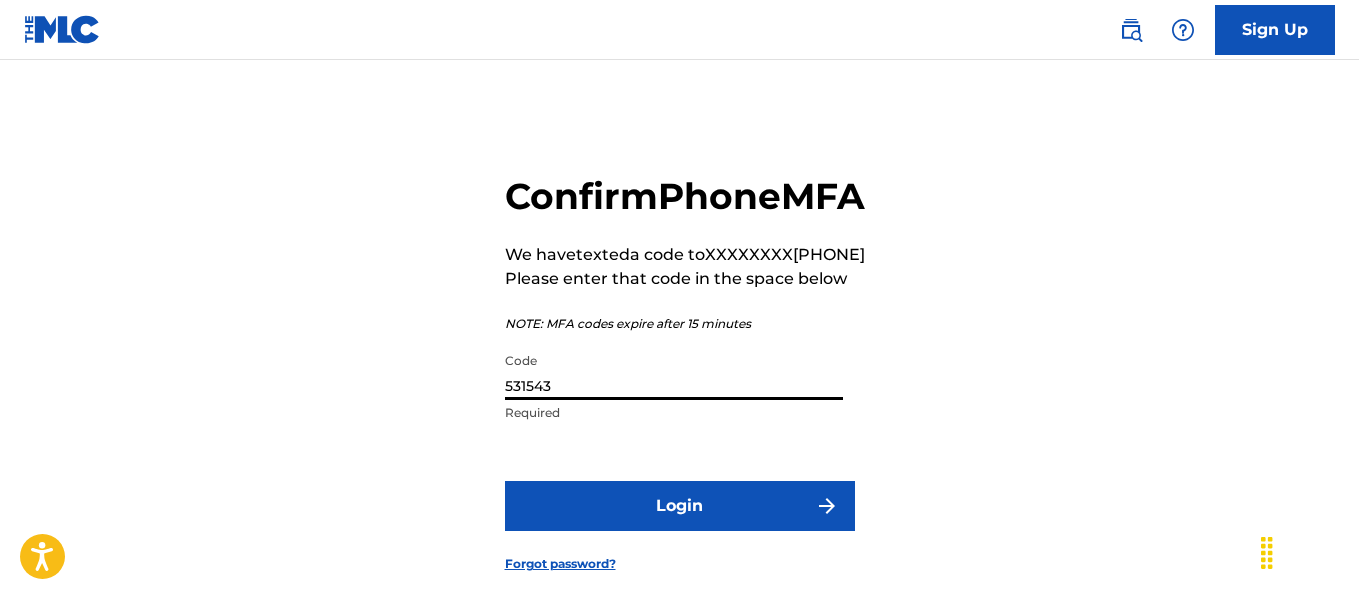 type on "531543" 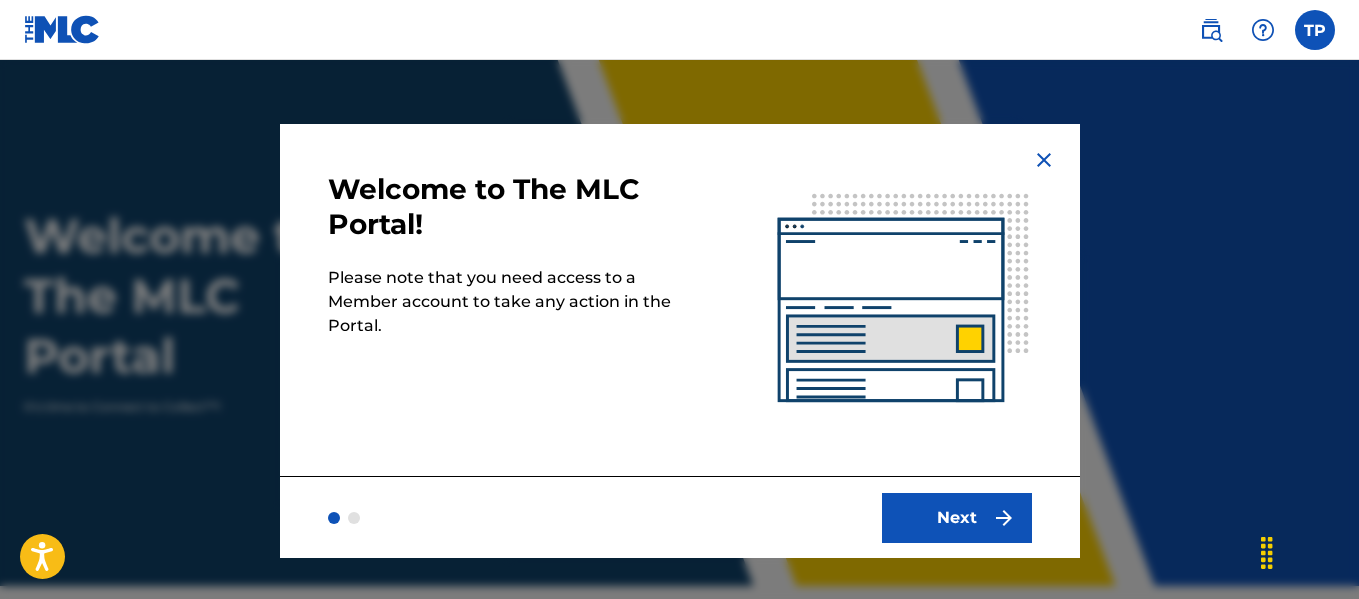 scroll, scrollTop: 0, scrollLeft: 0, axis: both 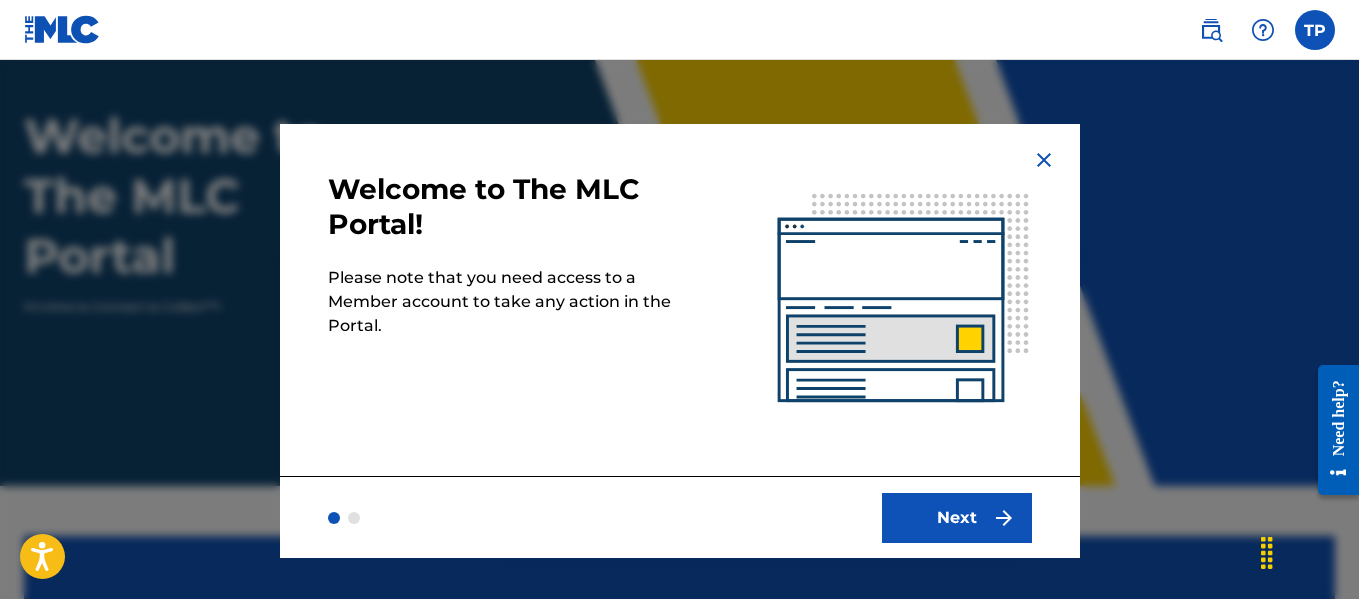 click on "Next" at bounding box center [957, 518] 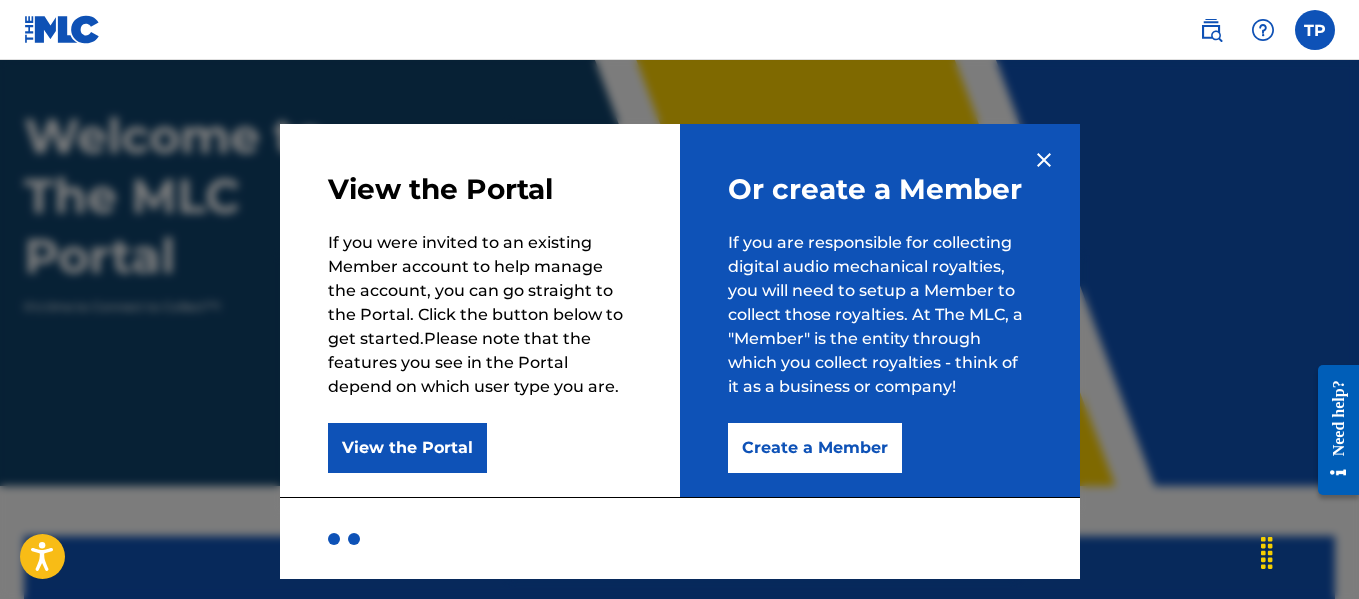 click on "Create a Member" at bounding box center [815, 448] 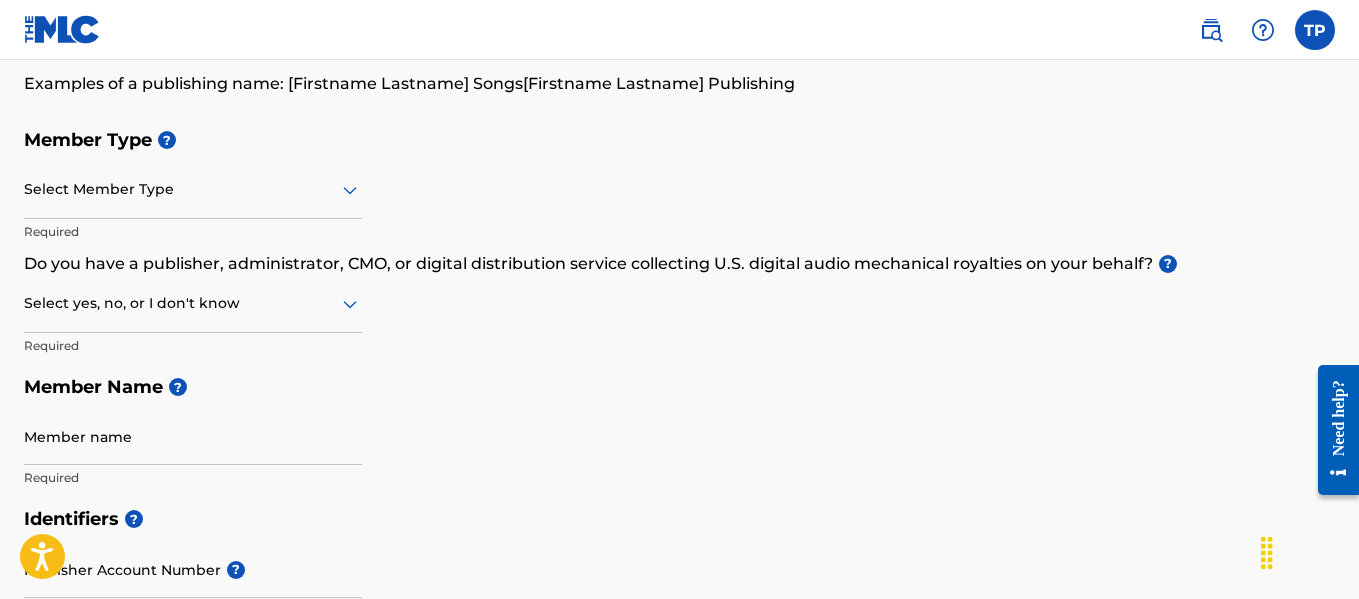 scroll, scrollTop: 200, scrollLeft: 0, axis: vertical 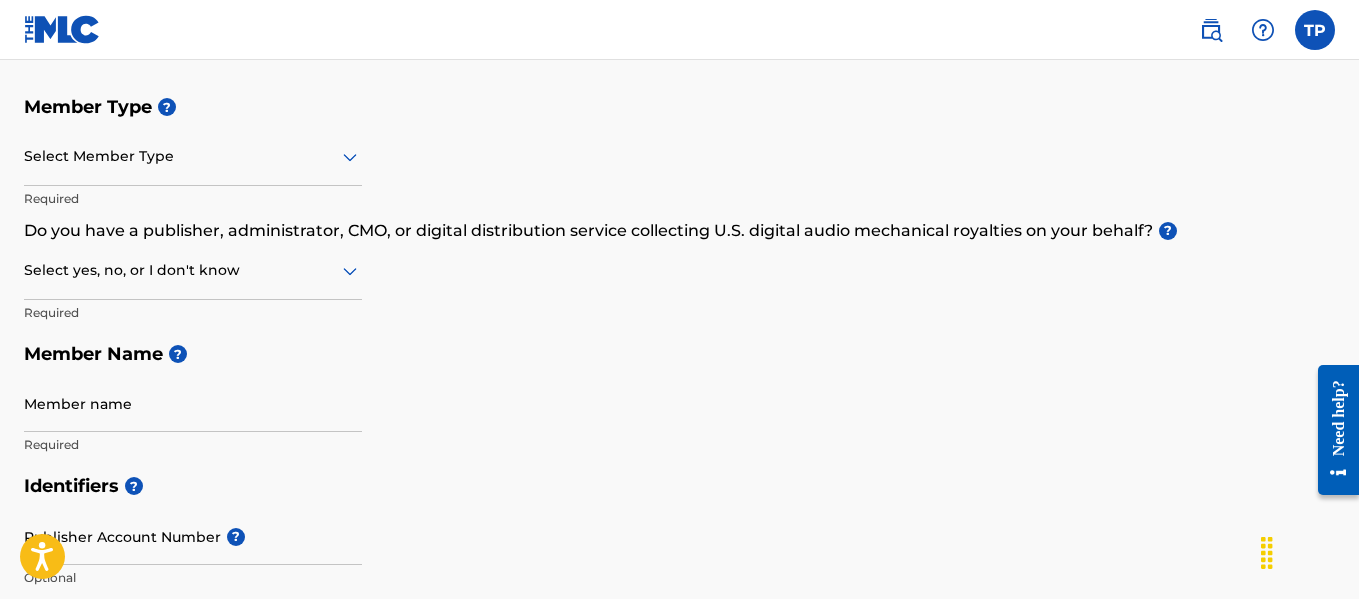 click 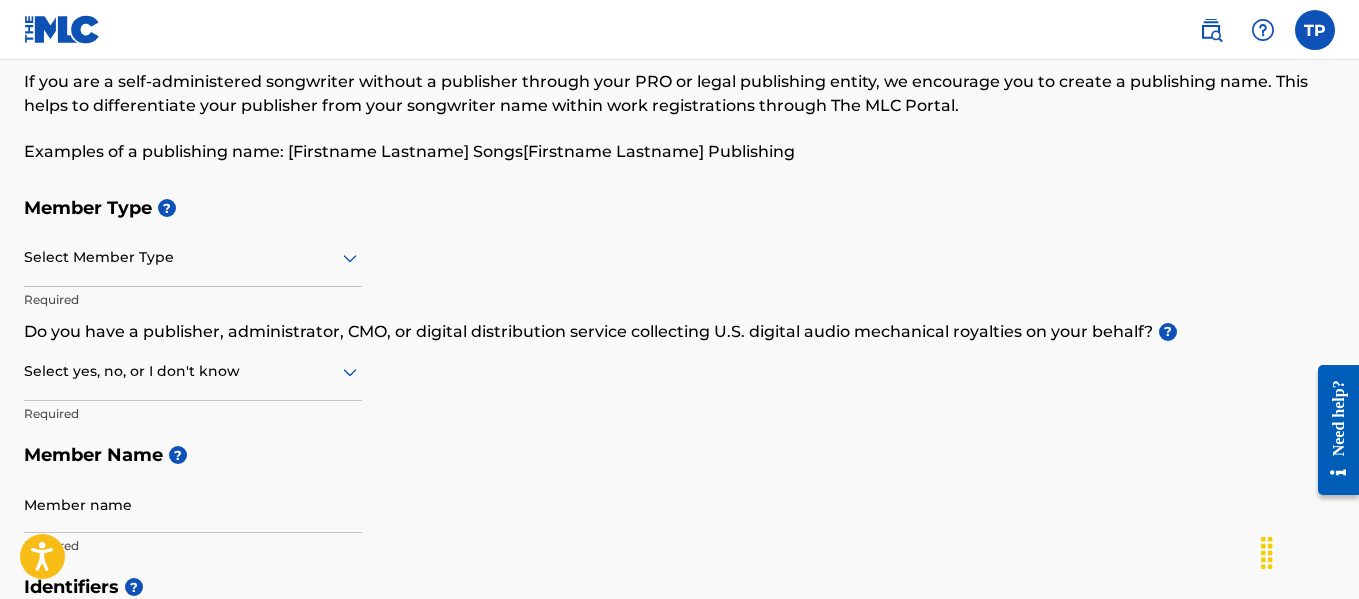 scroll, scrollTop: 100, scrollLeft: 0, axis: vertical 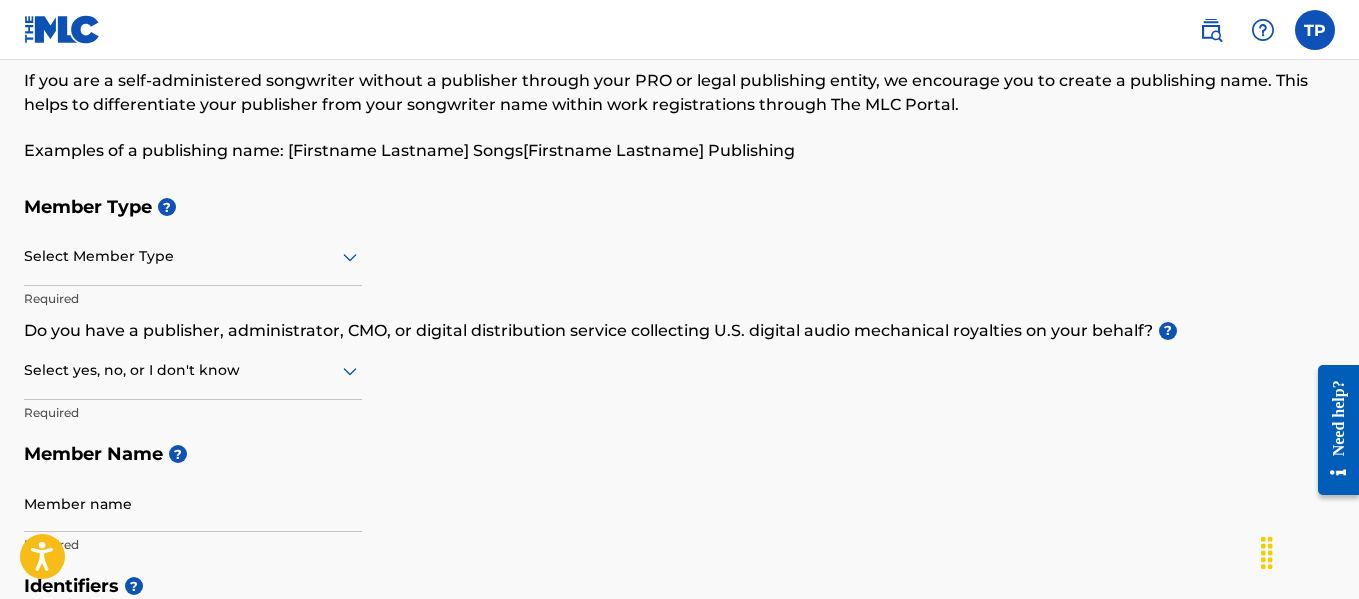 click 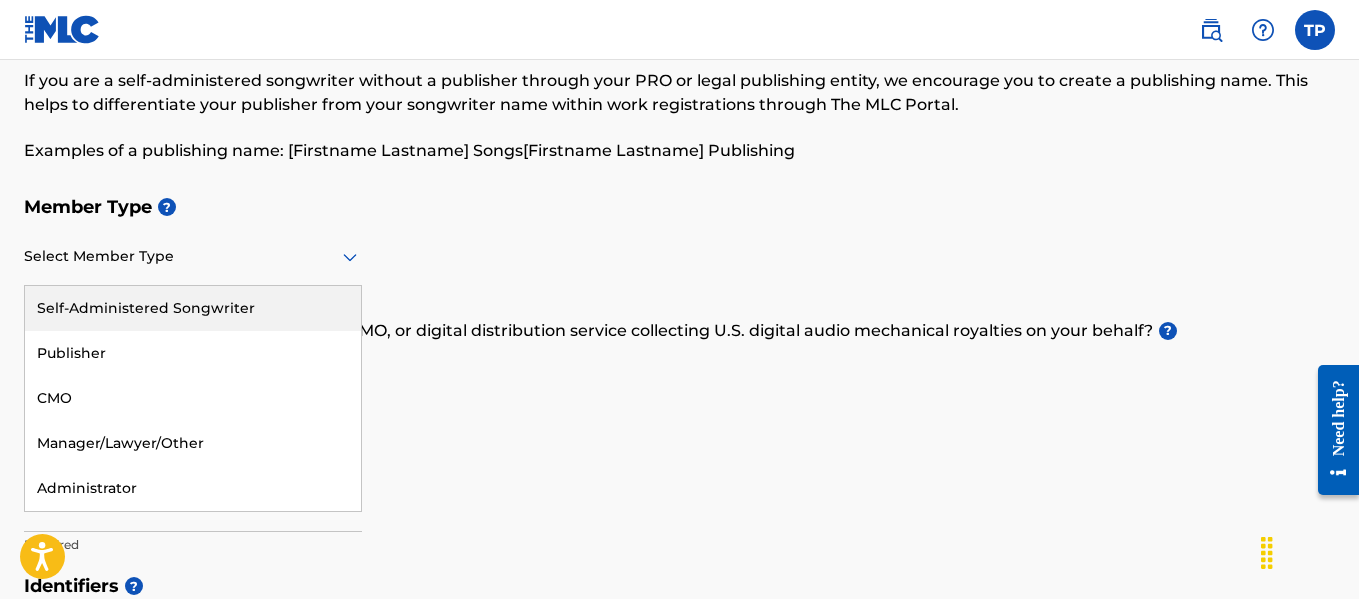 click on "Self-Administered Songwriter" at bounding box center [193, 308] 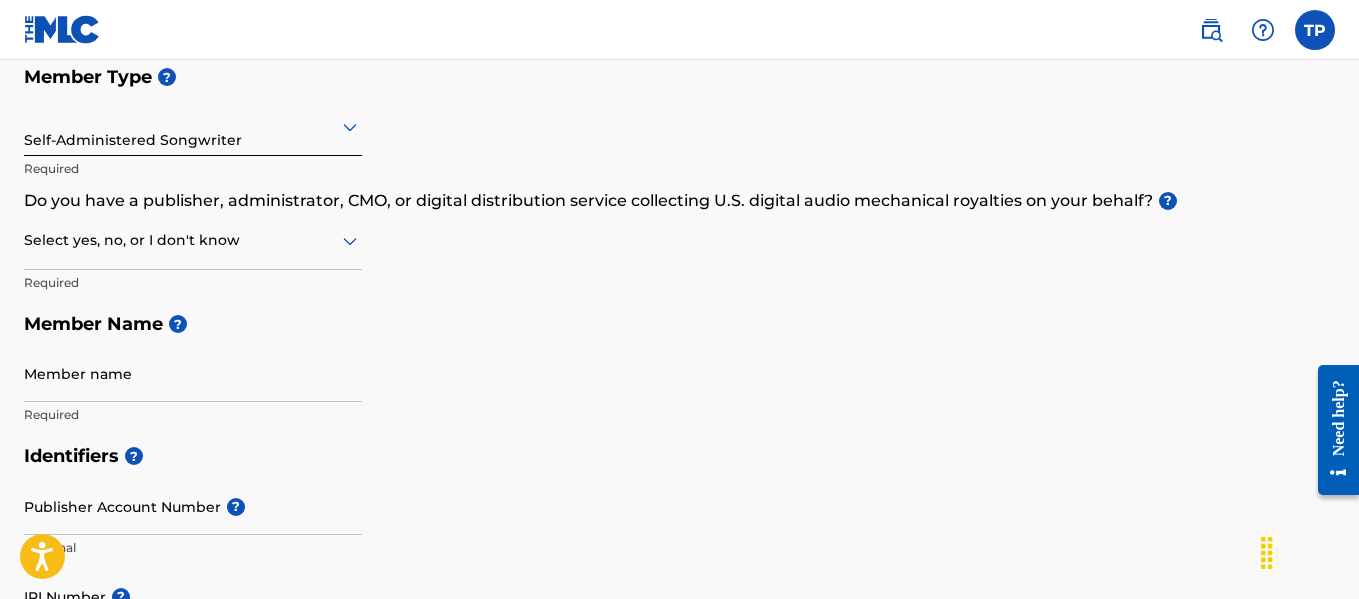 scroll, scrollTop: 200, scrollLeft: 0, axis: vertical 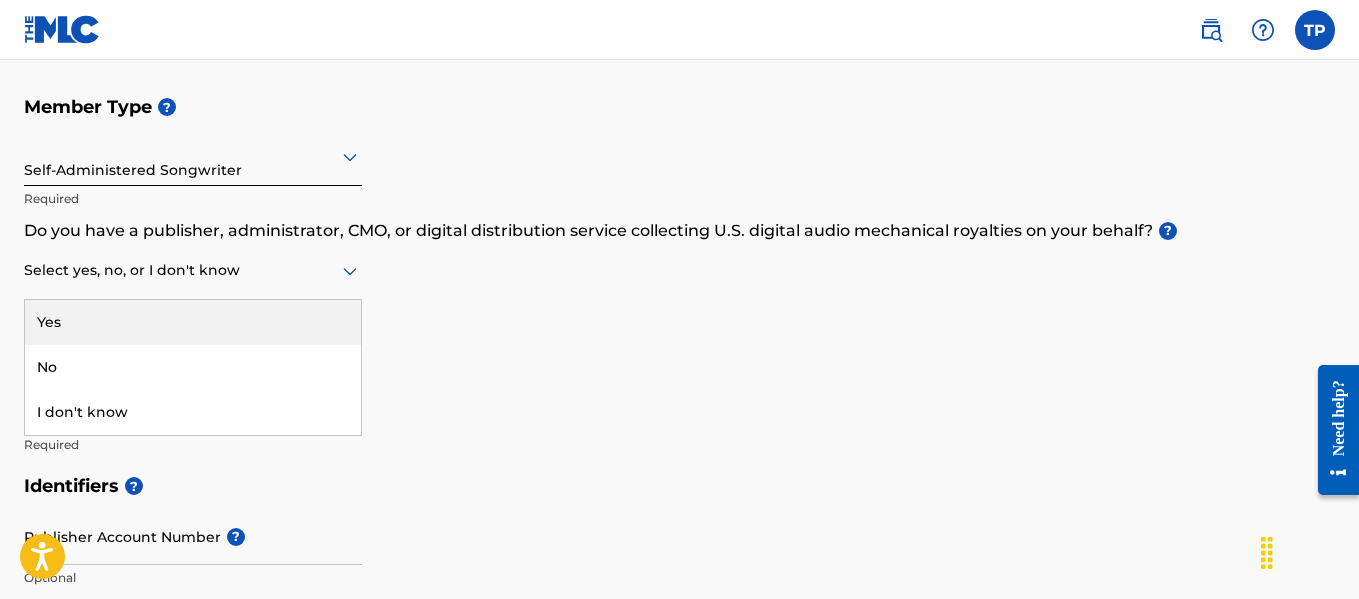 click 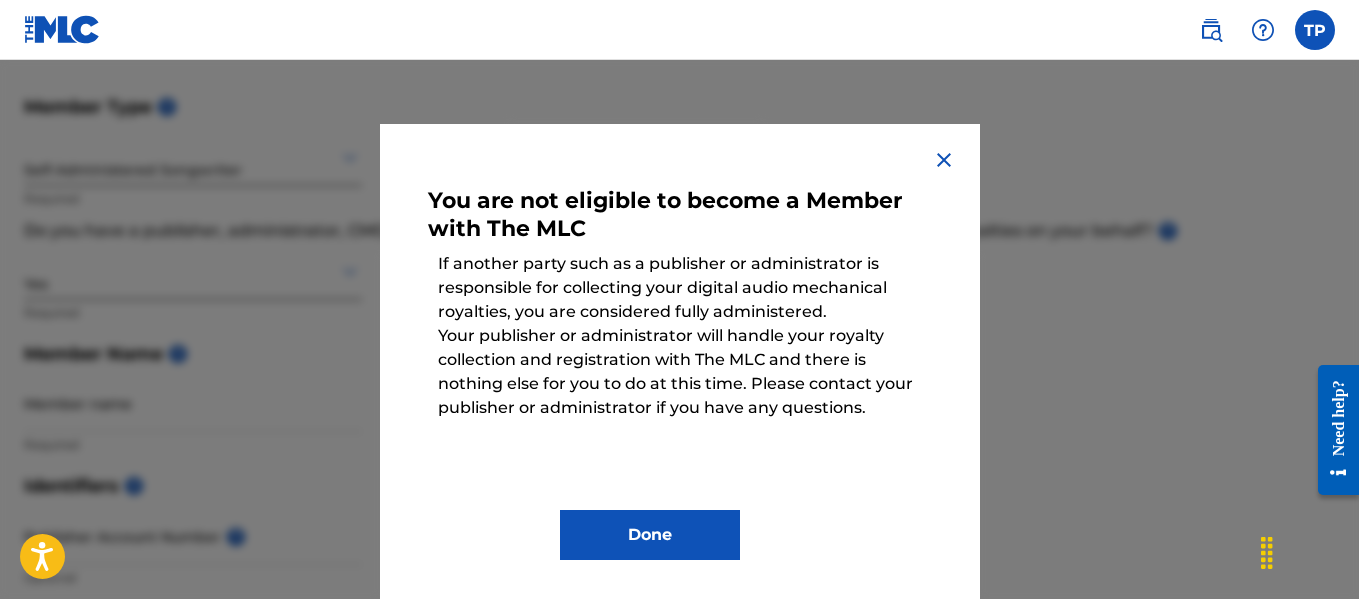 click at bounding box center [944, 160] 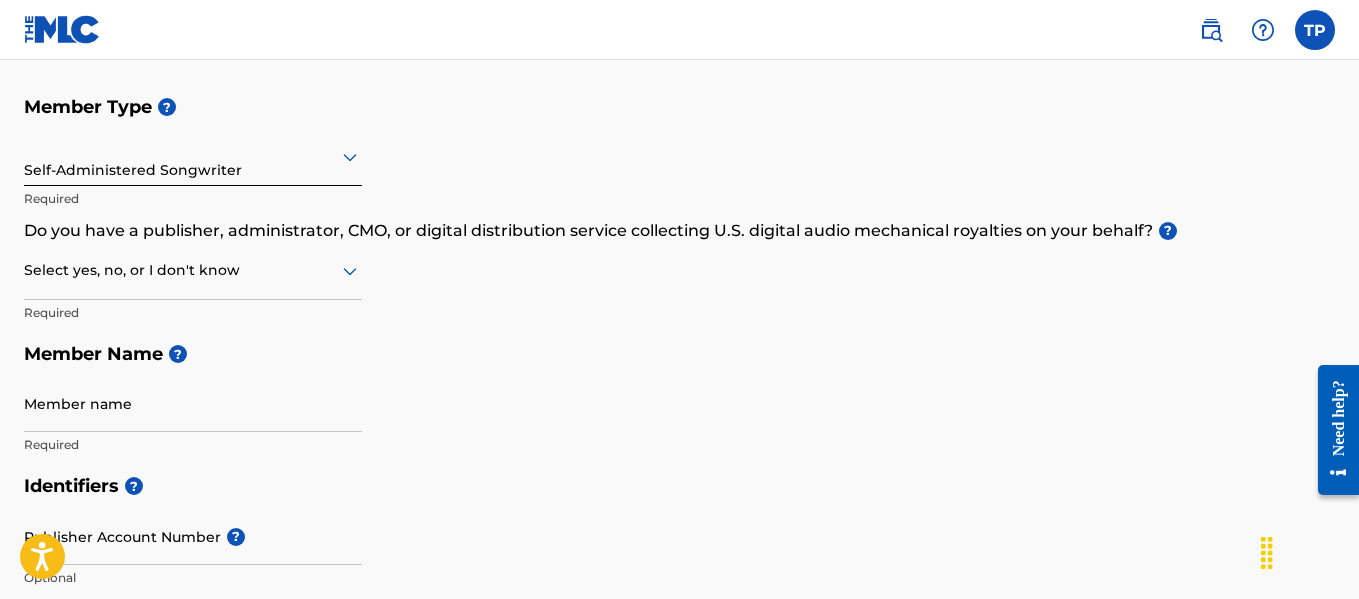 click on "Member Type ? Self-Administered Songwriter Required Do you have a publisher, administrator, CMO, or digital distribution service collecting U.S. digital audio mechanical royalties on your behalf? ? Select yes, no, or I don't know Required Member Name ? Member name Required" at bounding box center (679, 275) 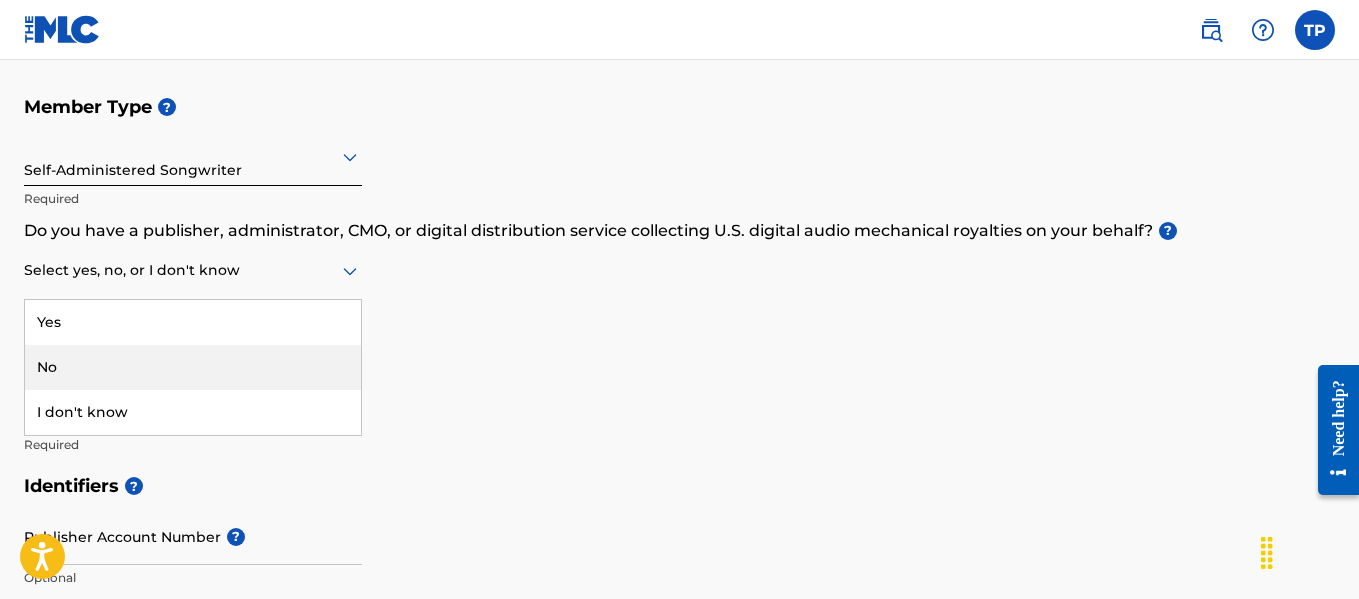 click on "No" at bounding box center [193, 367] 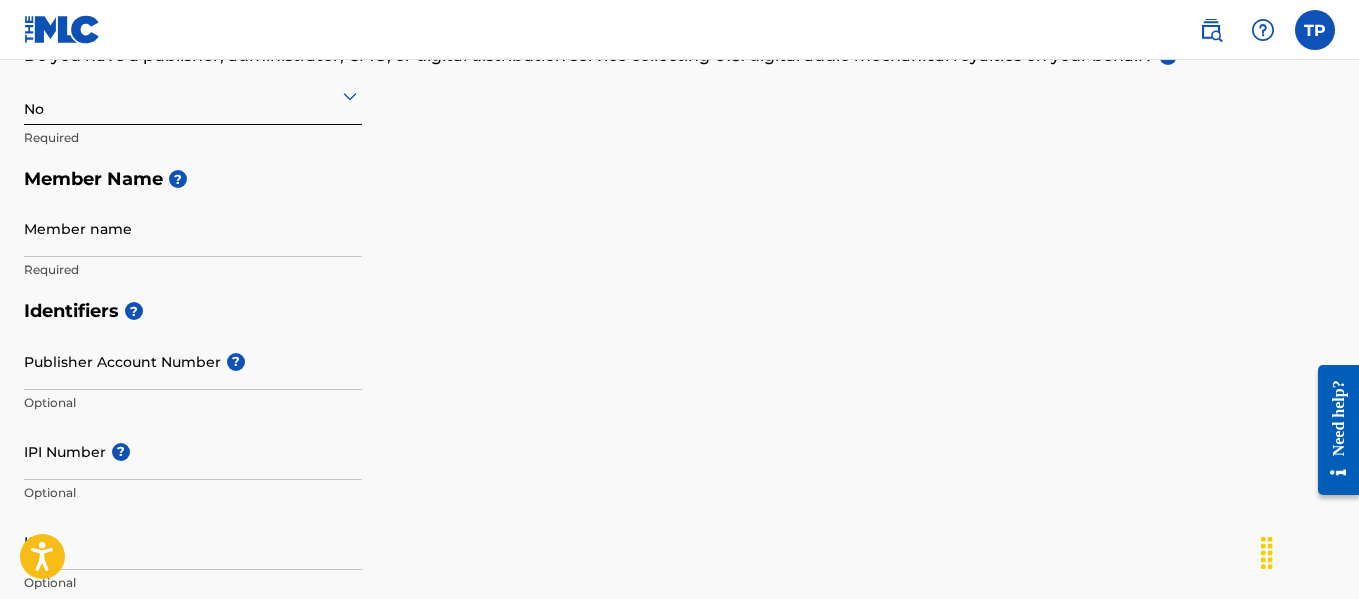 scroll, scrollTop: 400, scrollLeft: 0, axis: vertical 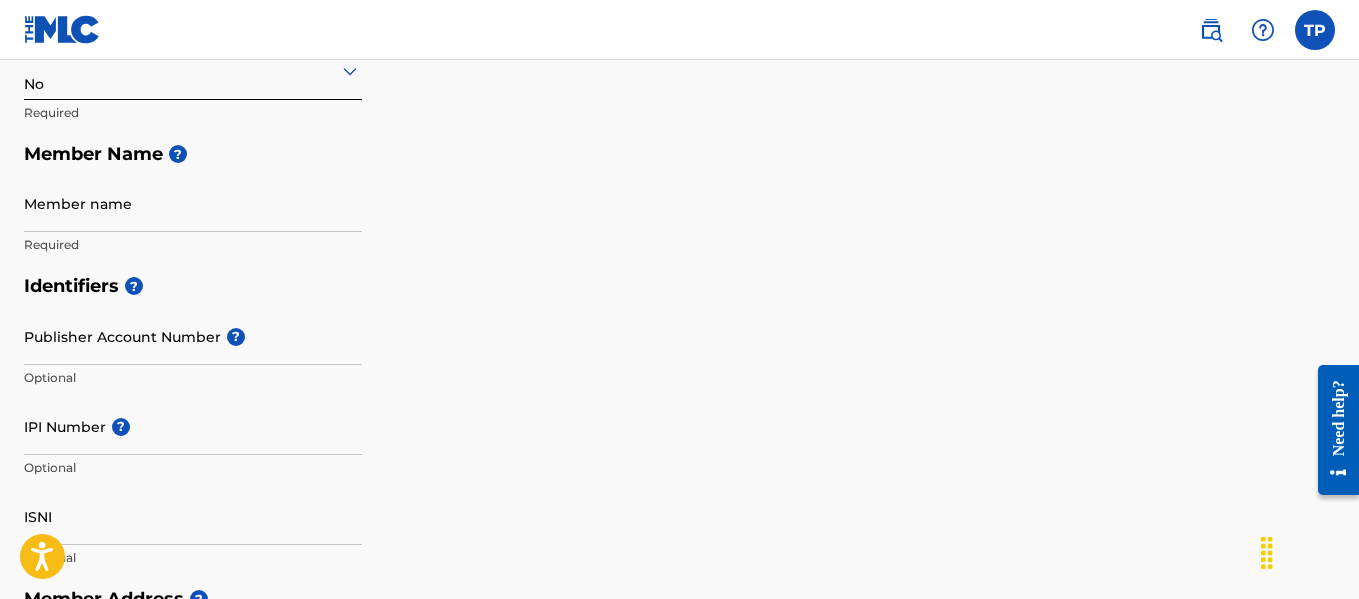 click on "Member name" at bounding box center [193, 203] 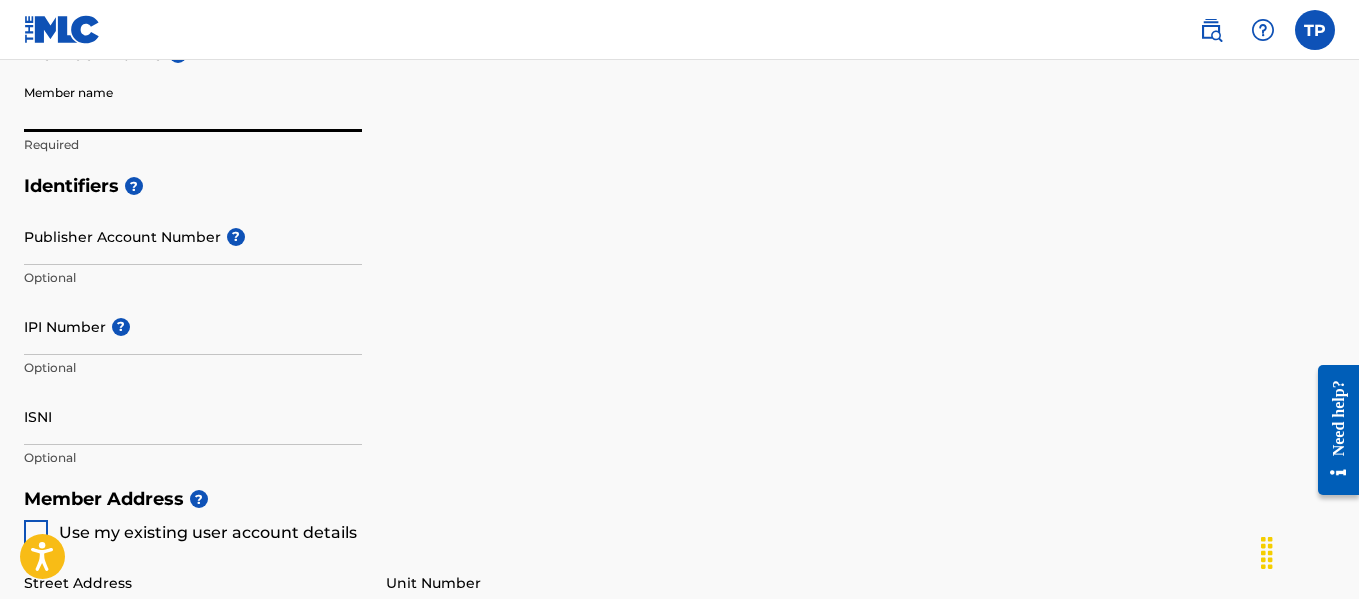 scroll, scrollTop: 400, scrollLeft: 0, axis: vertical 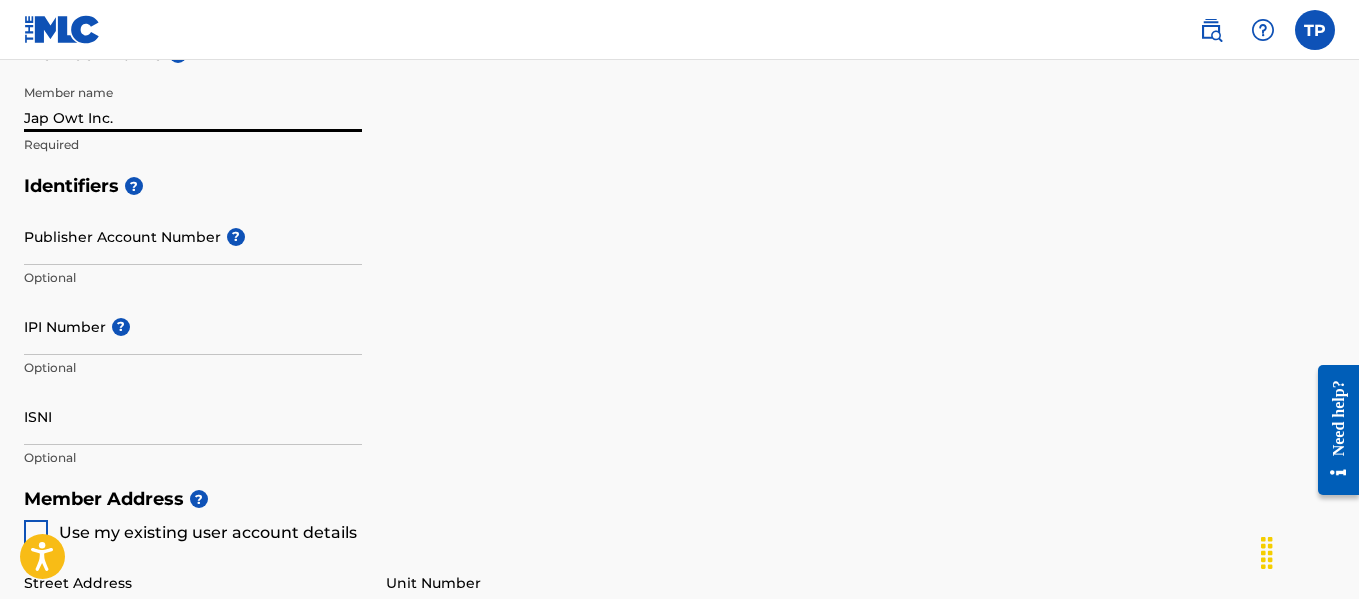 type on "Jap Owt Inc." 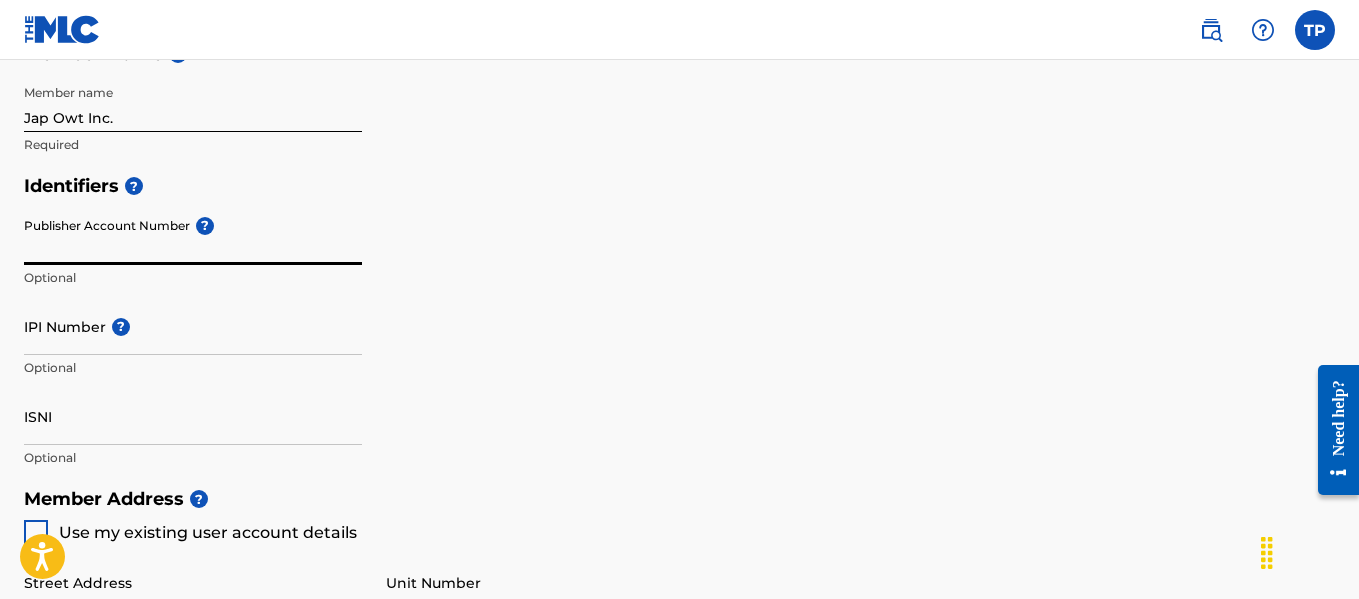 paste on "68048" 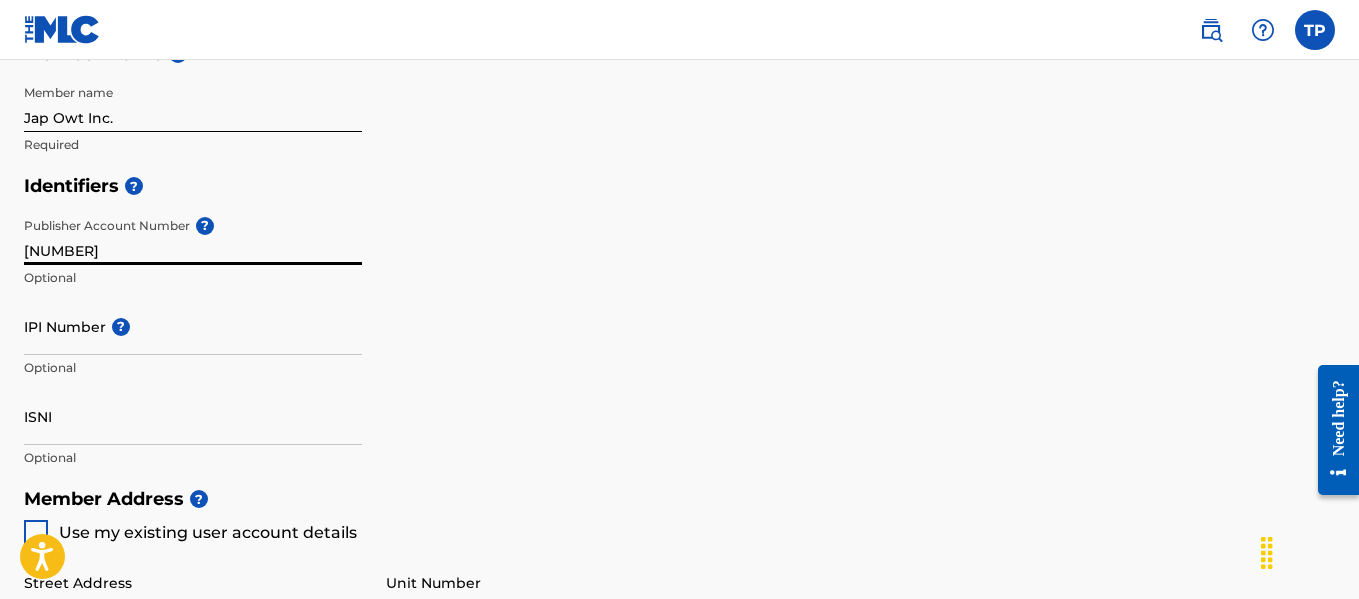 type on "68048" 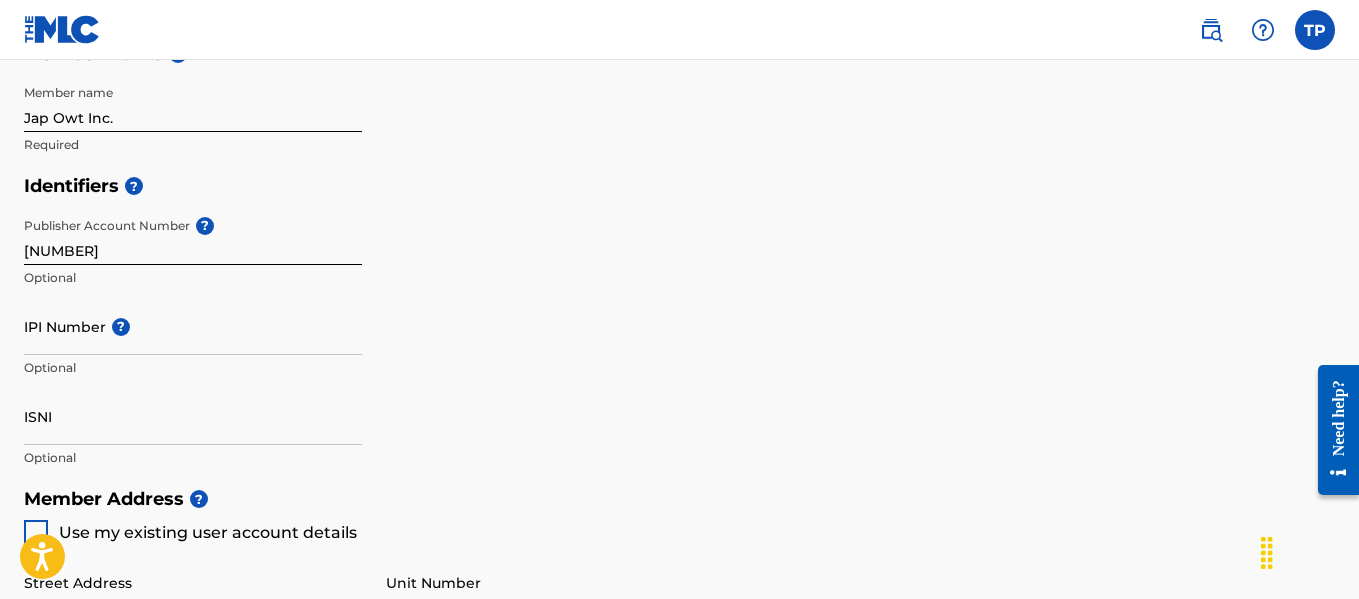 scroll, scrollTop: 600, scrollLeft: 0, axis: vertical 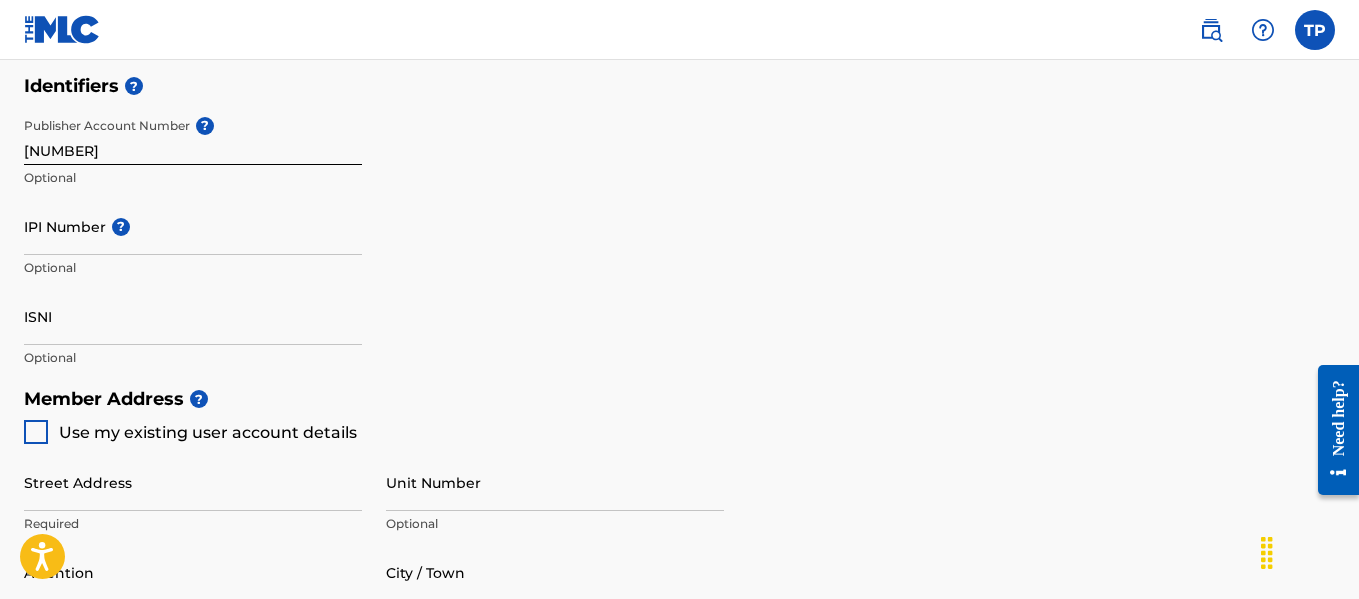 click on "IPI Number ?" at bounding box center (193, 226) 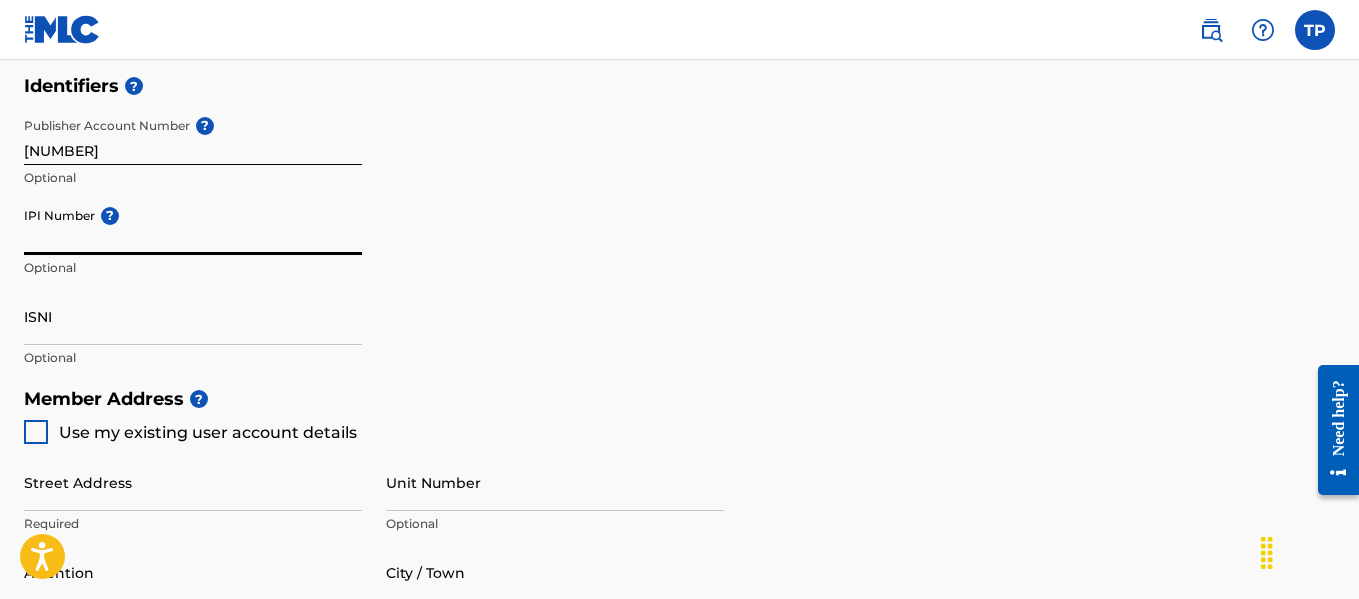 paste on "407387550" 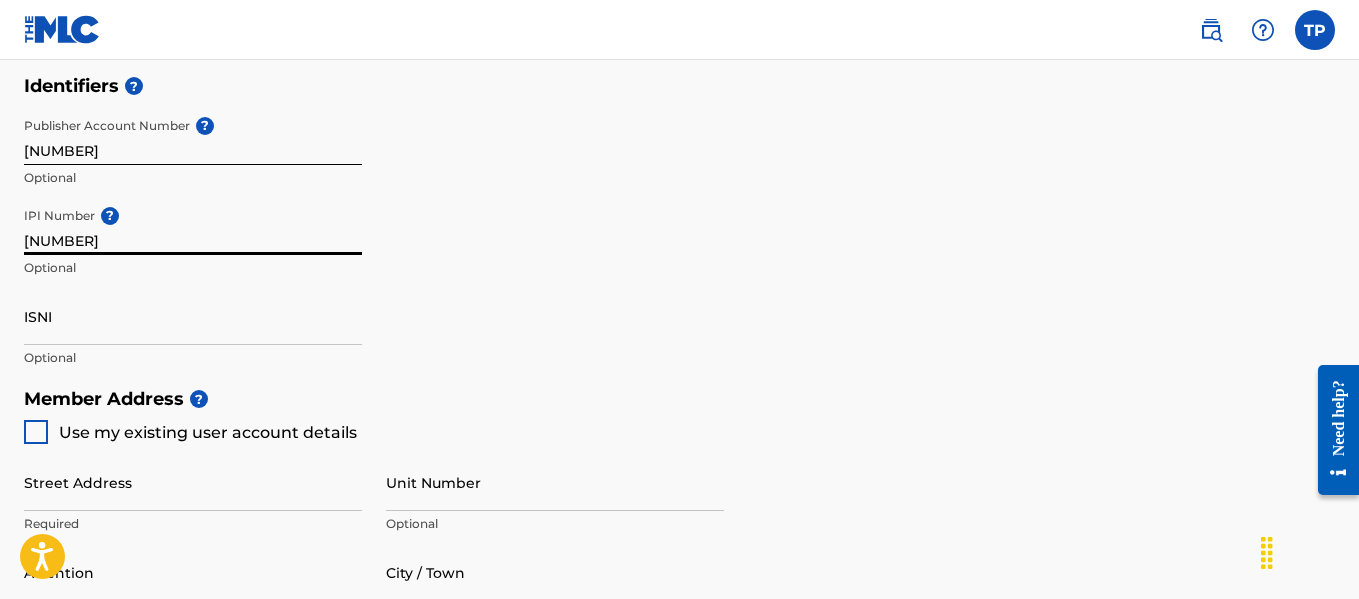 type on "407387550" 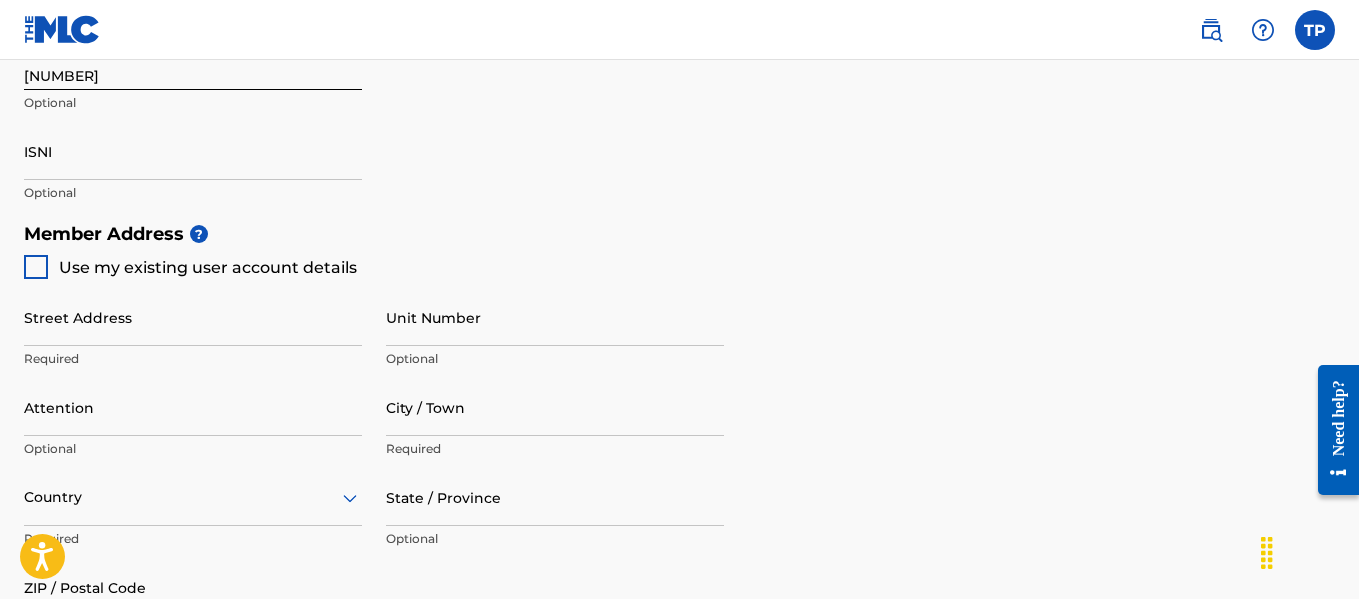 scroll, scrollTop: 800, scrollLeft: 0, axis: vertical 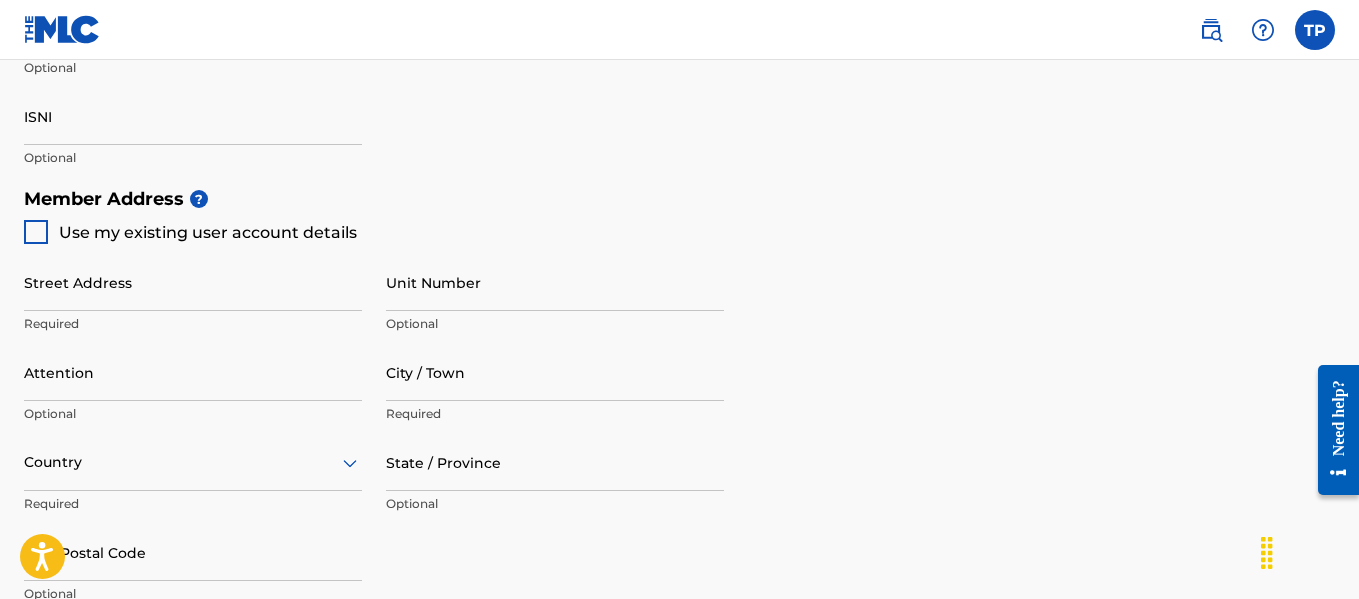 click at bounding box center (36, 232) 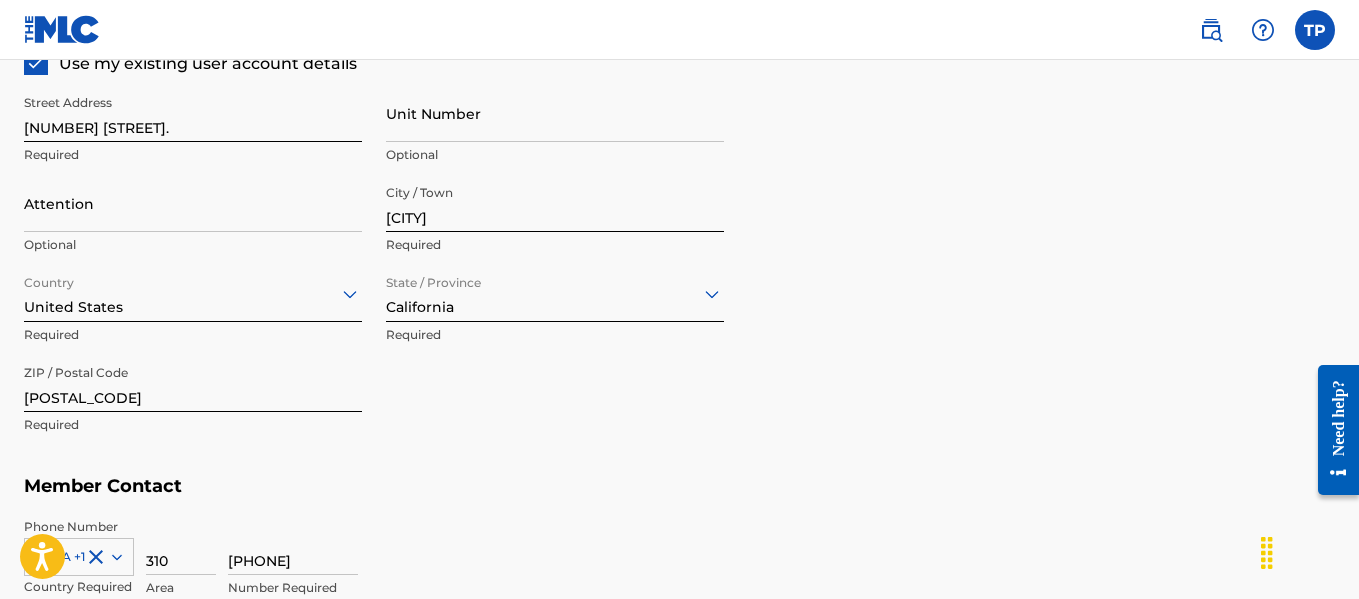 scroll, scrollTop: 900, scrollLeft: 0, axis: vertical 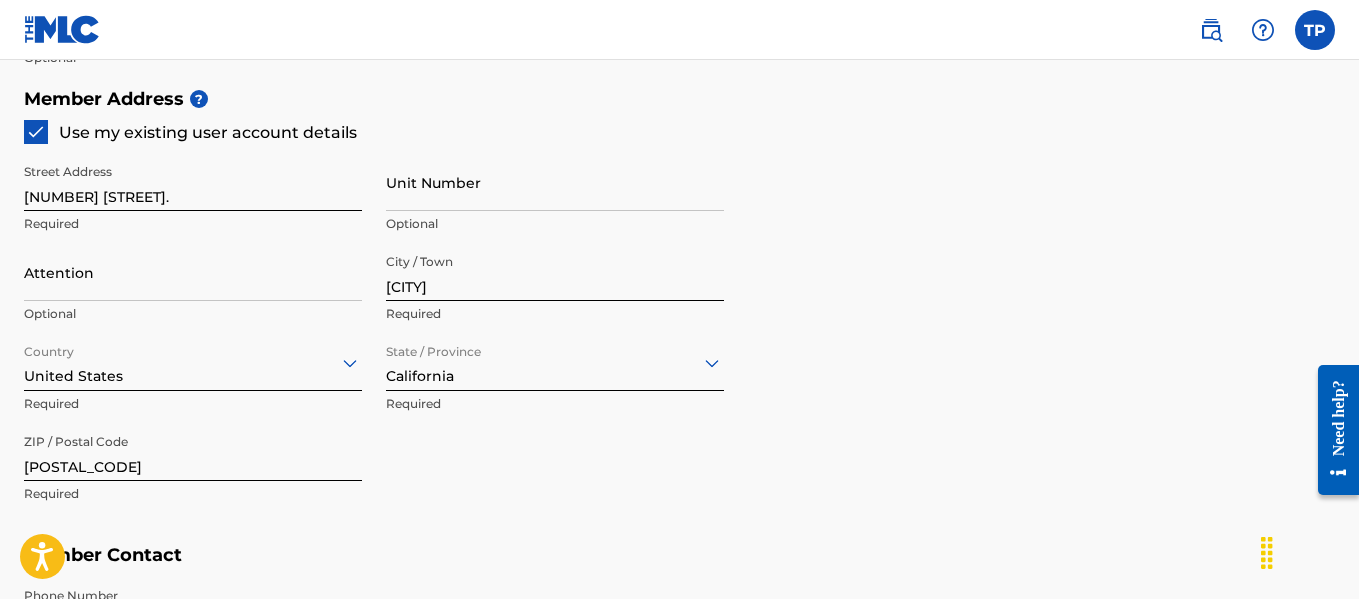 click on "Attention" at bounding box center [193, 272] 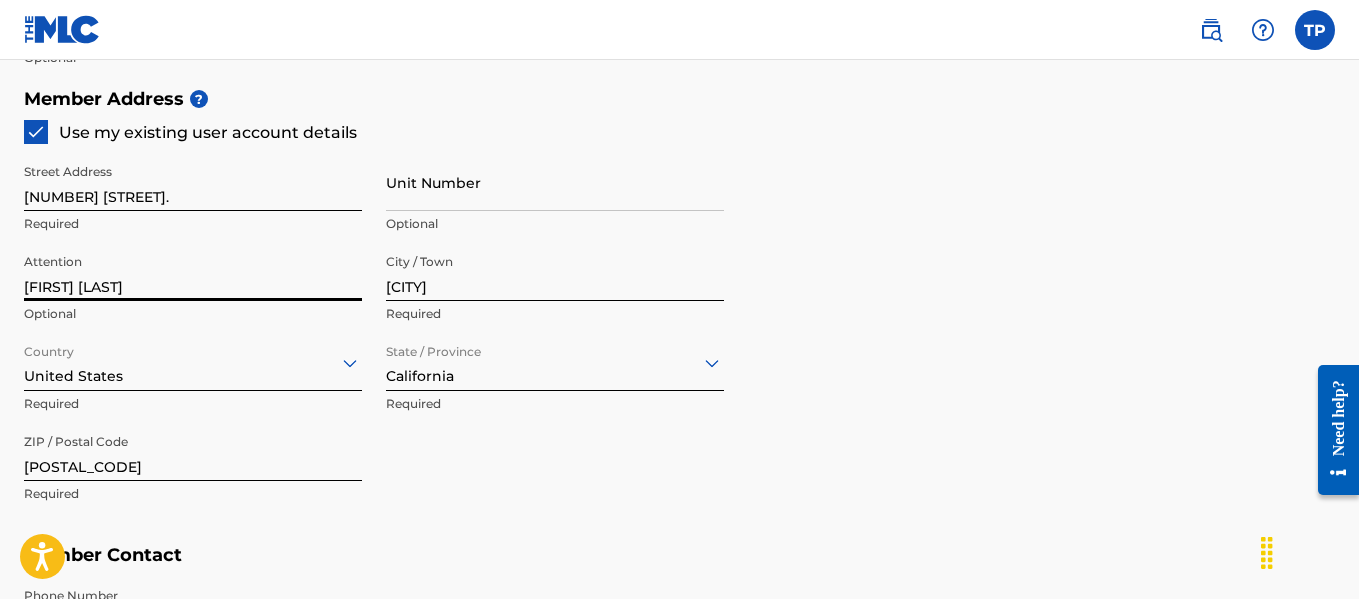 type on "Tyrone Perkins" 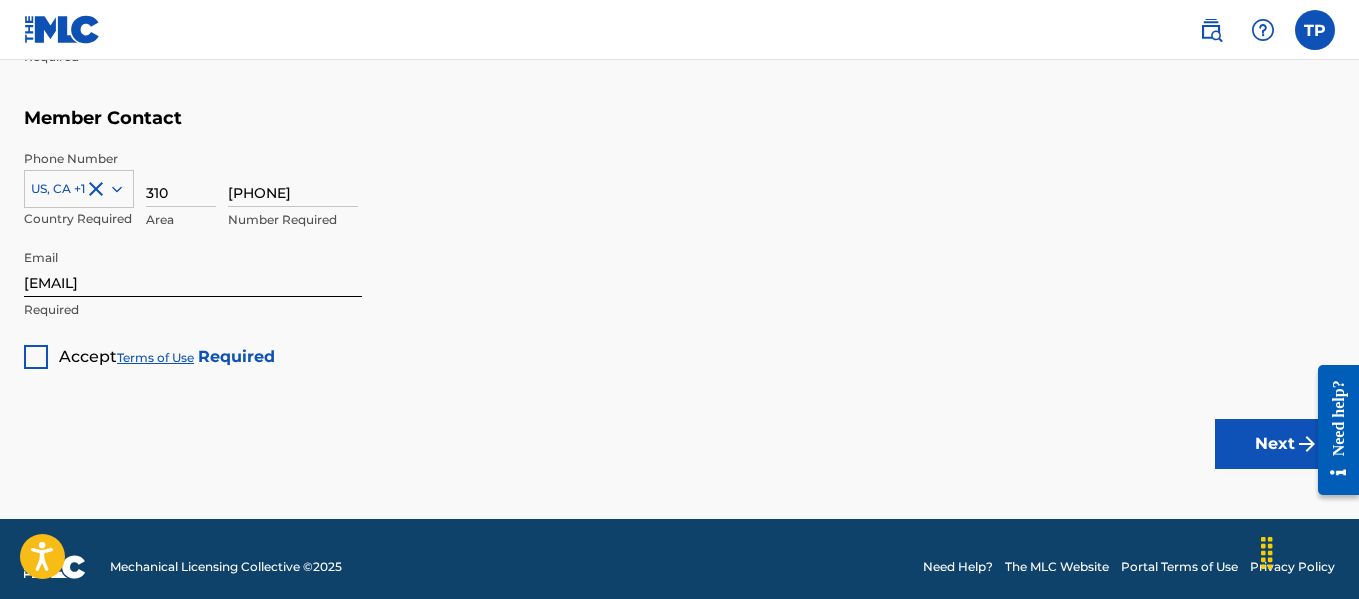 scroll, scrollTop: 1353, scrollLeft: 0, axis: vertical 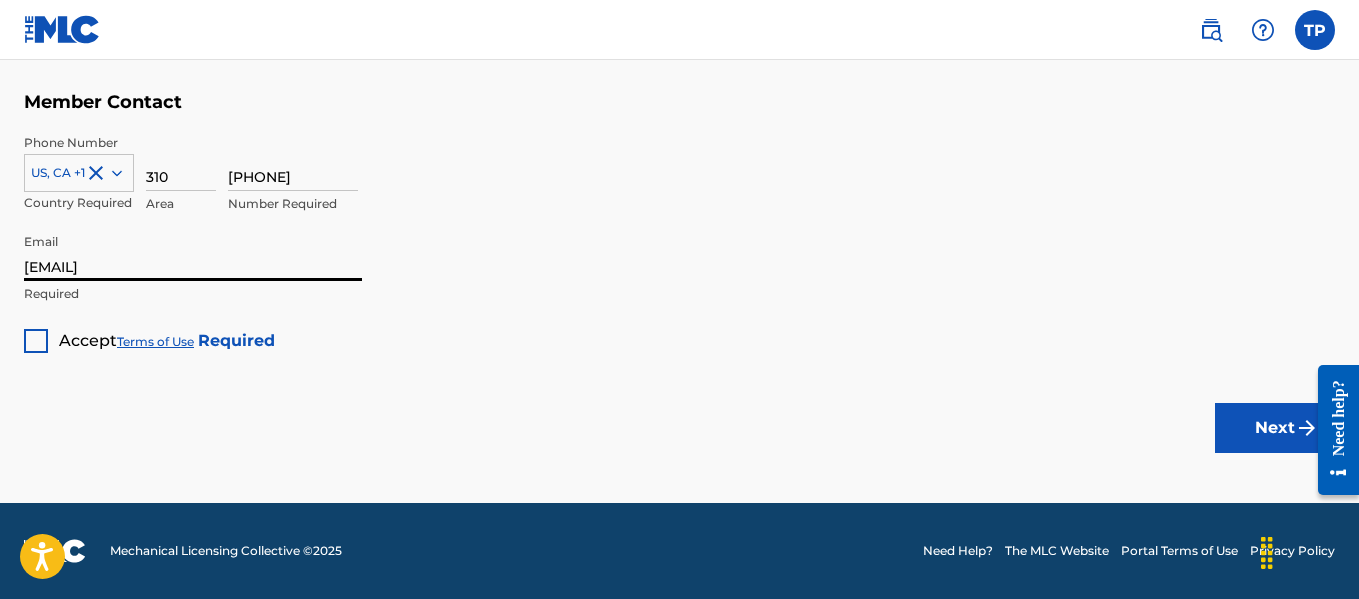 drag, startPoint x: 352, startPoint y: 267, endPoint x: 20, endPoint y: 260, distance: 332.0738 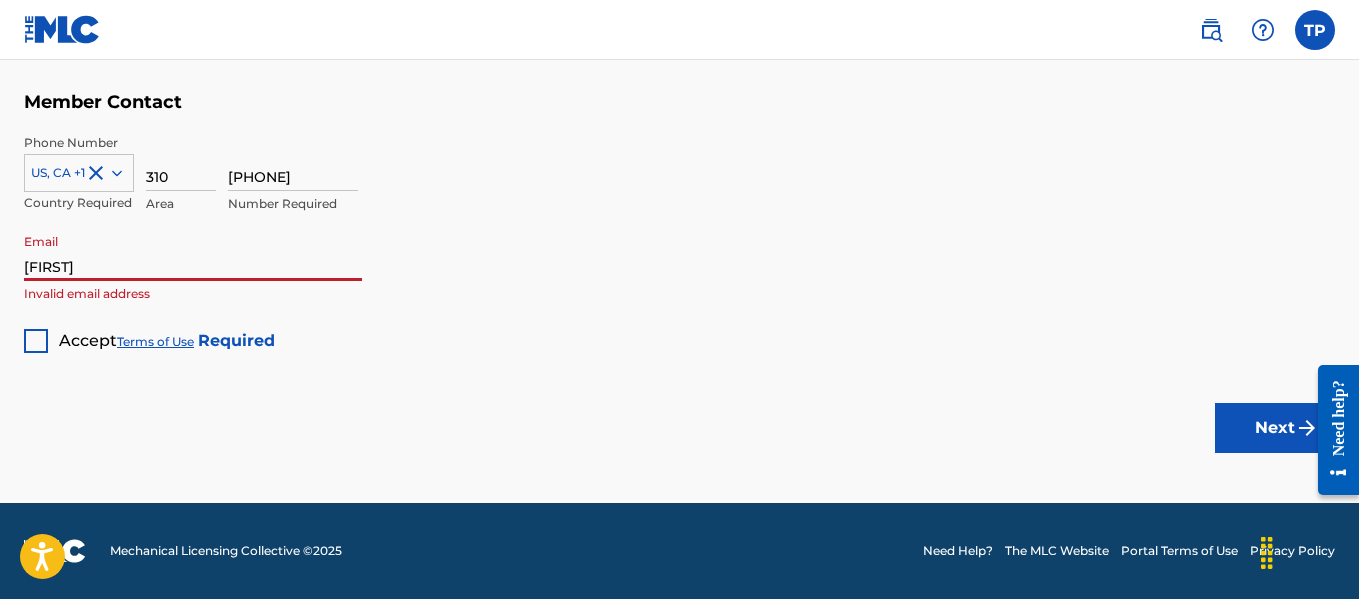 type on "mistaperkins@gmail.com" 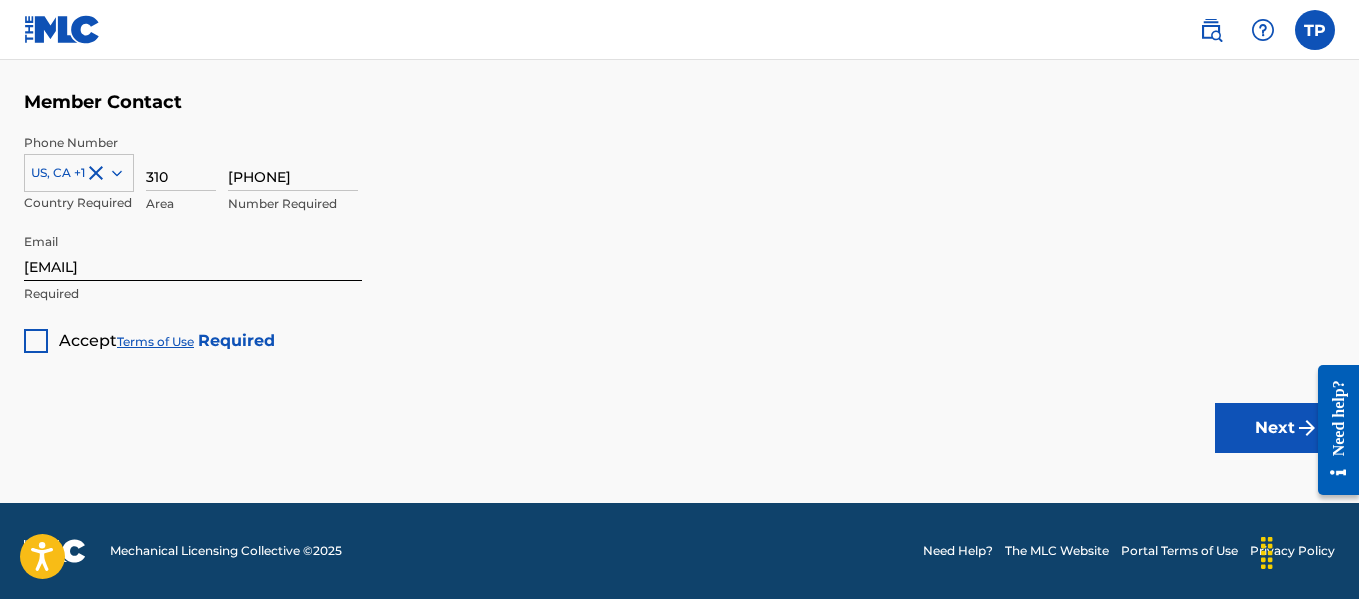click on "Member Type ? Self-Administered Songwriter Required Do you have a publisher, administrator, CMO, or digital distribution service collecting U.S. digital audio mechanical royalties on your behalf? ? No Required Member Name ? Member name Jap Owt Inc. Required Identifiers ? Publisher Account Number ? 68048 Optional IPI Number ? 407387550 Optional ISNI Optional Member Address ? Use my existing user account details Street Address 2700 E Jackson Ave. Required Unit Number Optional Attention Tyrone Perkins Optional City / Town Orange Required Country United States Required State / Province California Required ZIP / Postal Code 92867 Required Member Contact Phone Number US, CA +1 Country Required 310 Area 8014246 Number Required Email mistaperkins@gmail.com Required Accept  Terms of Use   Required Next" at bounding box center [679, -357] 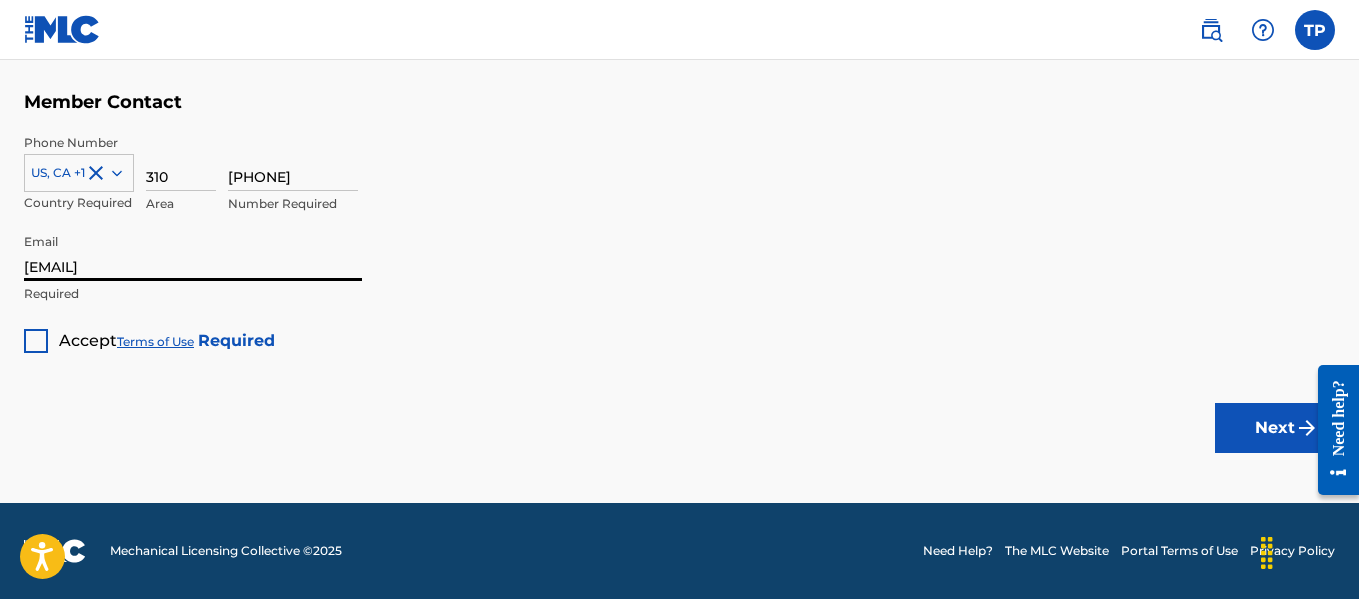 drag, startPoint x: 216, startPoint y: 267, endPoint x: 17, endPoint y: 262, distance: 199.0628 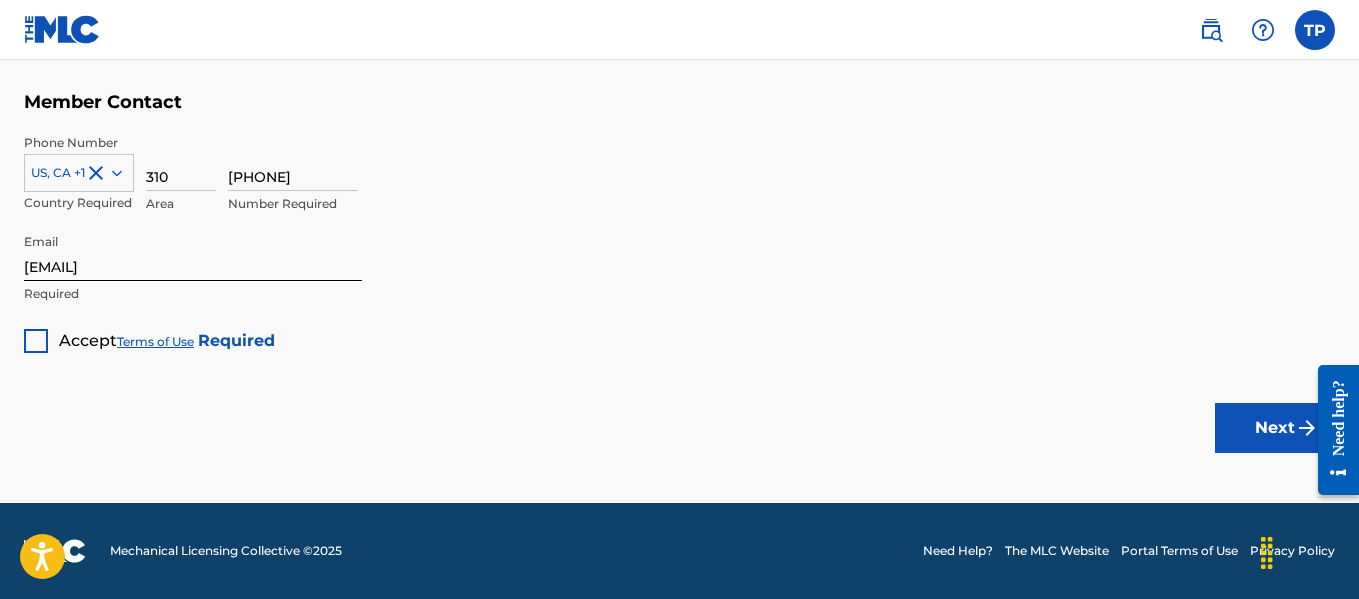 click on "Email mistaperkins@gmail.com Required" at bounding box center (193, 269) 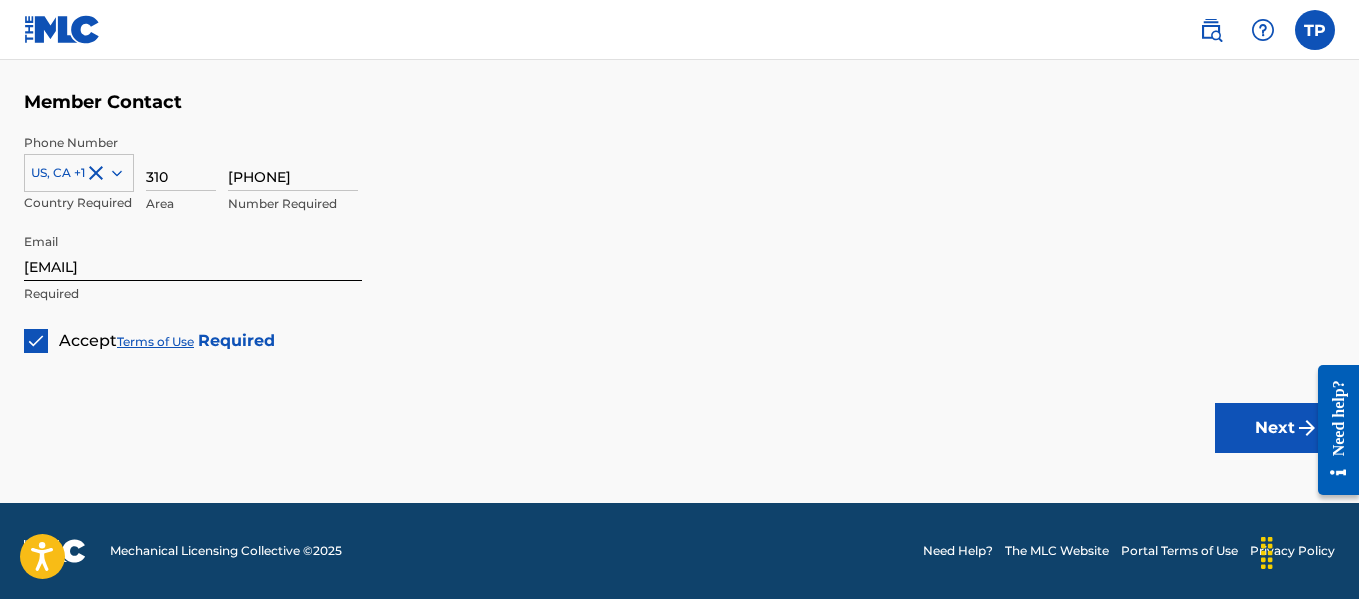 click on "Next" at bounding box center (1275, 428) 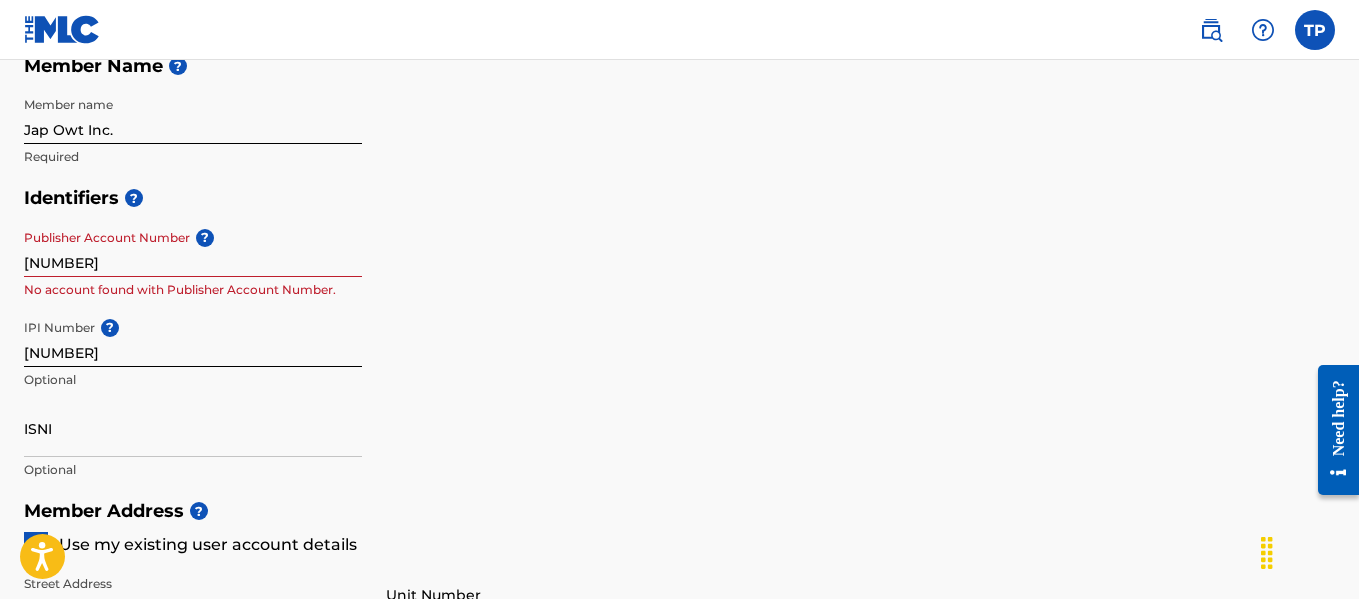 scroll, scrollTop: 453, scrollLeft: 0, axis: vertical 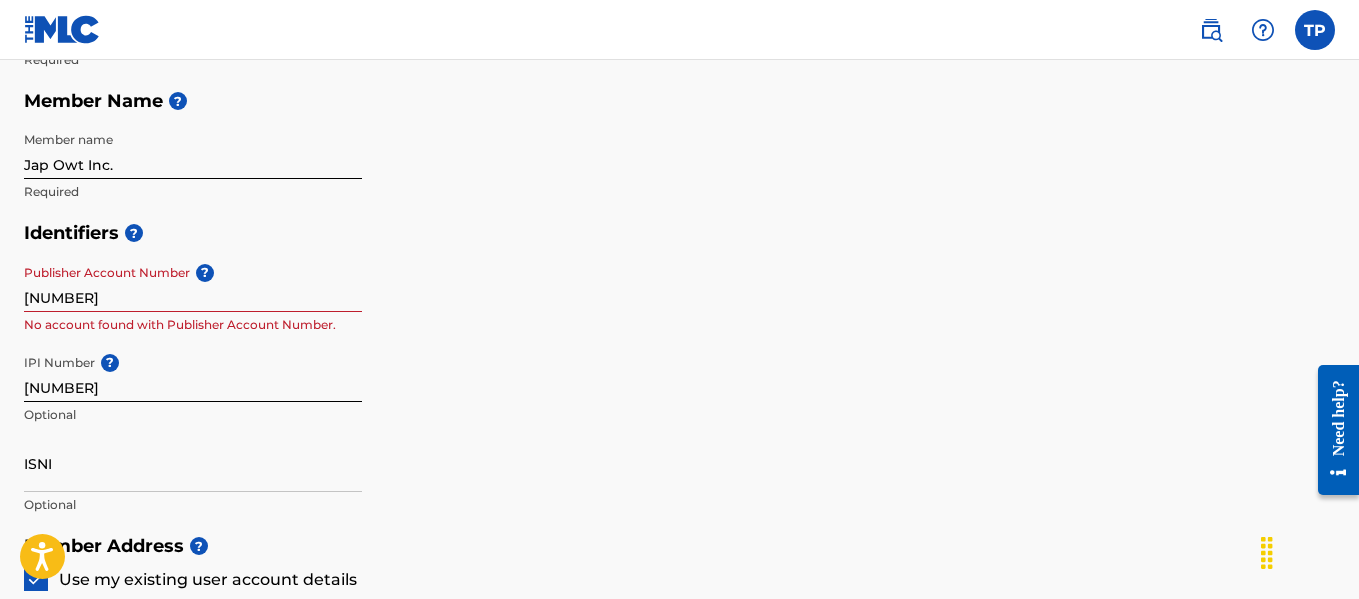 click on "Publisher Account Number ? 68048 No account found with Publisher Account Number." at bounding box center (193, 300) 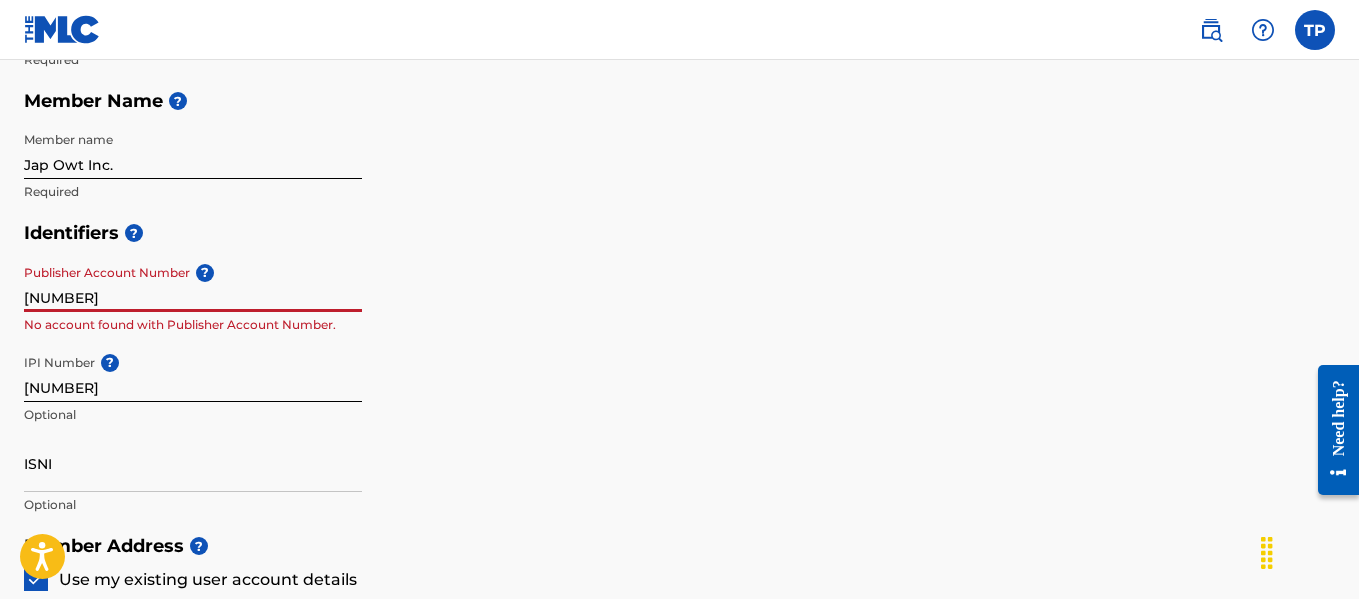 drag, startPoint x: 63, startPoint y: 297, endPoint x: 15, endPoint y: 295, distance: 48.04165 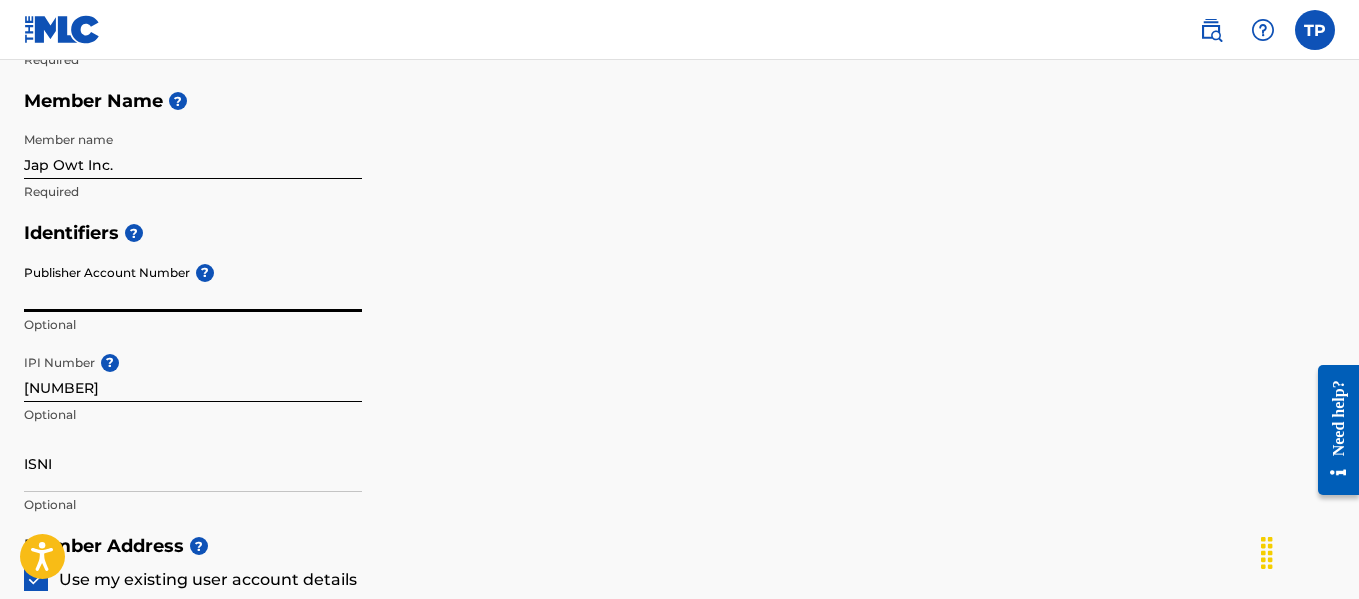 paste on "68048" 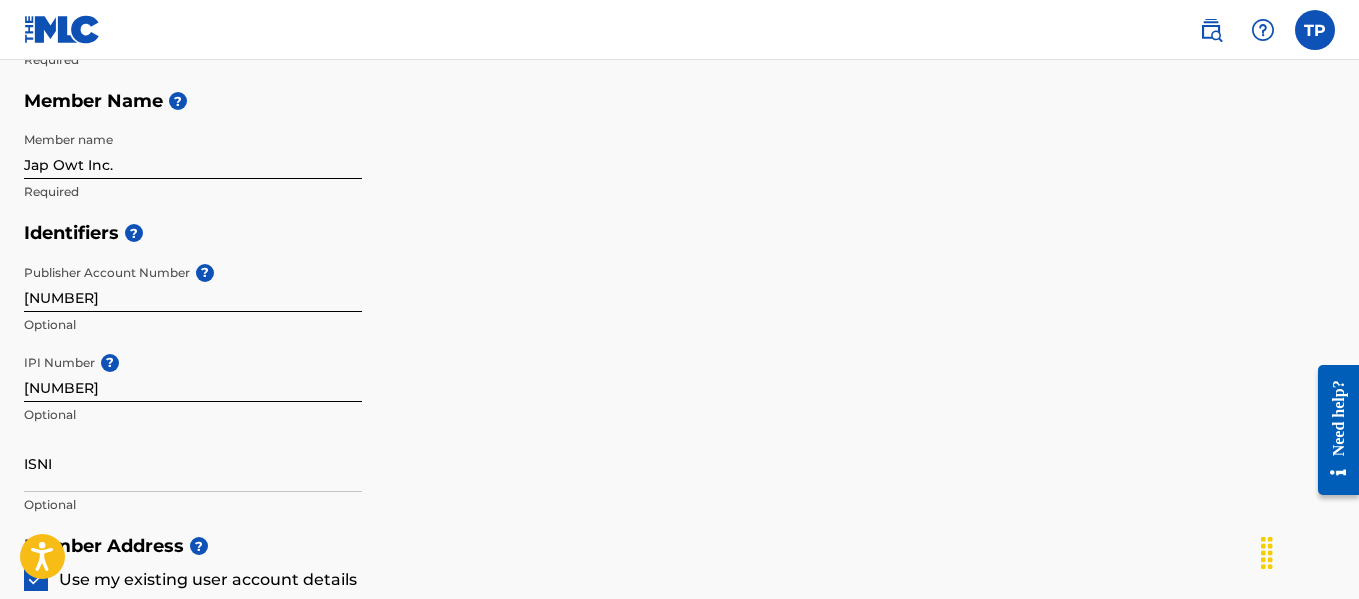 click on "Identifiers ? Publisher Account Number ? 68048 Optional IPI Number ? 407387550 Optional ISNI Optional" at bounding box center [679, 368] 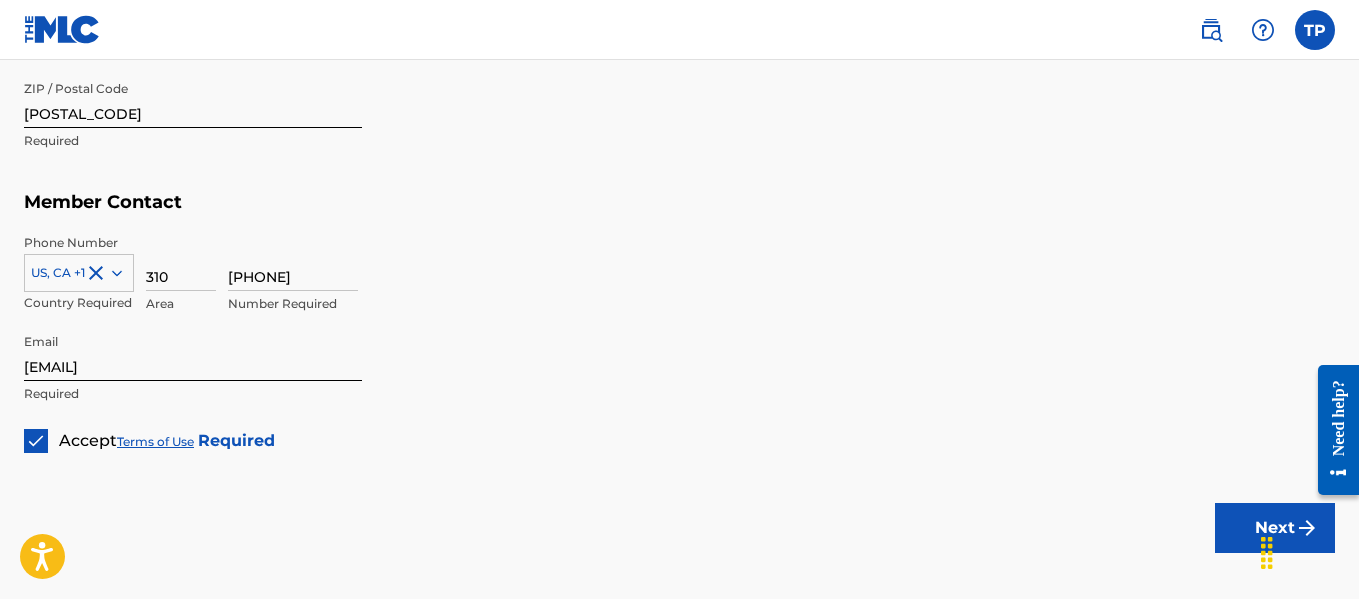 scroll, scrollTop: 1353, scrollLeft: 0, axis: vertical 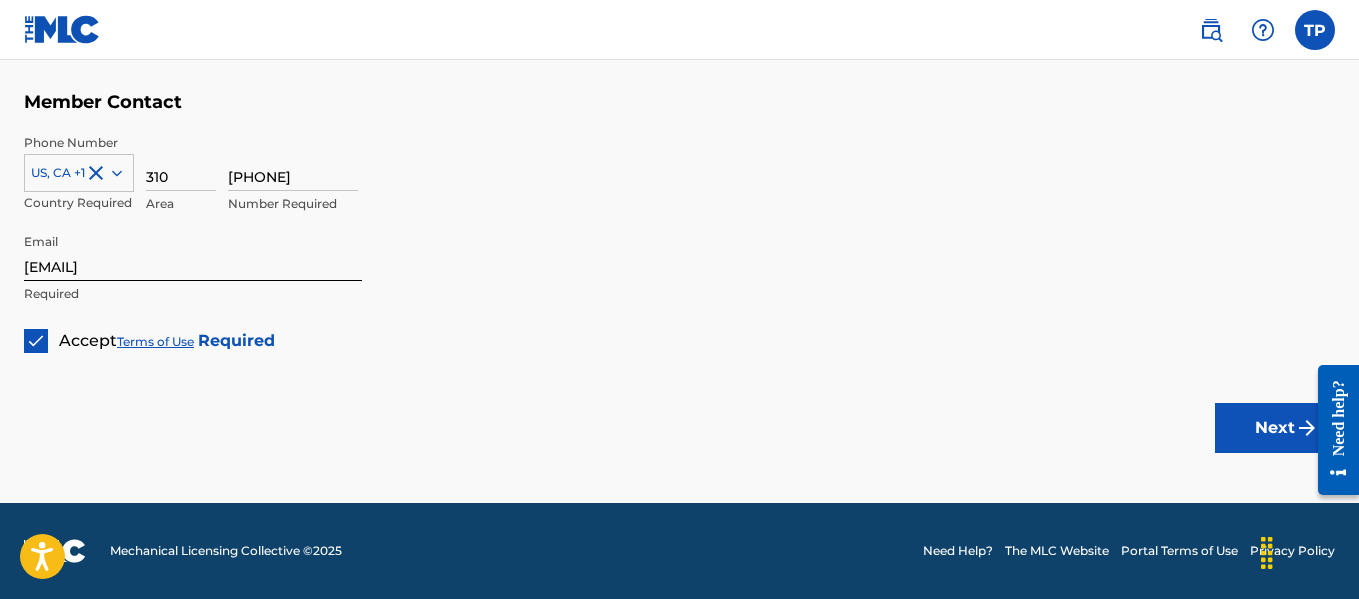 click on "Next" at bounding box center [1275, 428] 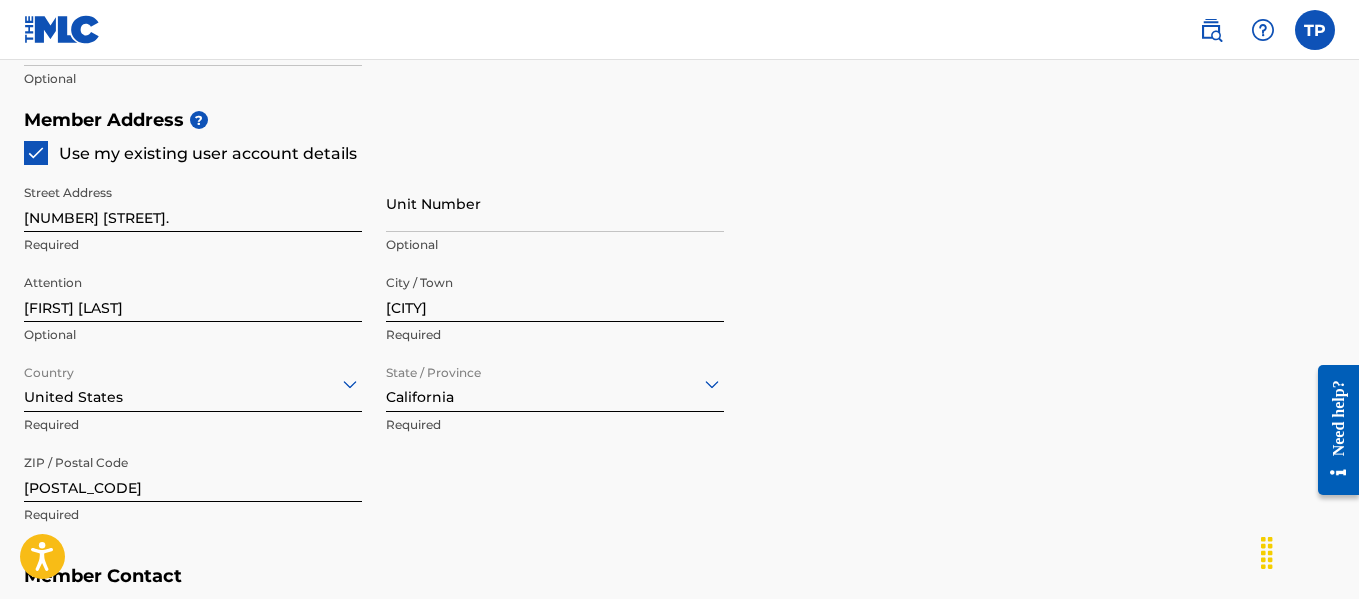 scroll, scrollTop: 553, scrollLeft: 0, axis: vertical 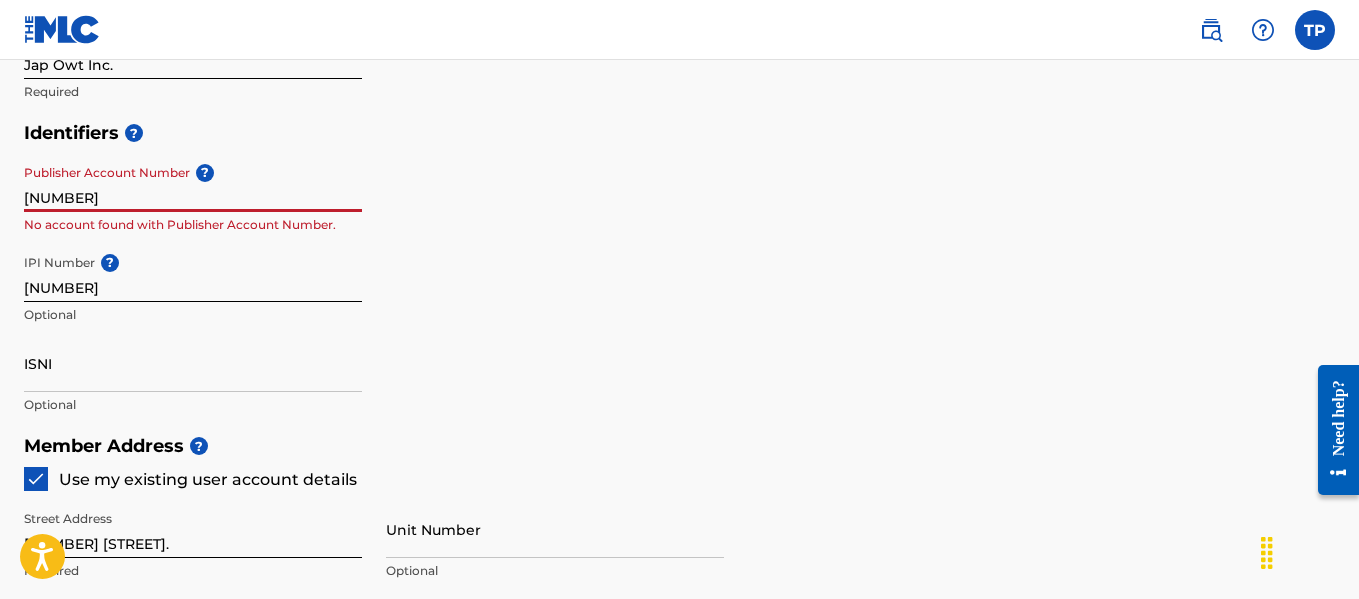 drag, startPoint x: 70, startPoint y: 196, endPoint x: 0, endPoint y: 196, distance: 70 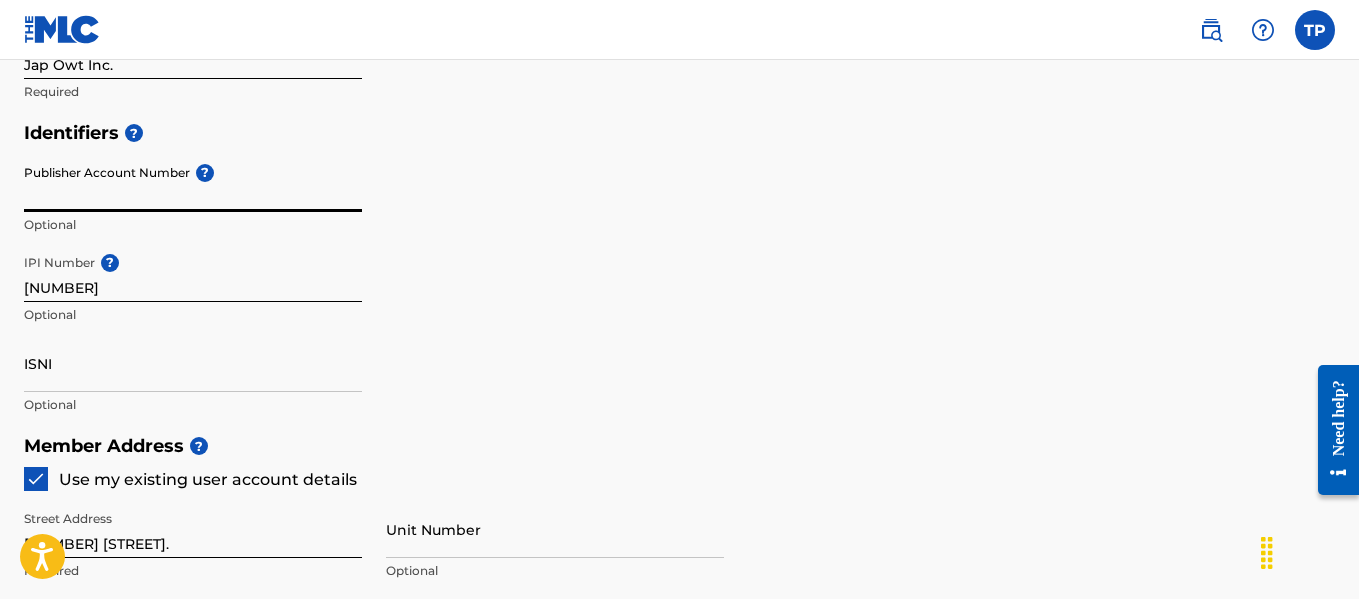 paste on "1617585" 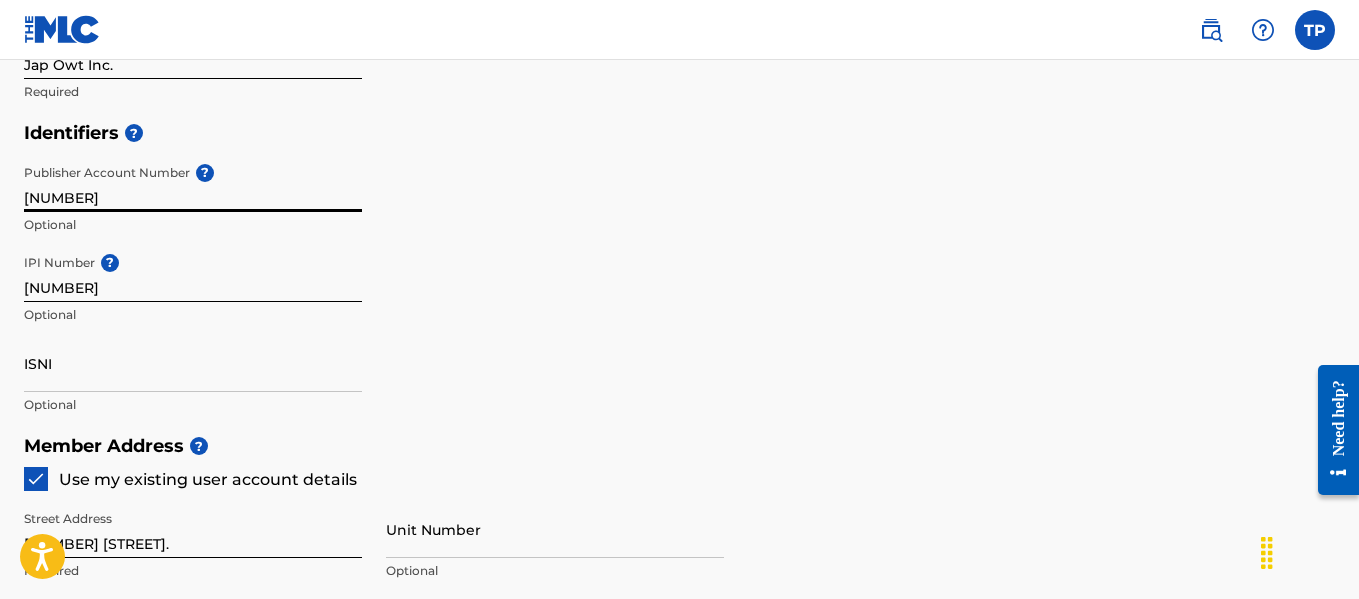 type on "1617585" 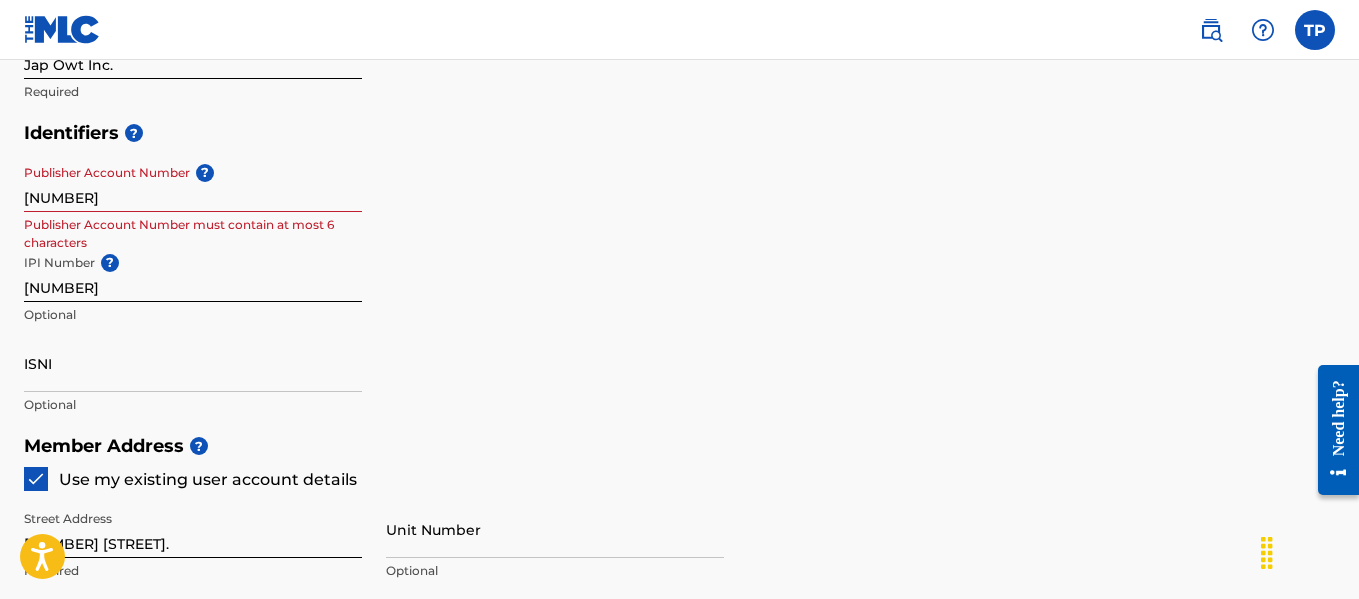 click on "Identifiers ? Publisher Account Number ? 1617585 Publisher Account Number must contain at most 6 characters IPI Number ? 407387550 Optional ISNI Optional" at bounding box center (679, 268) 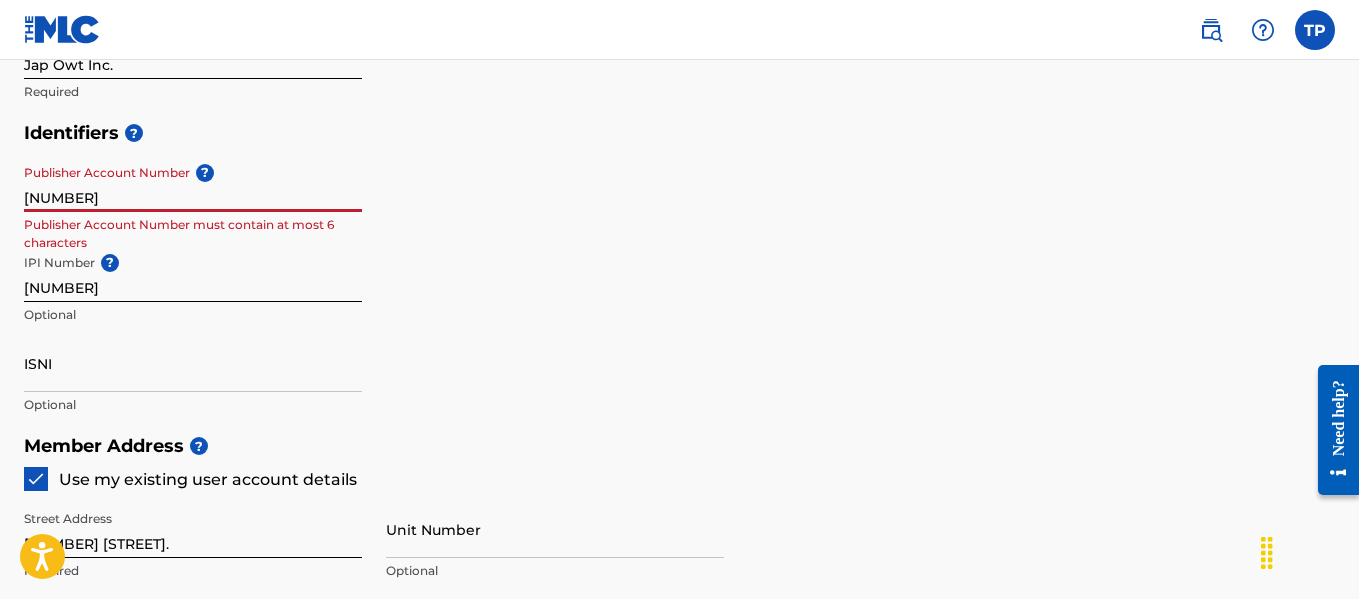 click on "1617585" at bounding box center [193, 183] 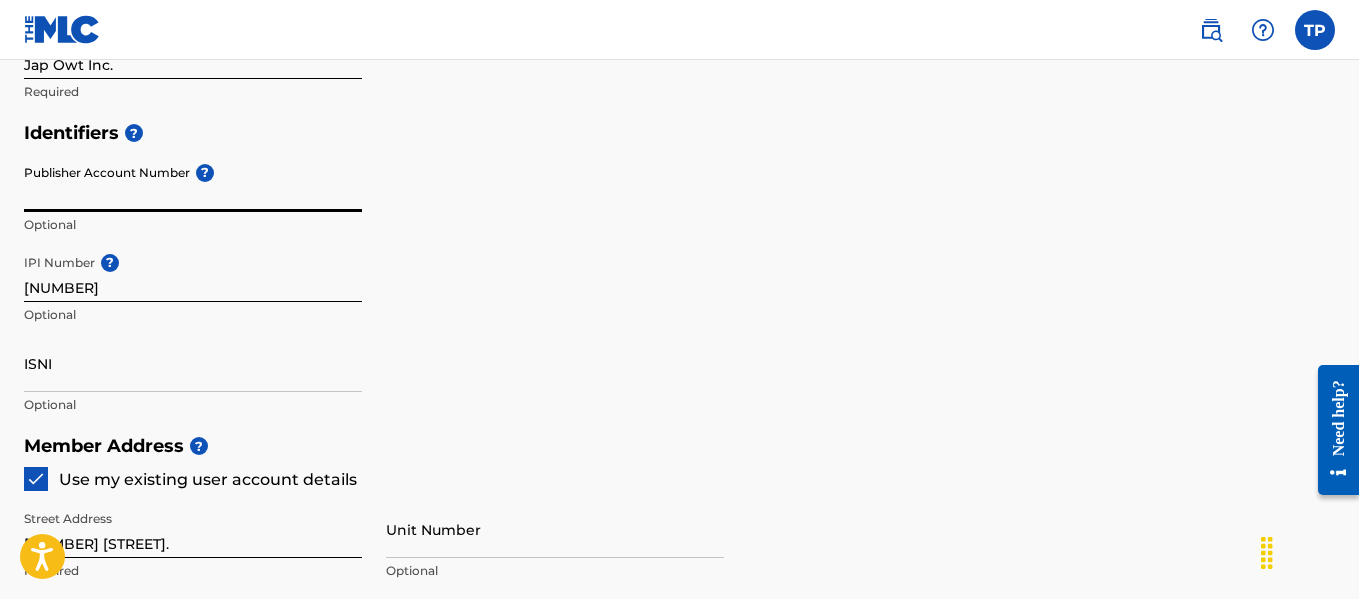 type 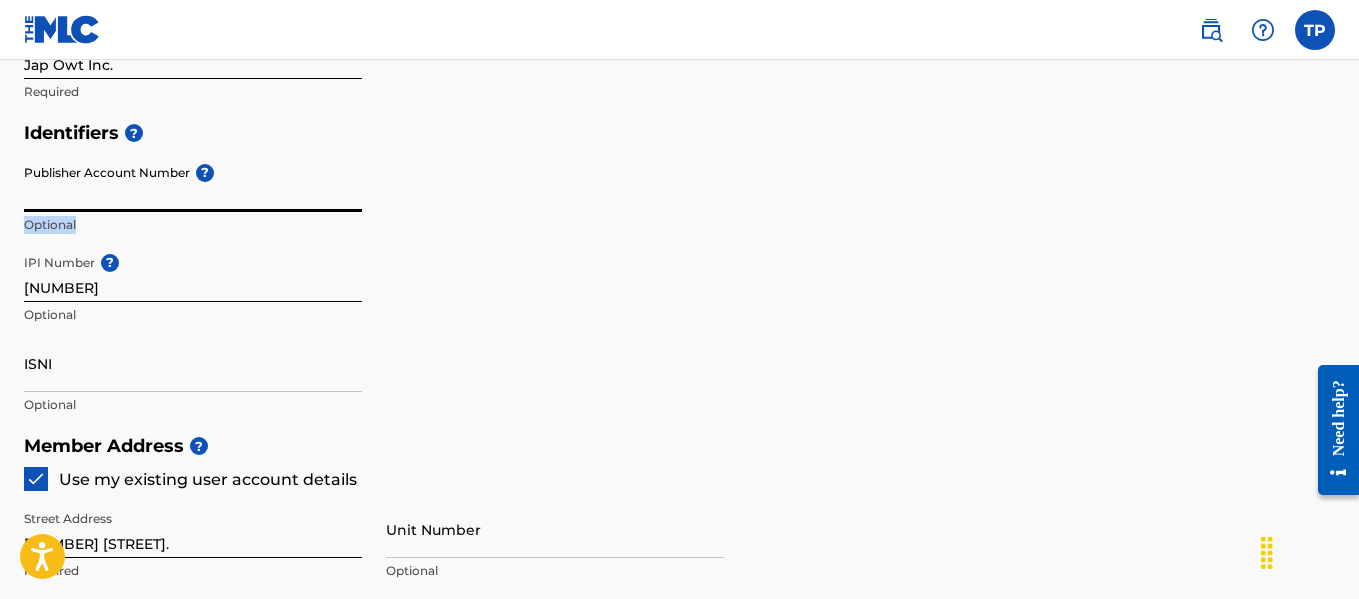 click on "Identifiers ? Publisher Account Number ? Optional IPI Number ? 407387550 Optional ISNI Optional" at bounding box center [679, 268] 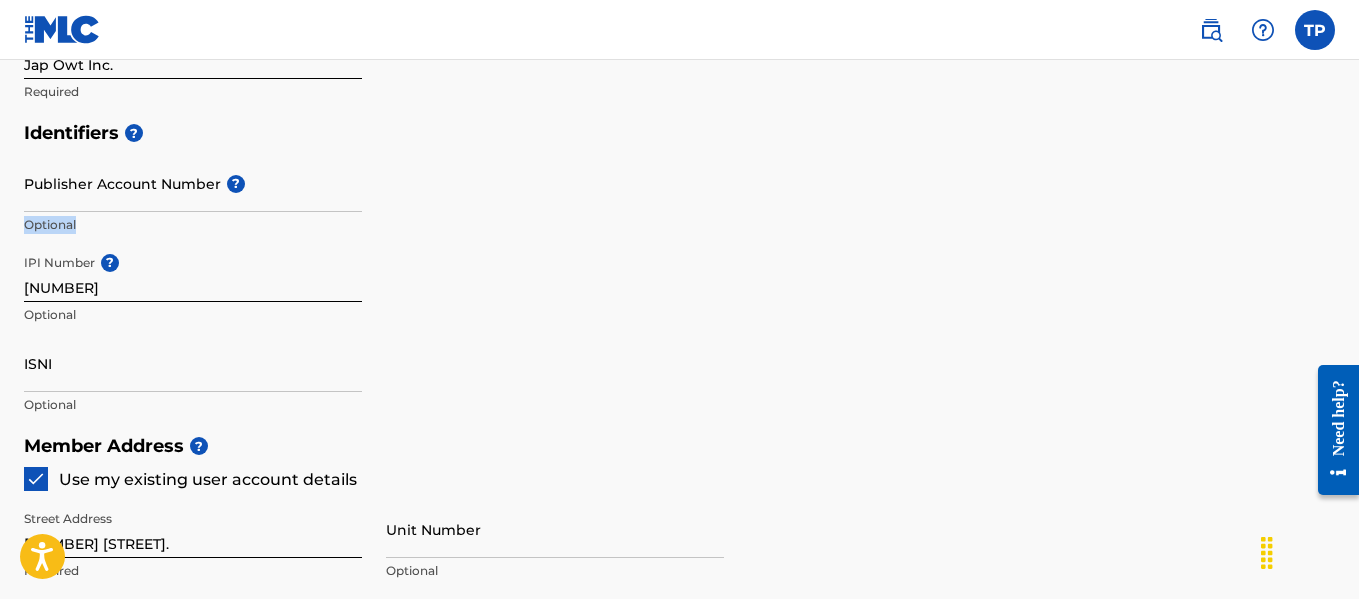 click on "Identifiers ? Publisher Account Number ? Optional IPI Number ? 407387550 Optional ISNI Optional" at bounding box center [679, 268] 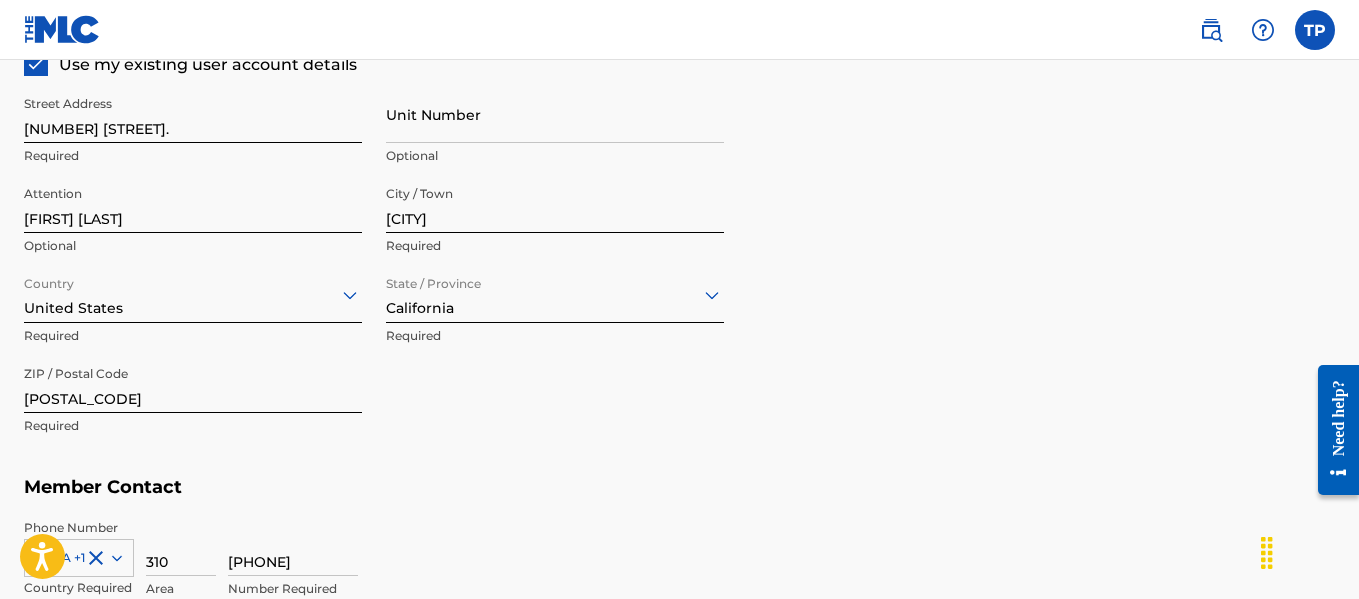scroll, scrollTop: 1353, scrollLeft: 0, axis: vertical 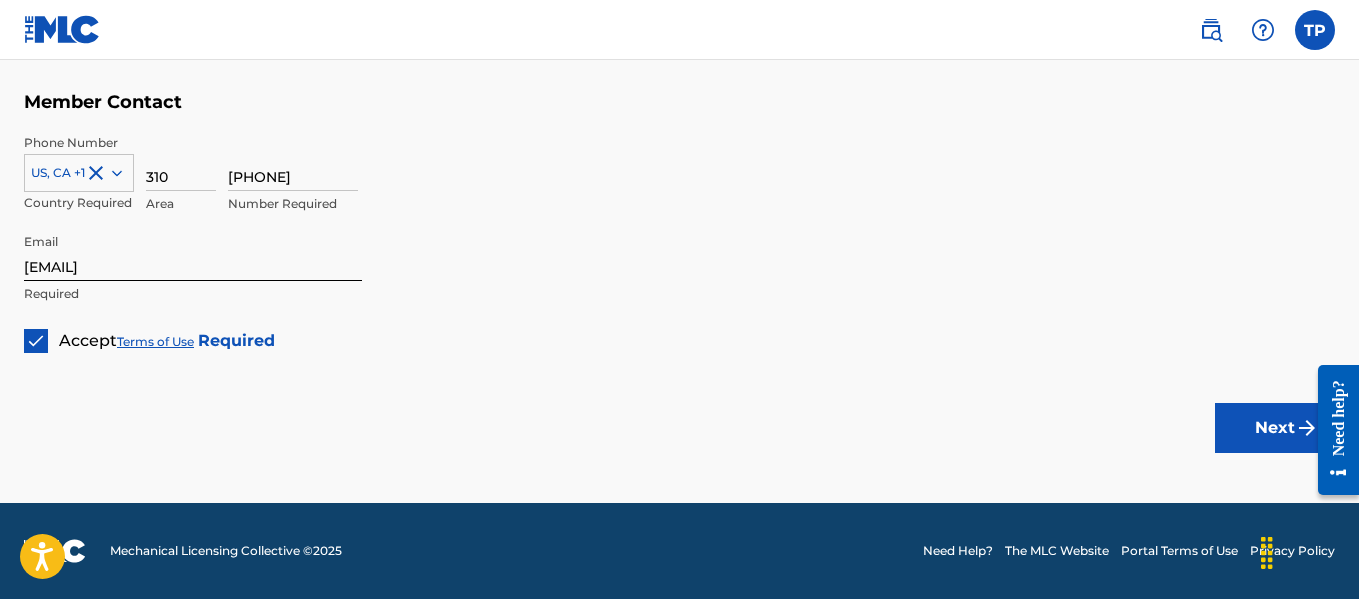 click on "Next" at bounding box center [1275, 428] 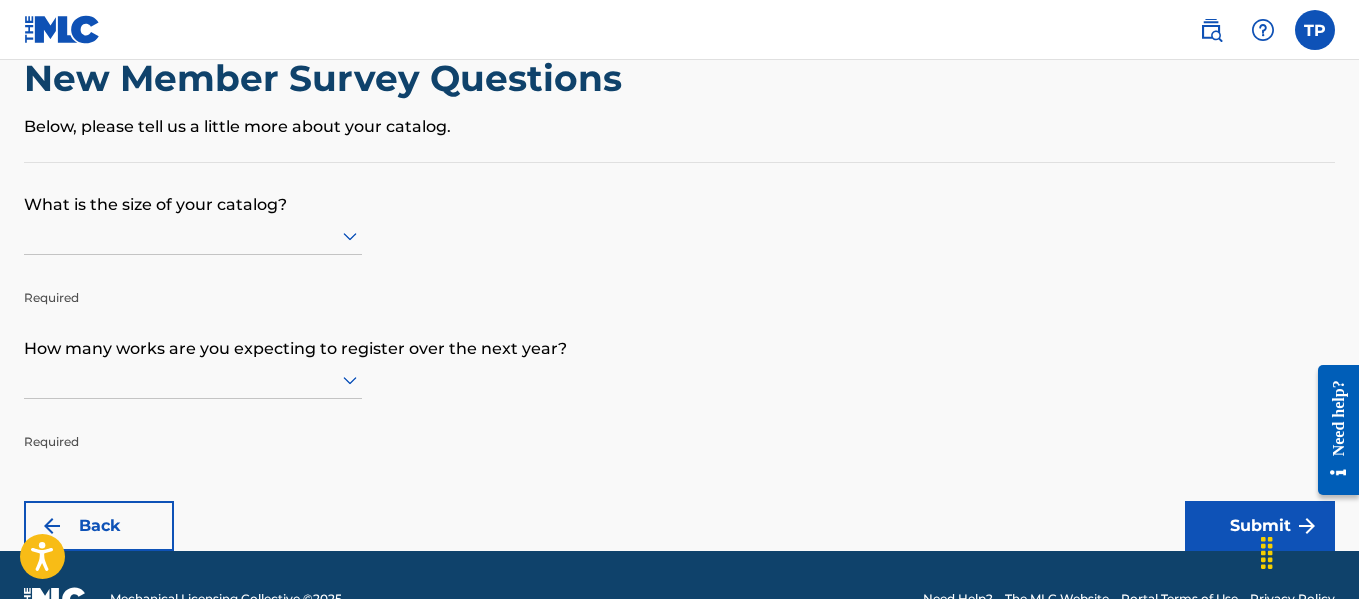 scroll, scrollTop: 100, scrollLeft: 0, axis: vertical 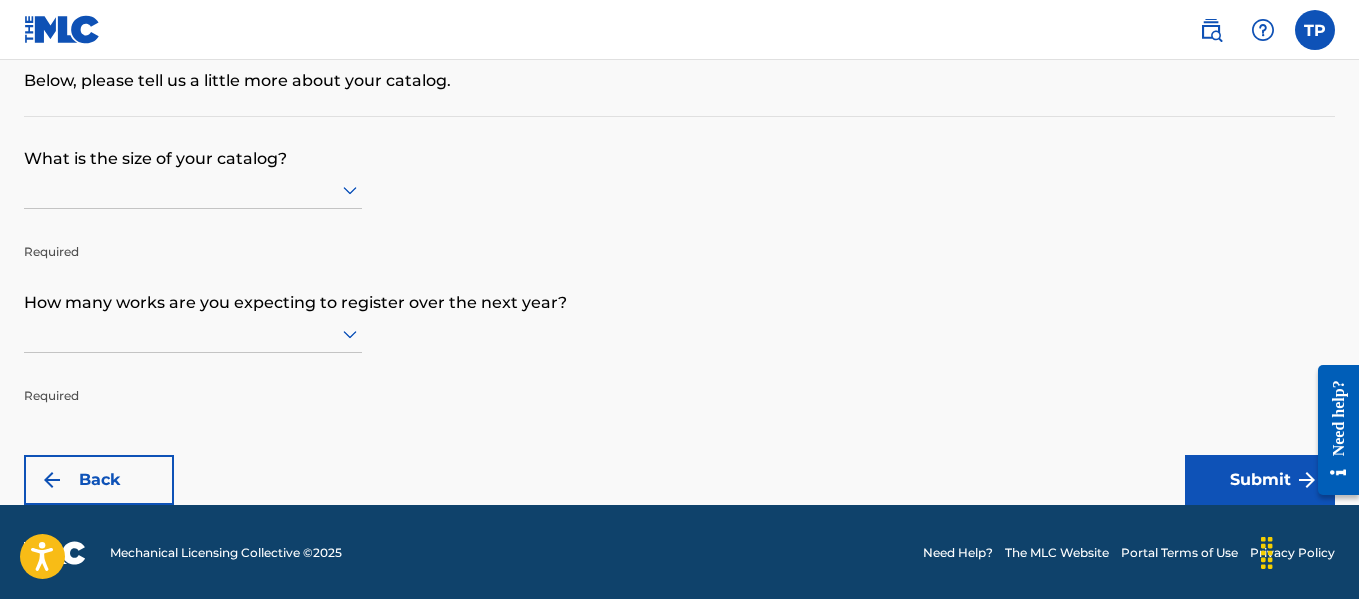 click 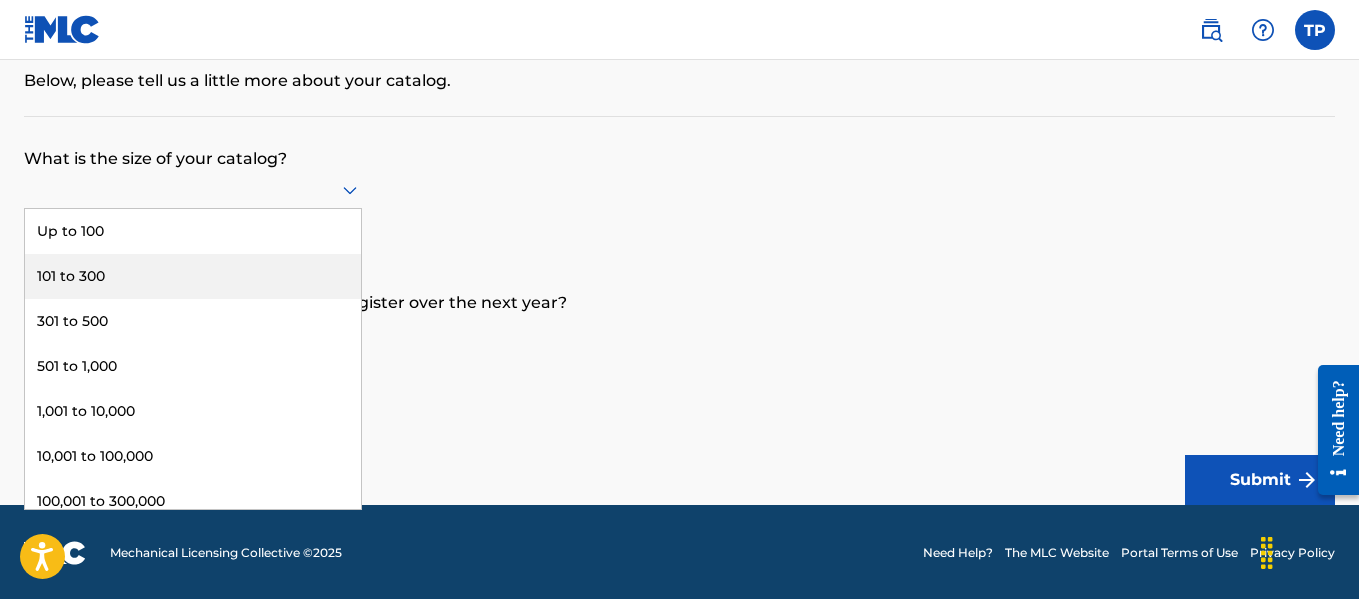 click on "101 to 300" at bounding box center [193, 276] 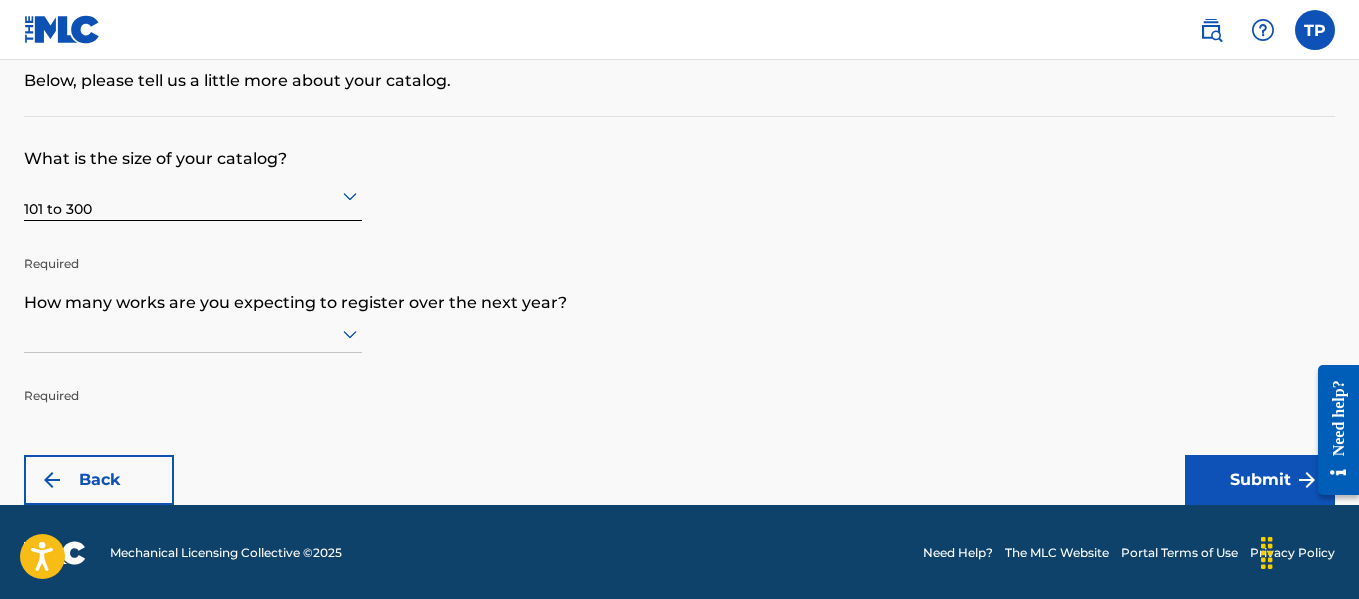 click on "What is the size of your catalog? 101 to 300 Required How many works are you expecting to register over the next year? Required Back Submit" at bounding box center (679, 311) 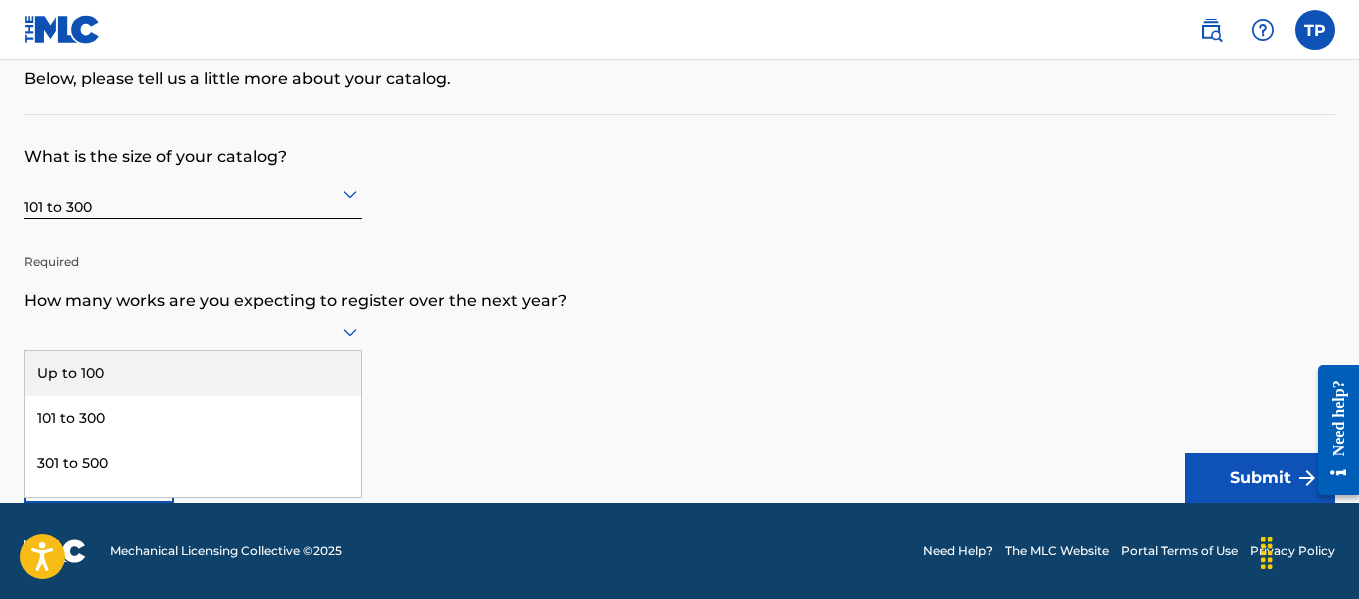 click 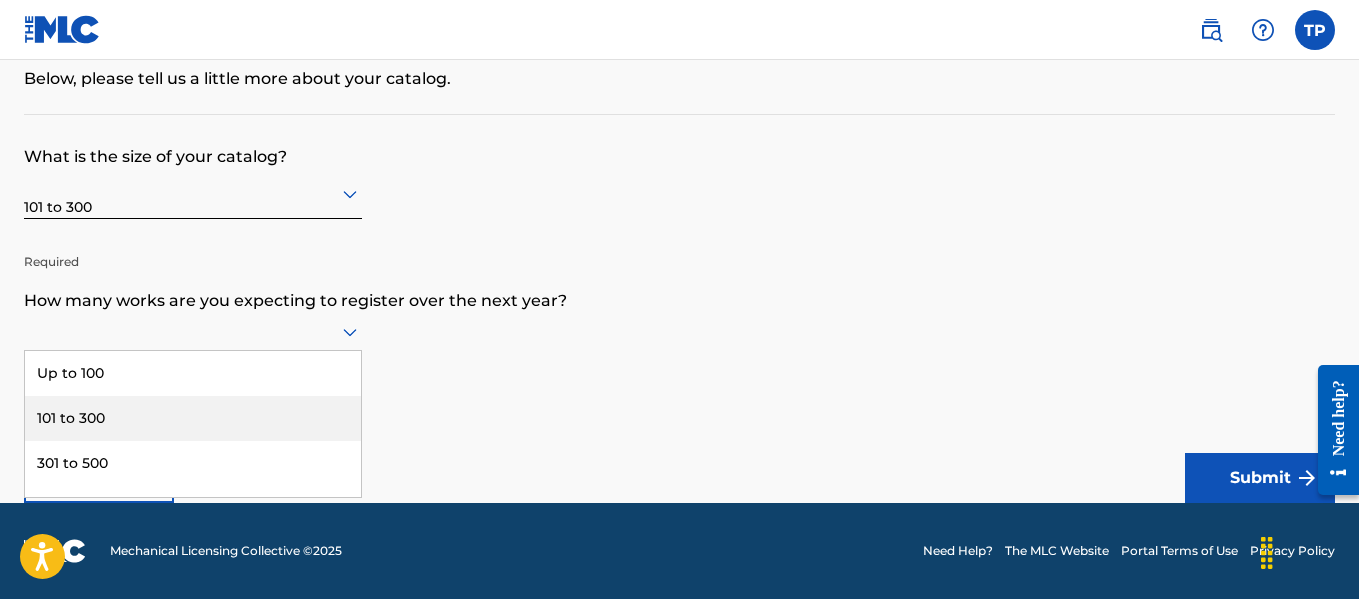 click on "101 to 300" at bounding box center (193, 418) 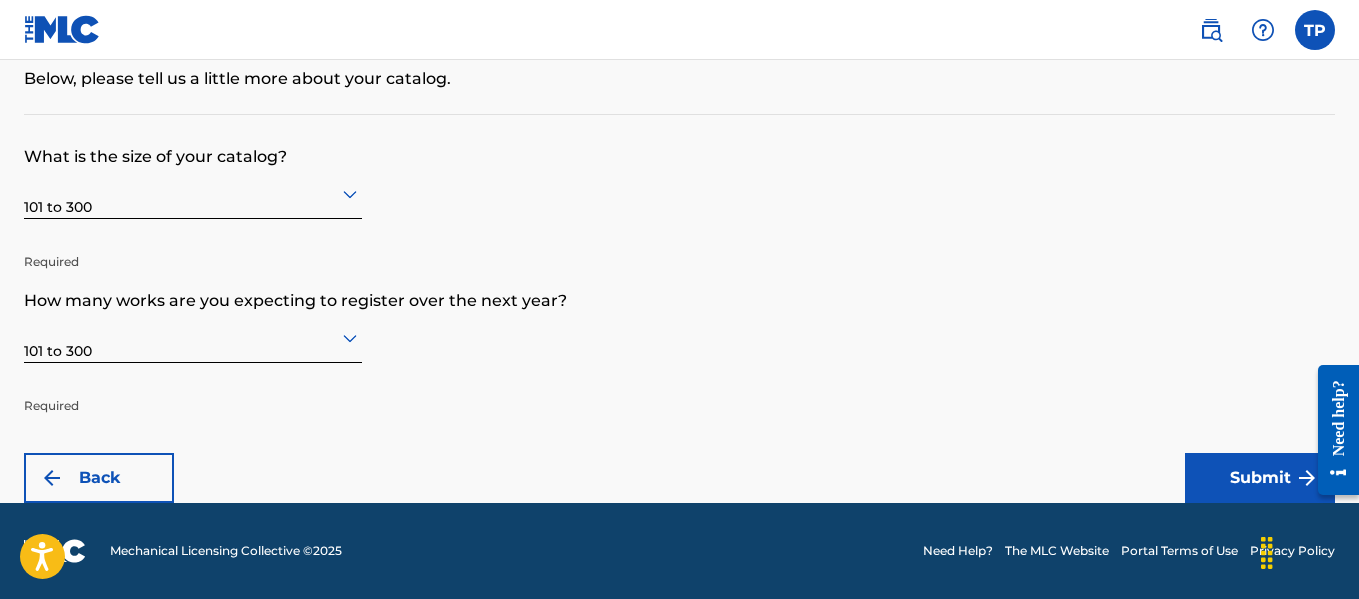 click on "What is the size of your catalog? 101 to 300 Required How many works are you expecting to register over the next year? 101 to 300 Required Back Submit" at bounding box center (679, 309) 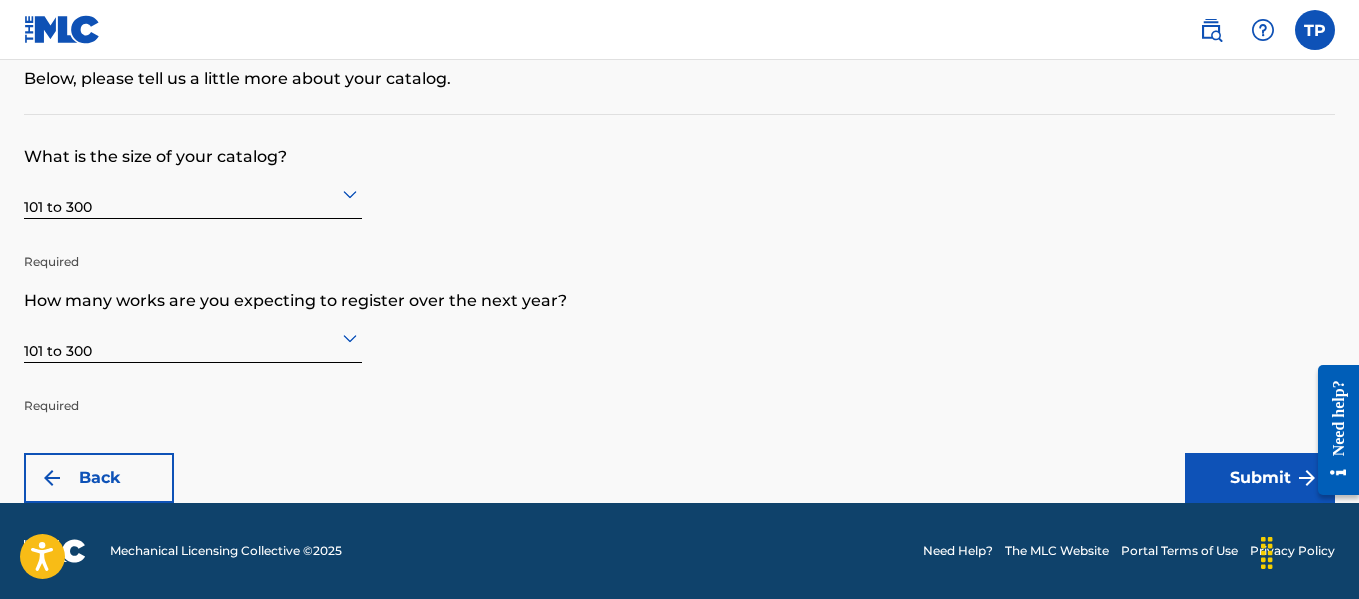 click on "Submit" at bounding box center (1260, 478) 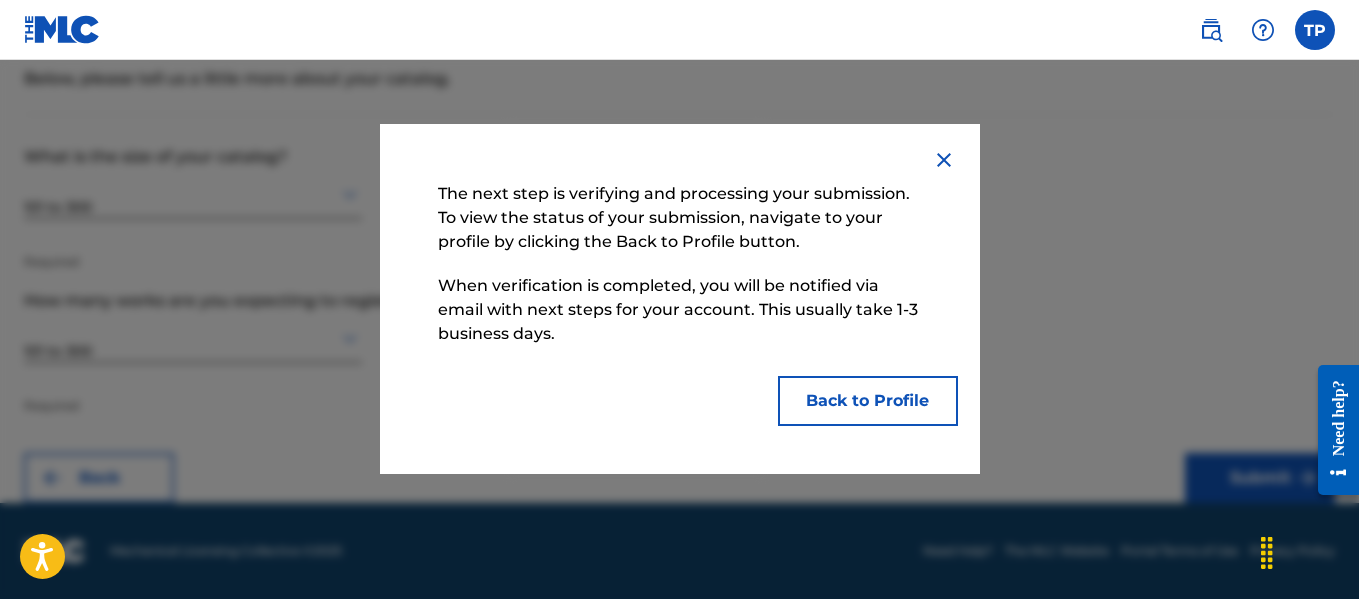 click on "Back to Profile" at bounding box center [868, 401] 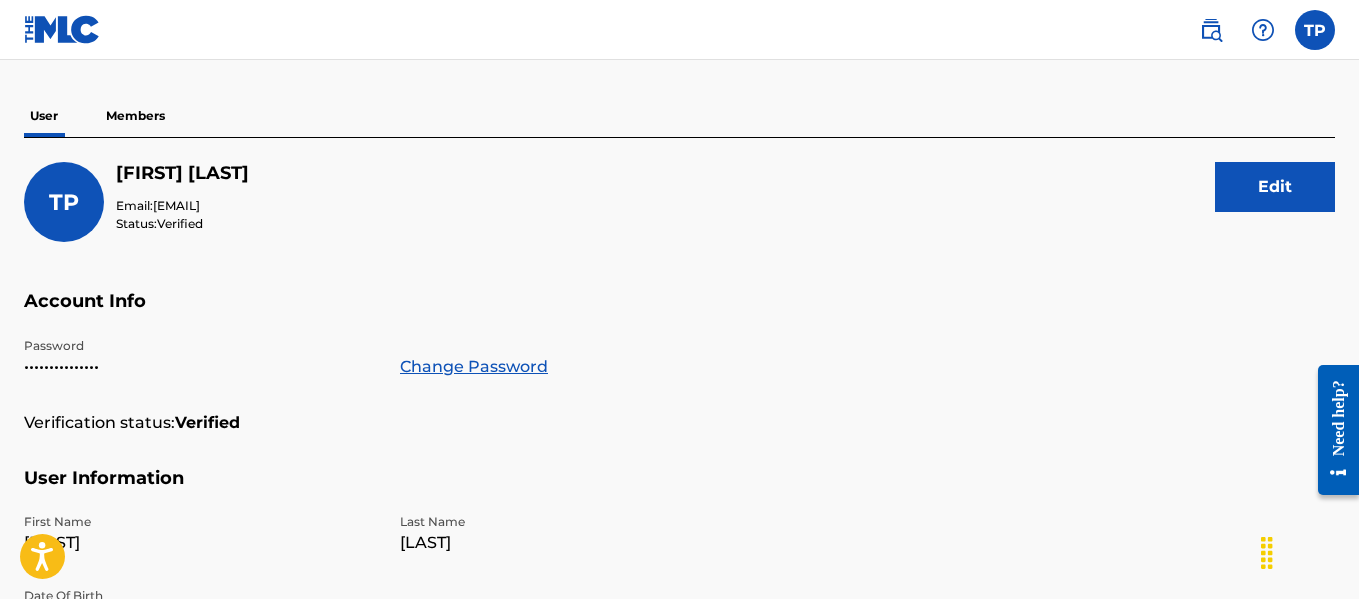 scroll, scrollTop: 200, scrollLeft: 0, axis: vertical 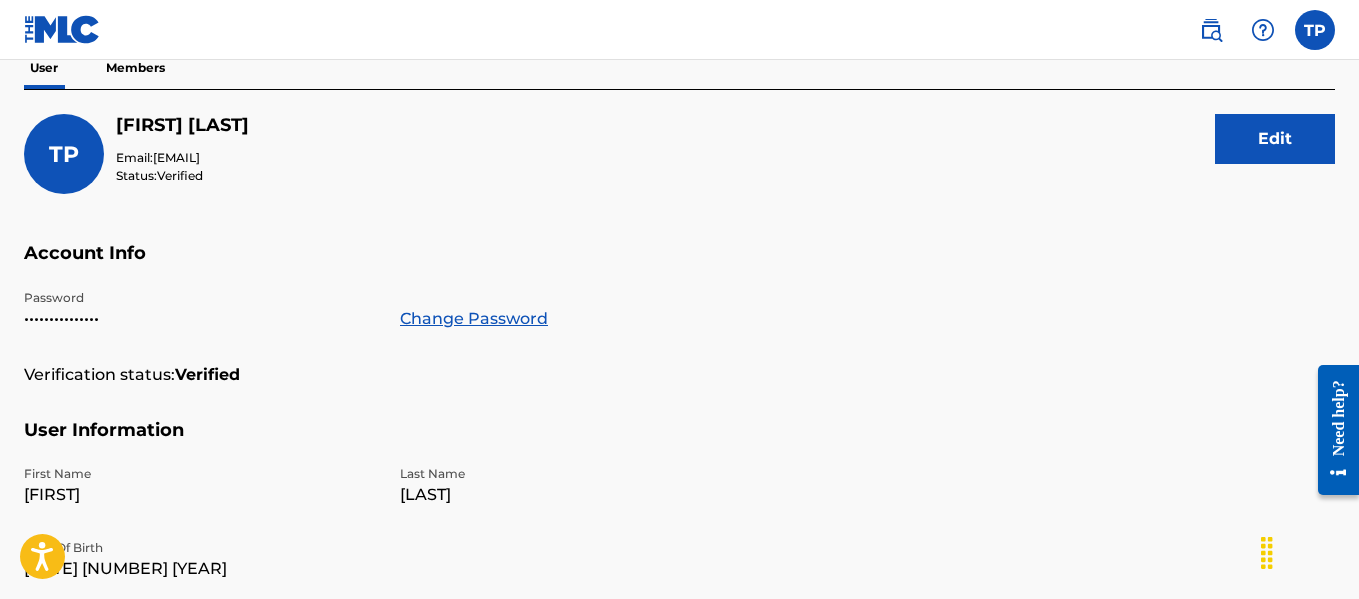 click on "Edit" at bounding box center [1275, 139] 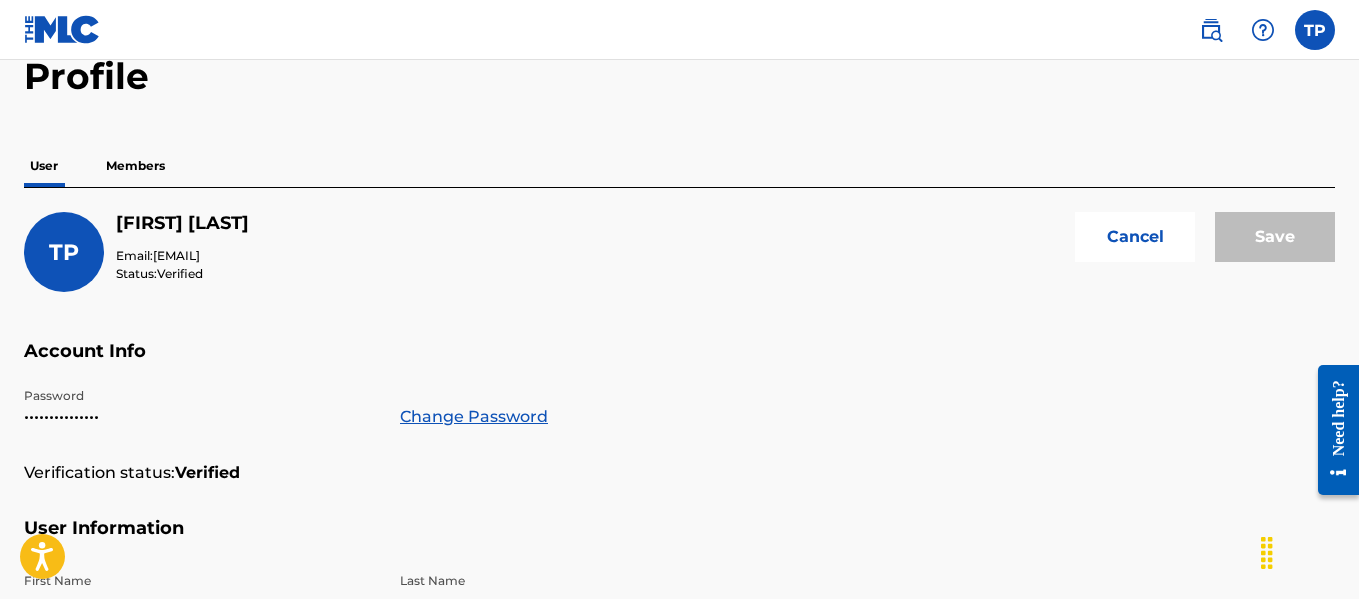scroll, scrollTop: 100, scrollLeft: 0, axis: vertical 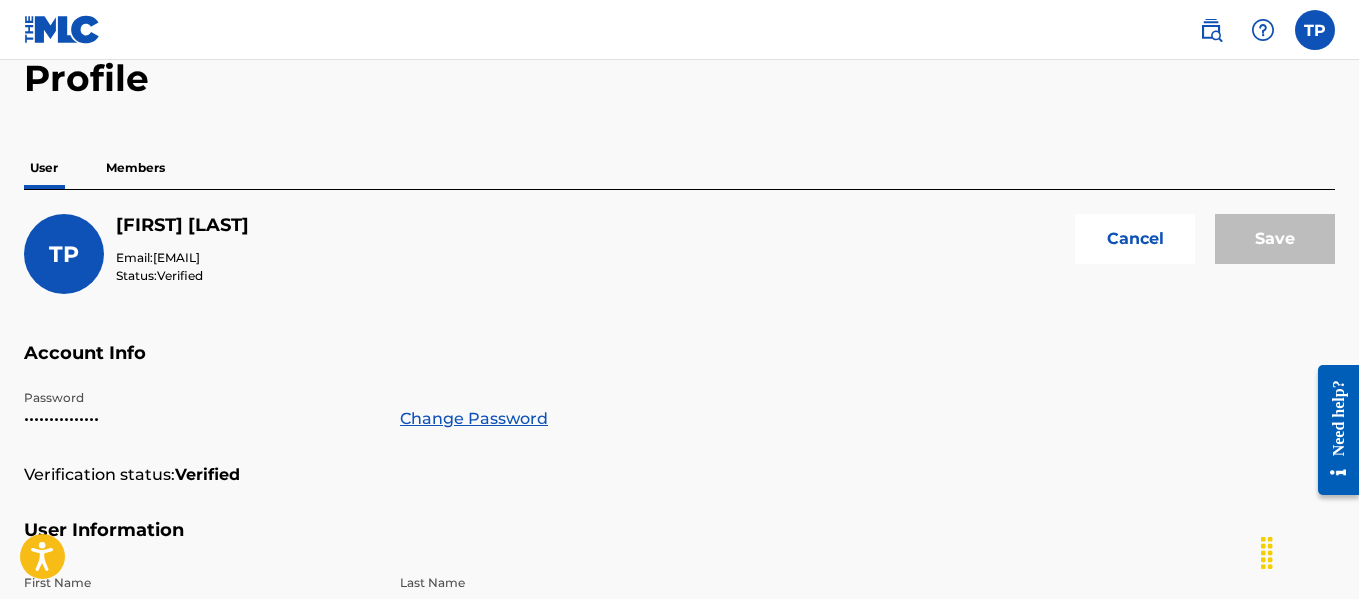 click on "Verified" at bounding box center (180, 275) 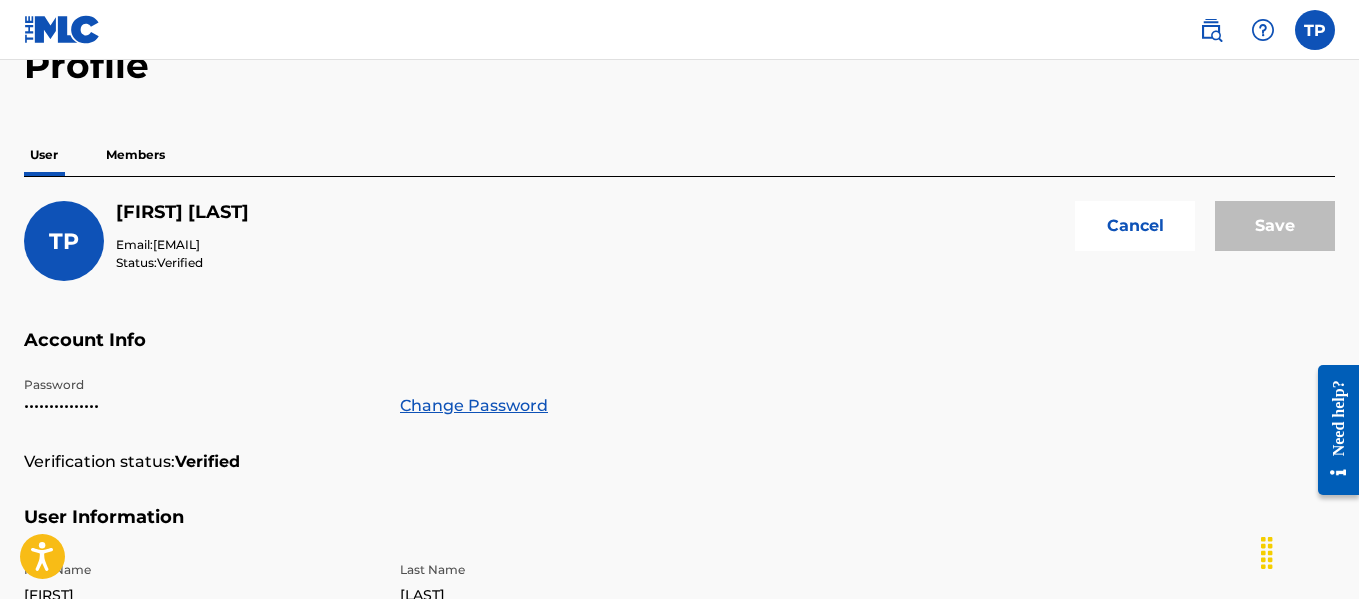scroll, scrollTop: 104, scrollLeft: 0, axis: vertical 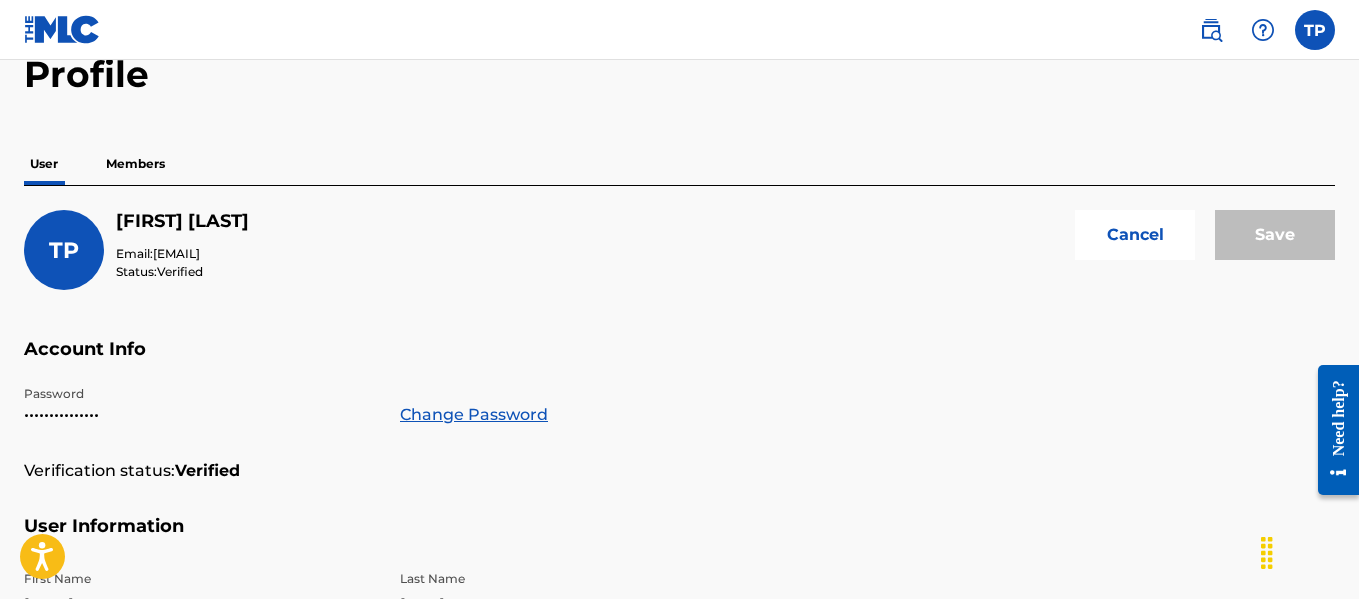 click on "Cancel" at bounding box center [1135, 235] 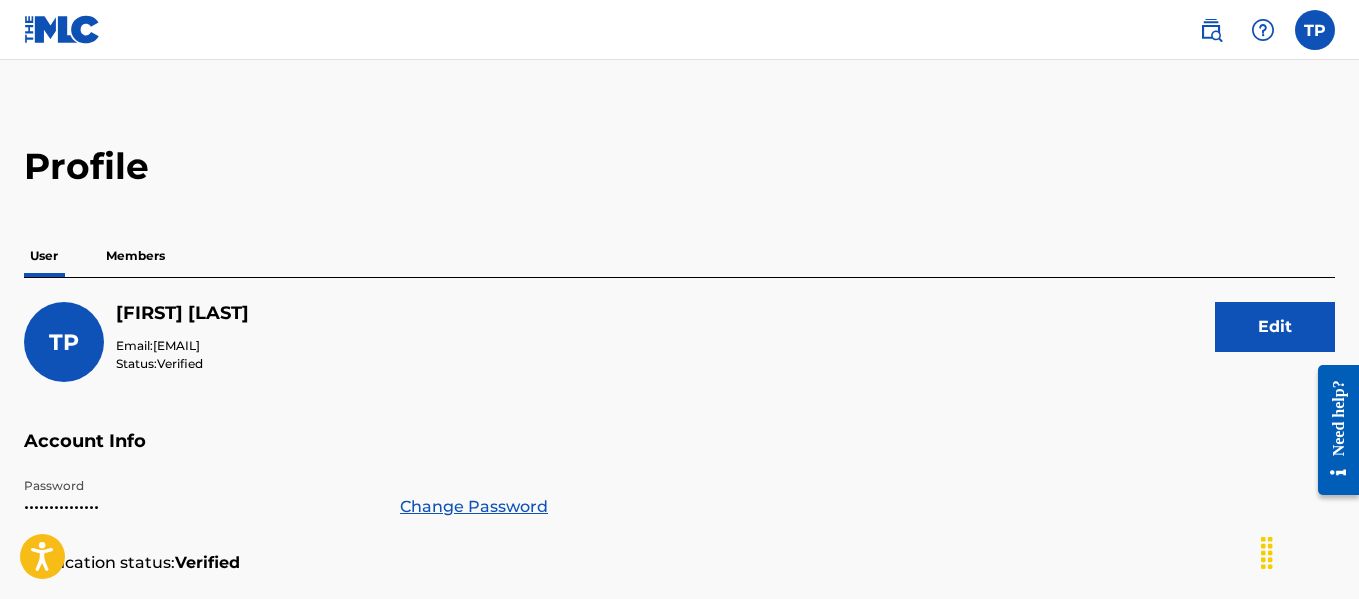 scroll, scrollTop: 0, scrollLeft: 0, axis: both 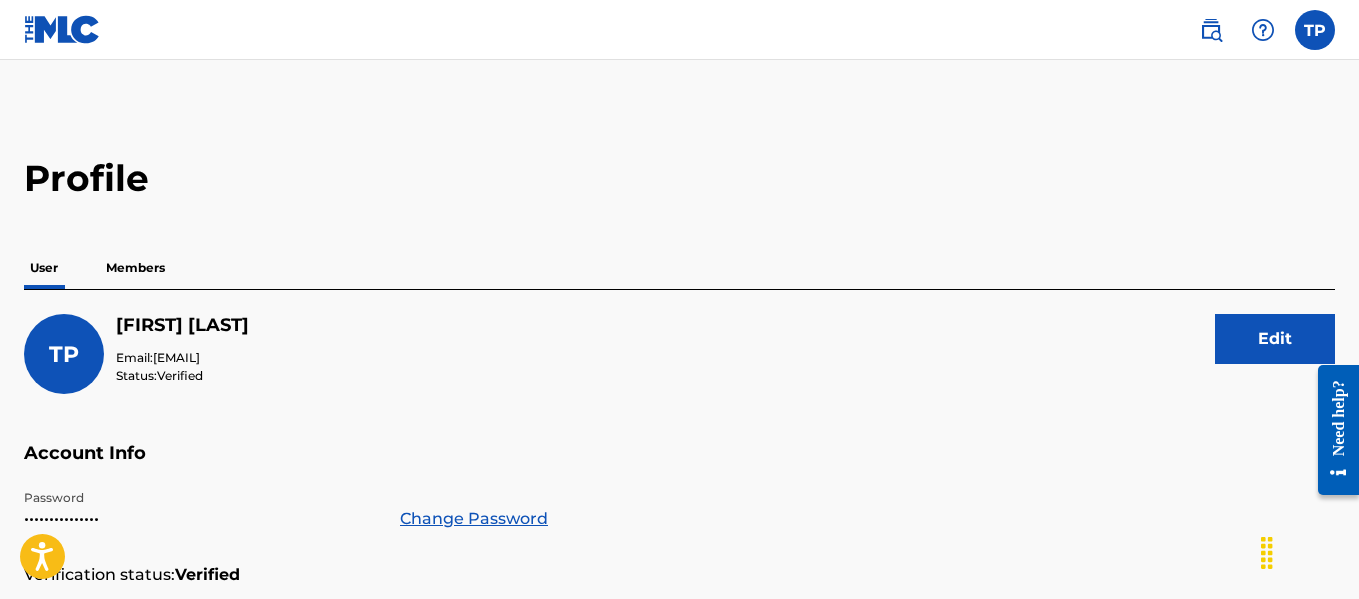 click on "Members" at bounding box center [135, 268] 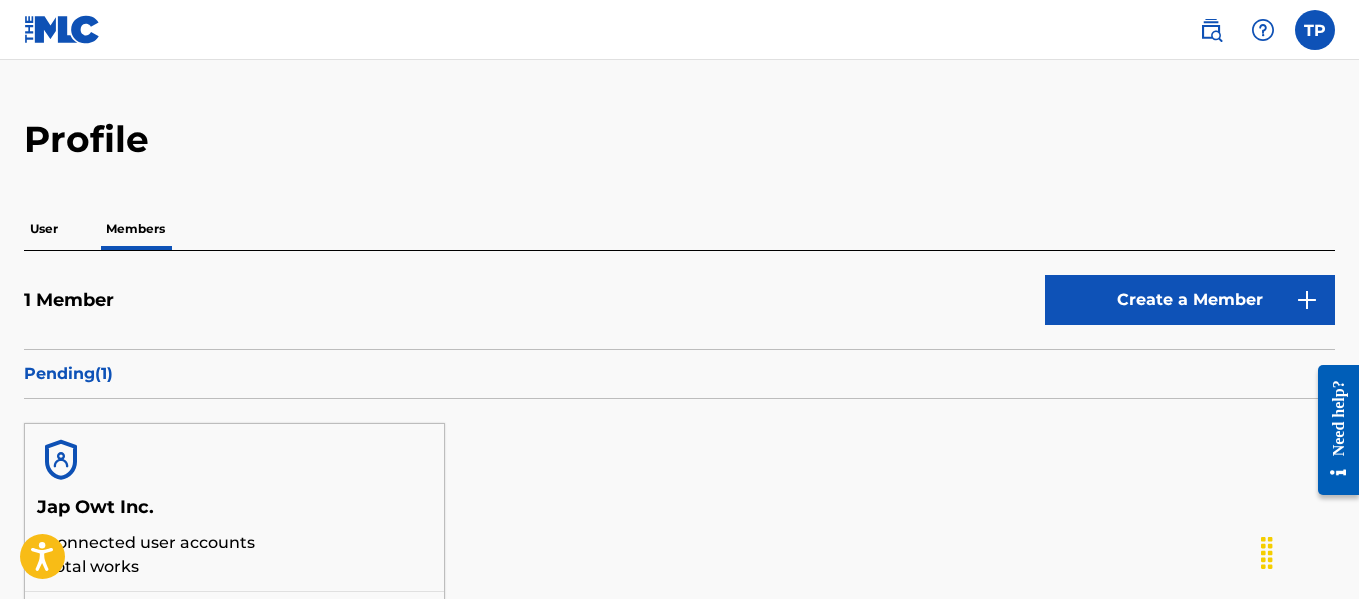scroll, scrollTop: 0, scrollLeft: 0, axis: both 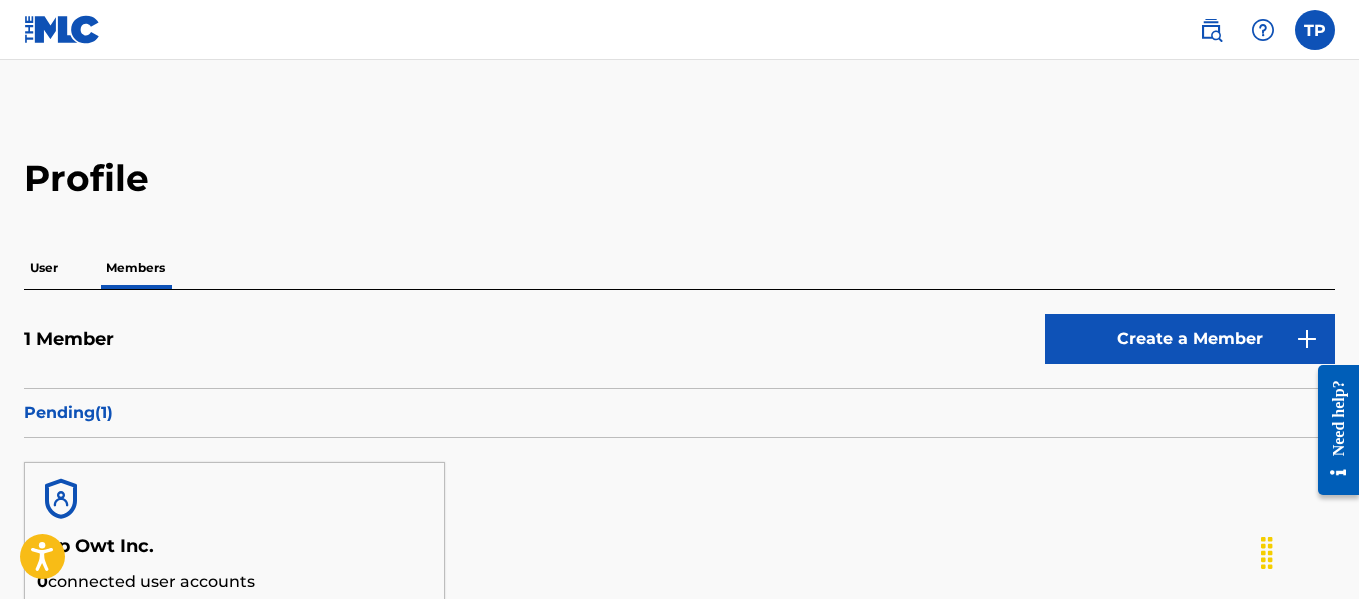 click on "Profile User Members 1   Member Create a Member Pending  ( 1 ) Jap Owt Inc. 0  connected user accounts 0  total works Status:  Pending Aug 06 2025 Failed  ( 0 ) No Members" at bounding box center [679, 461] 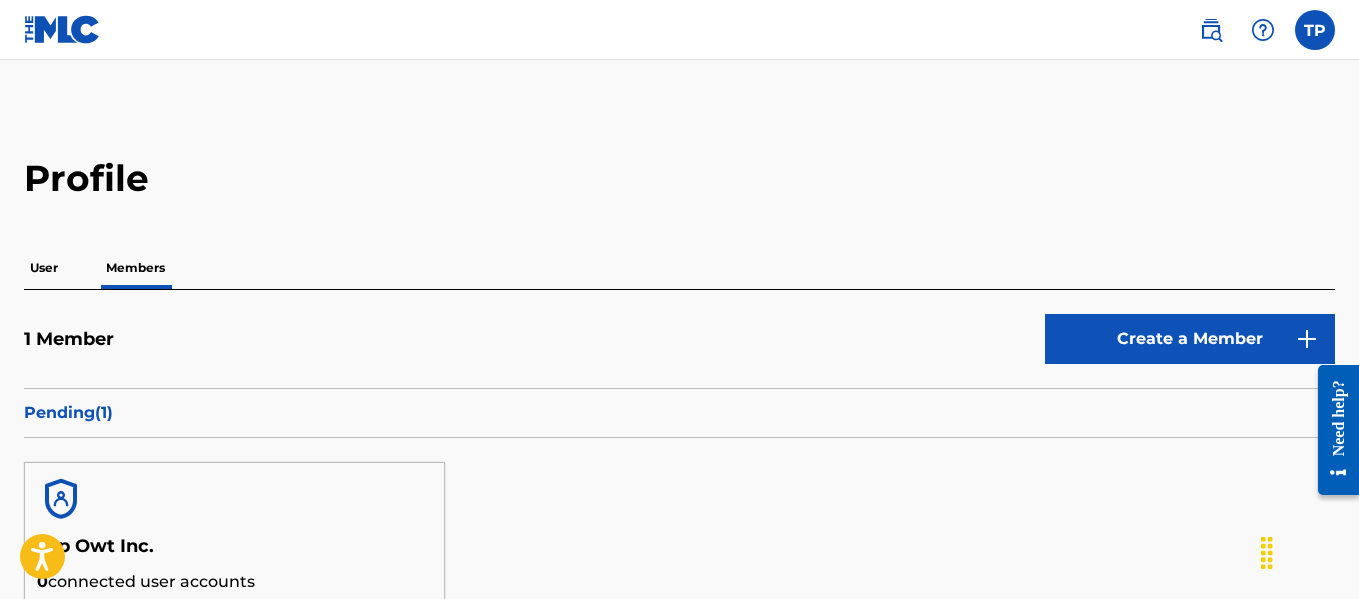 click at bounding box center (1315, 30) 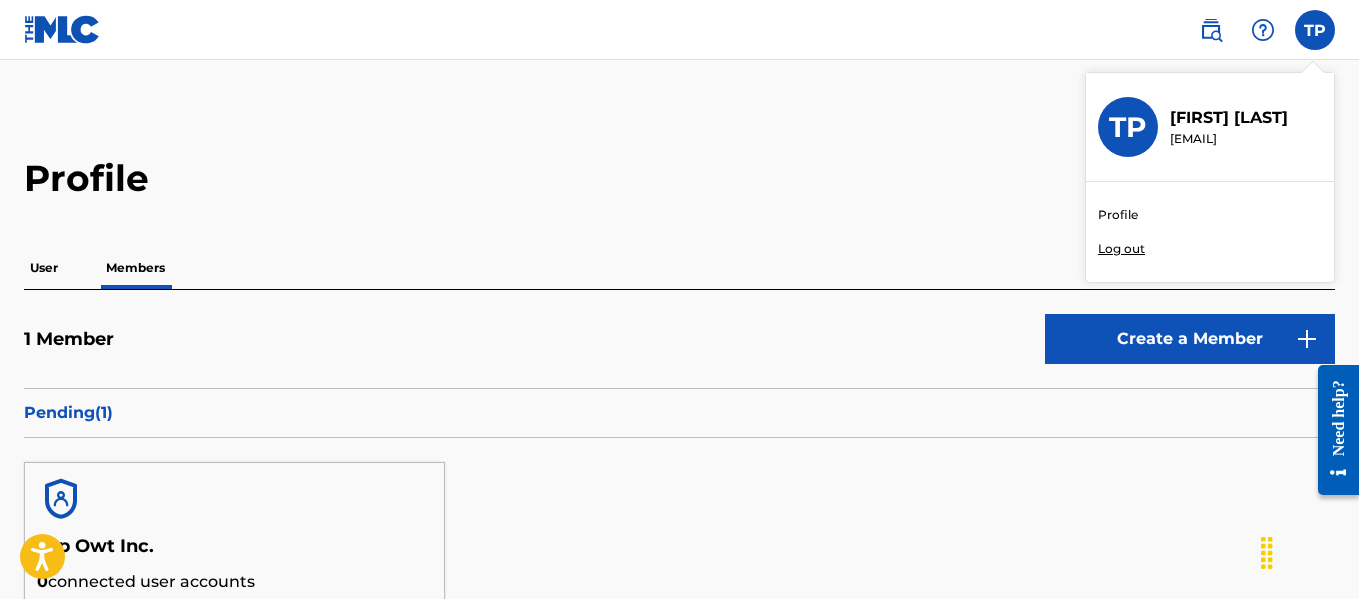 click on "Profile" at bounding box center [1118, 215] 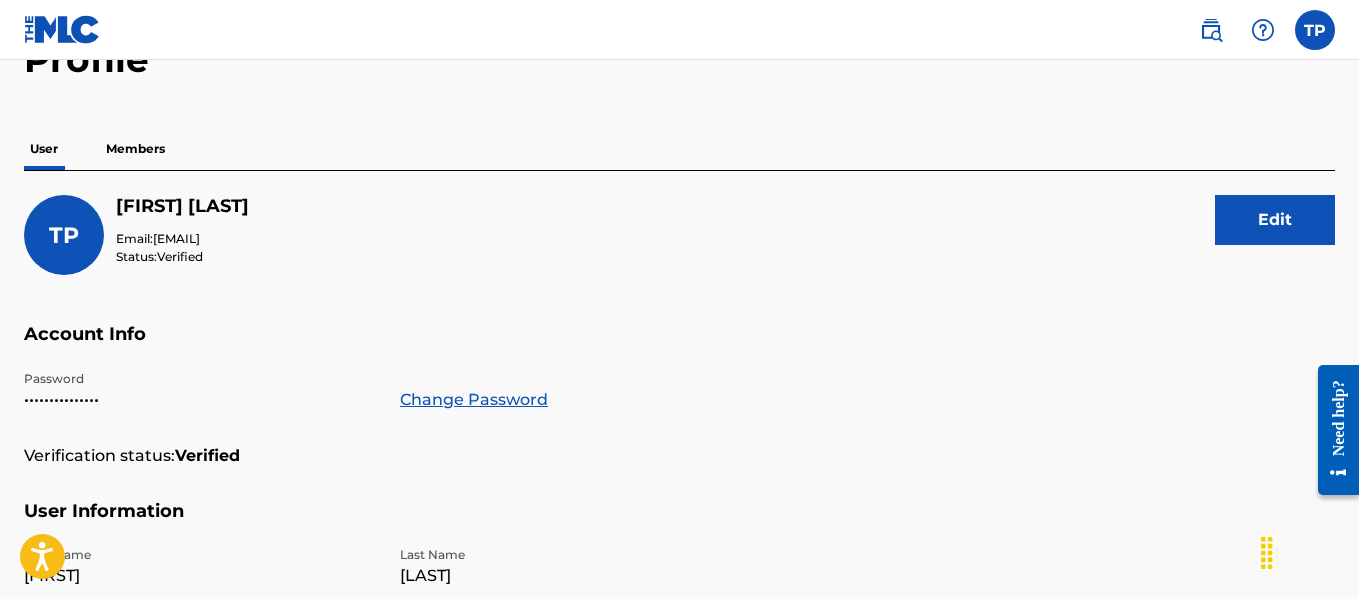 scroll, scrollTop: 100, scrollLeft: 0, axis: vertical 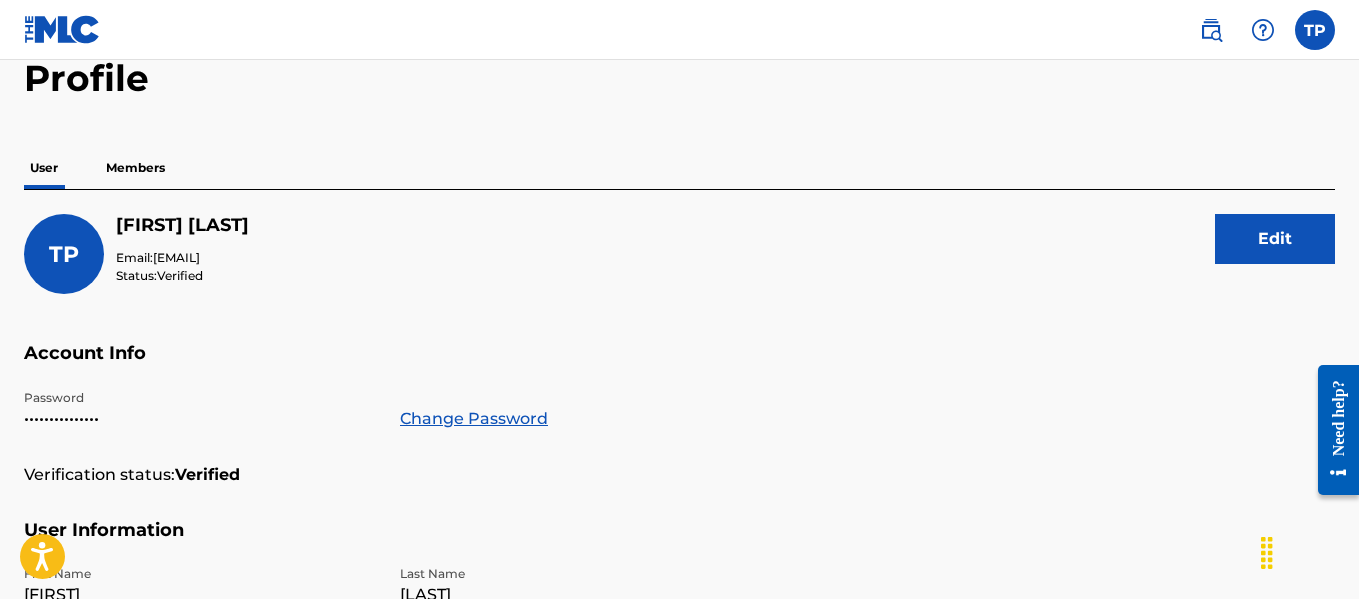 click on "Edit" at bounding box center (1275, 239) 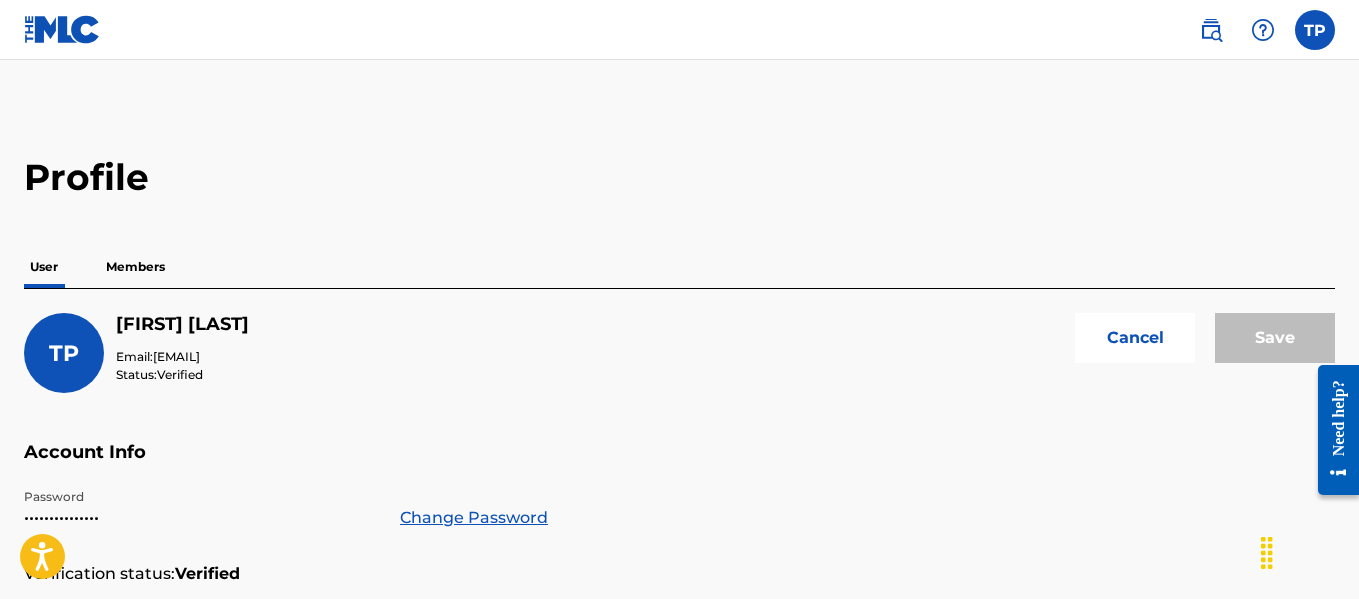 scroll, scrollTop: 0, scrollLeft: 0, axis: both 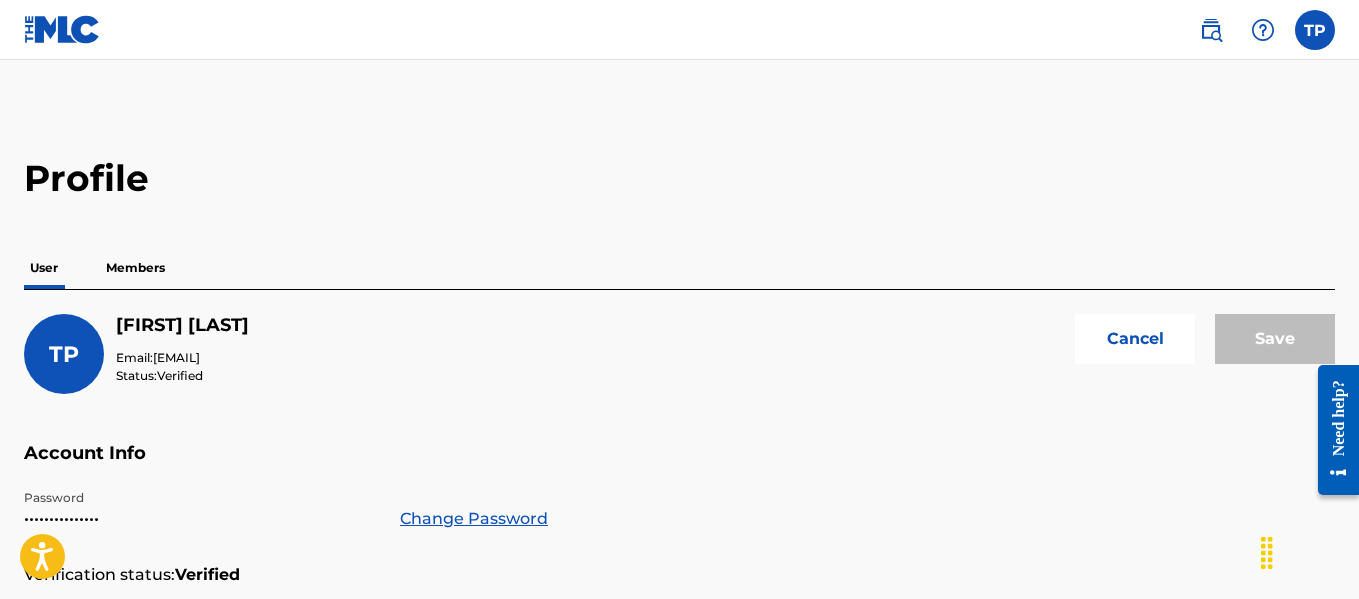 click on "Cancel" at bounding box center [1135, 339] 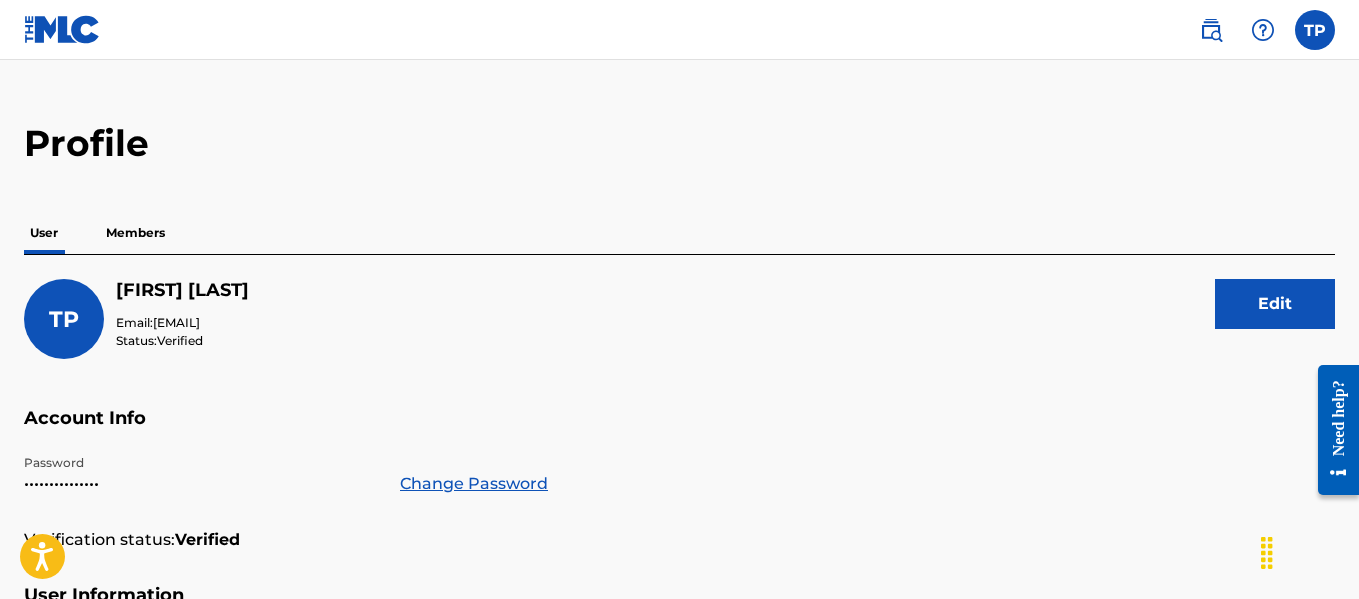 scroll, scrollTop: 0, scrollLeft: 0, axis: both 